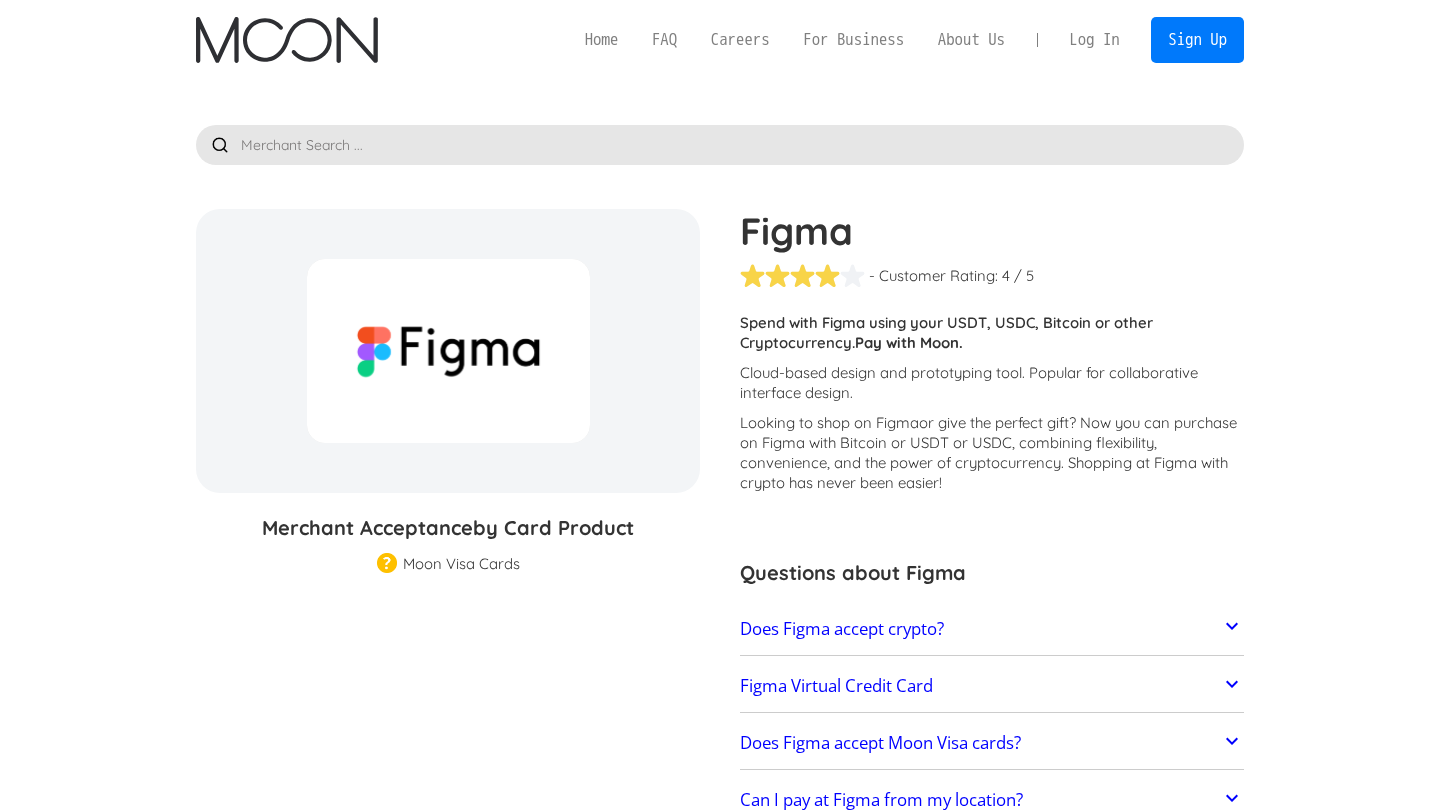 scroll, scrollTop: 0, scrollLeft: 0, axis: both 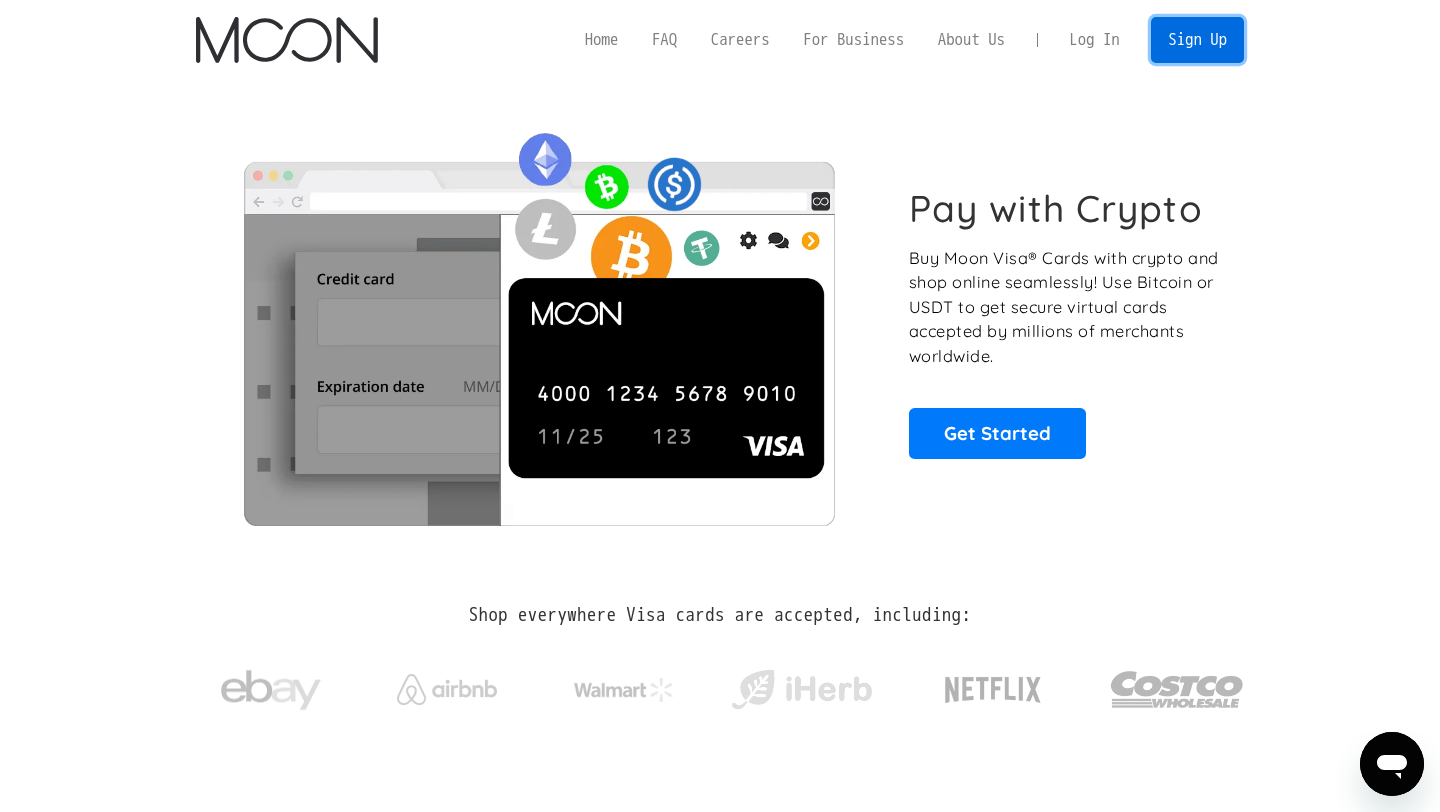 click on "Sign Up" at bounding box center [1197, 39] 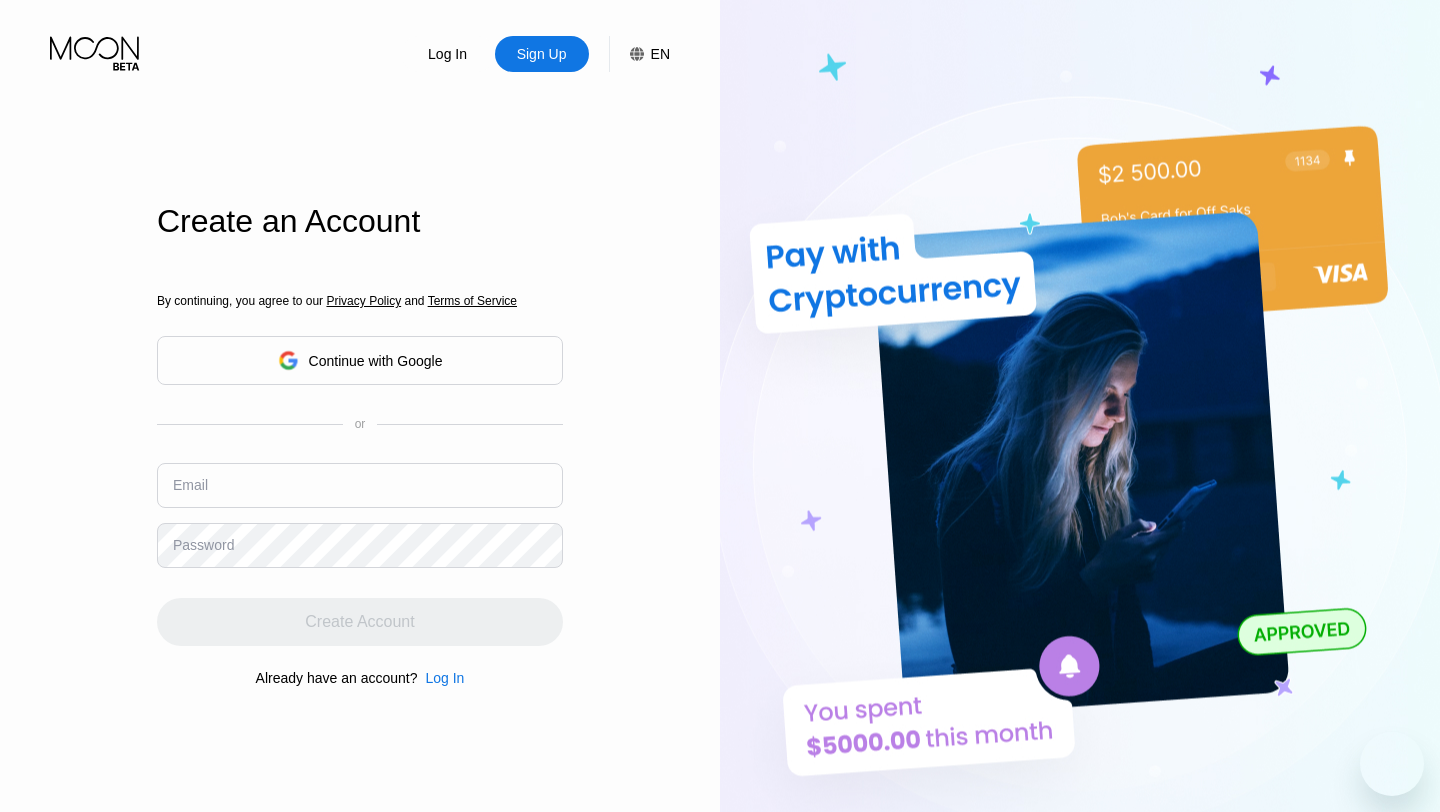 scroll, scrollTop: 0, scrollLeft: 0, axis: both 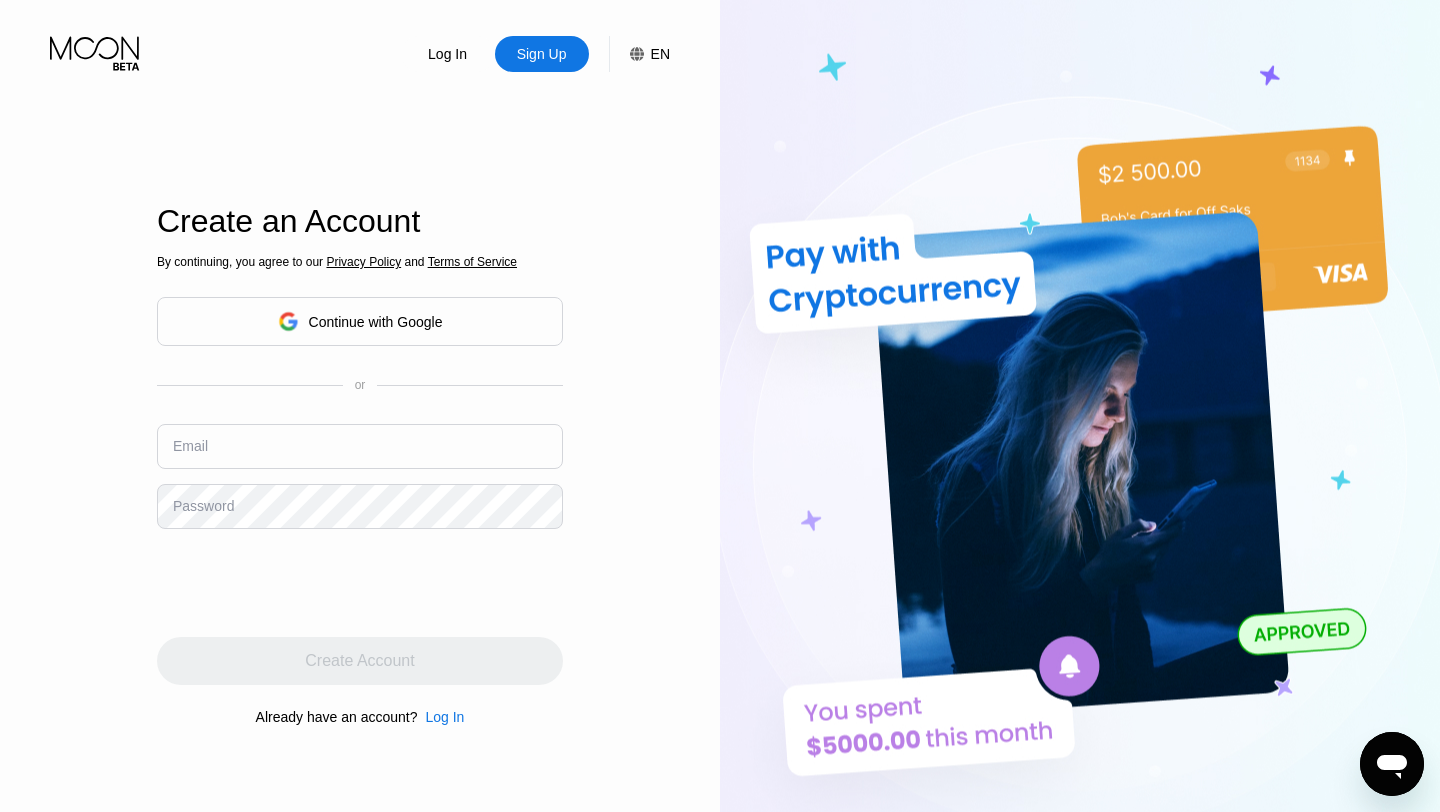 click on "By continuing, you agree to our   Privacy Policy   and   Terms of Service Continue with Google or Email Password Create Account Already have an account? Log In" at bounding box center (360, 490) 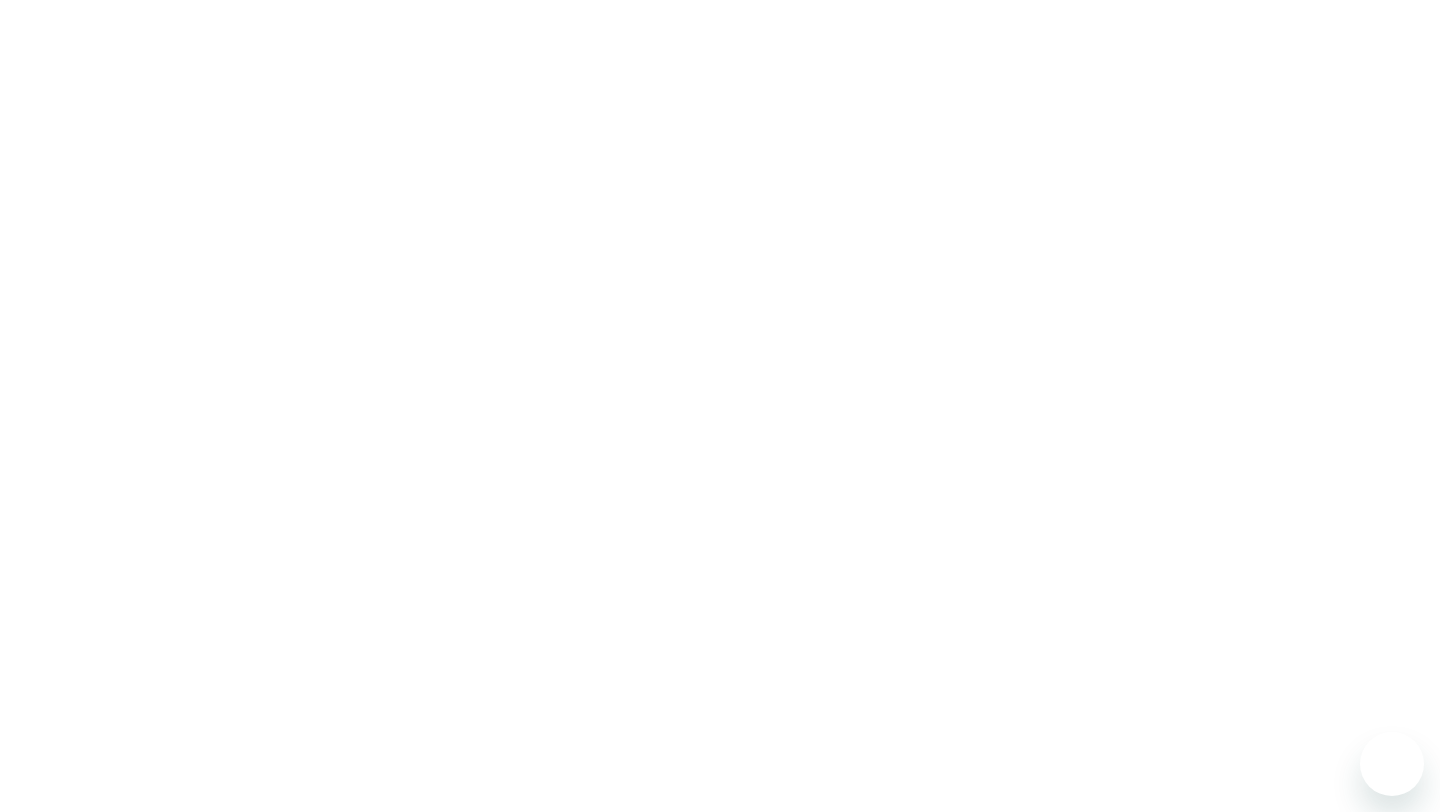 scroll, scrollTop: 0, scrollLeft: 0, axis: both 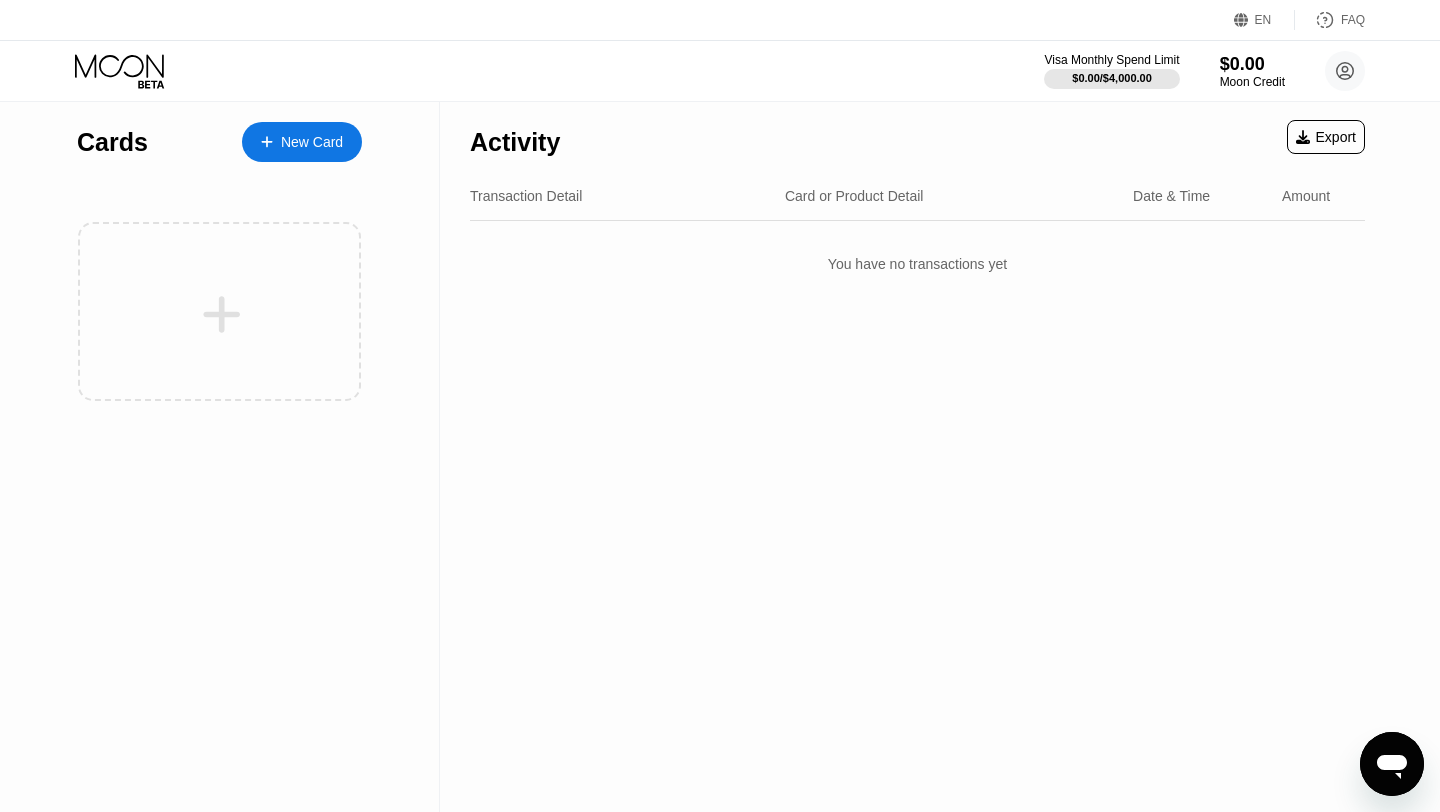 click on "New Card" at bounding box center [302, 142] 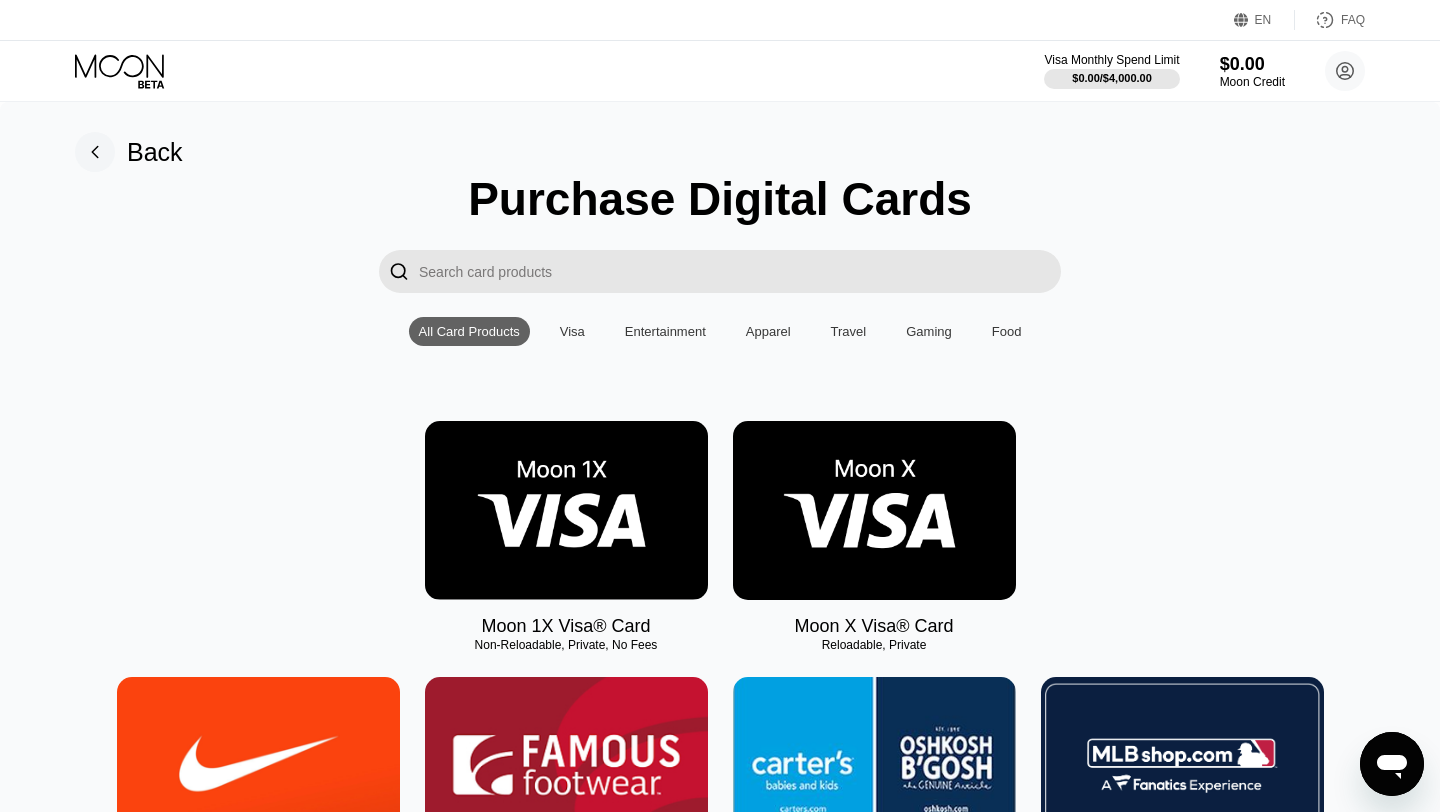 click at bounding box center (566, 510) 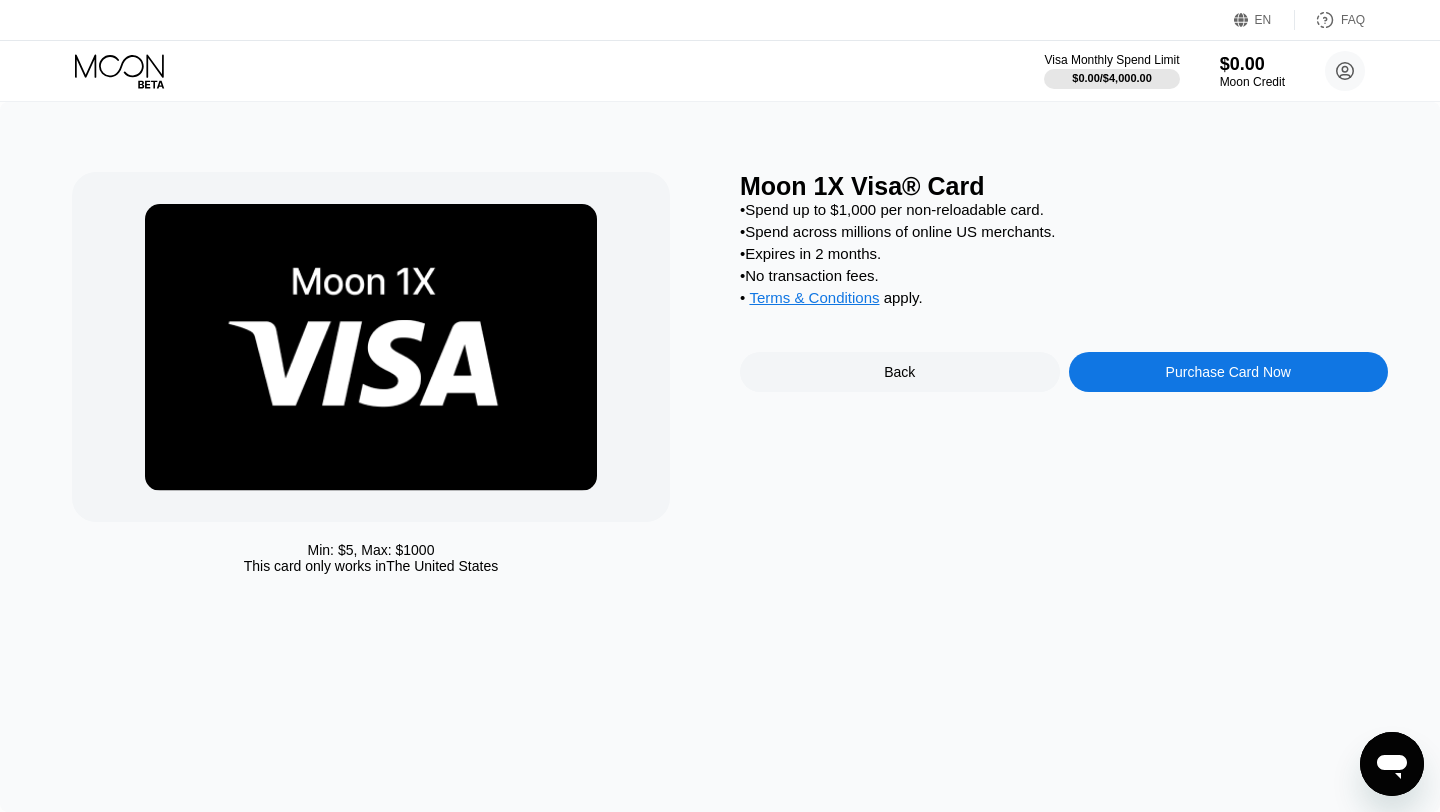 click on "Purchase Card Now" at bounding box center (1228, 372) 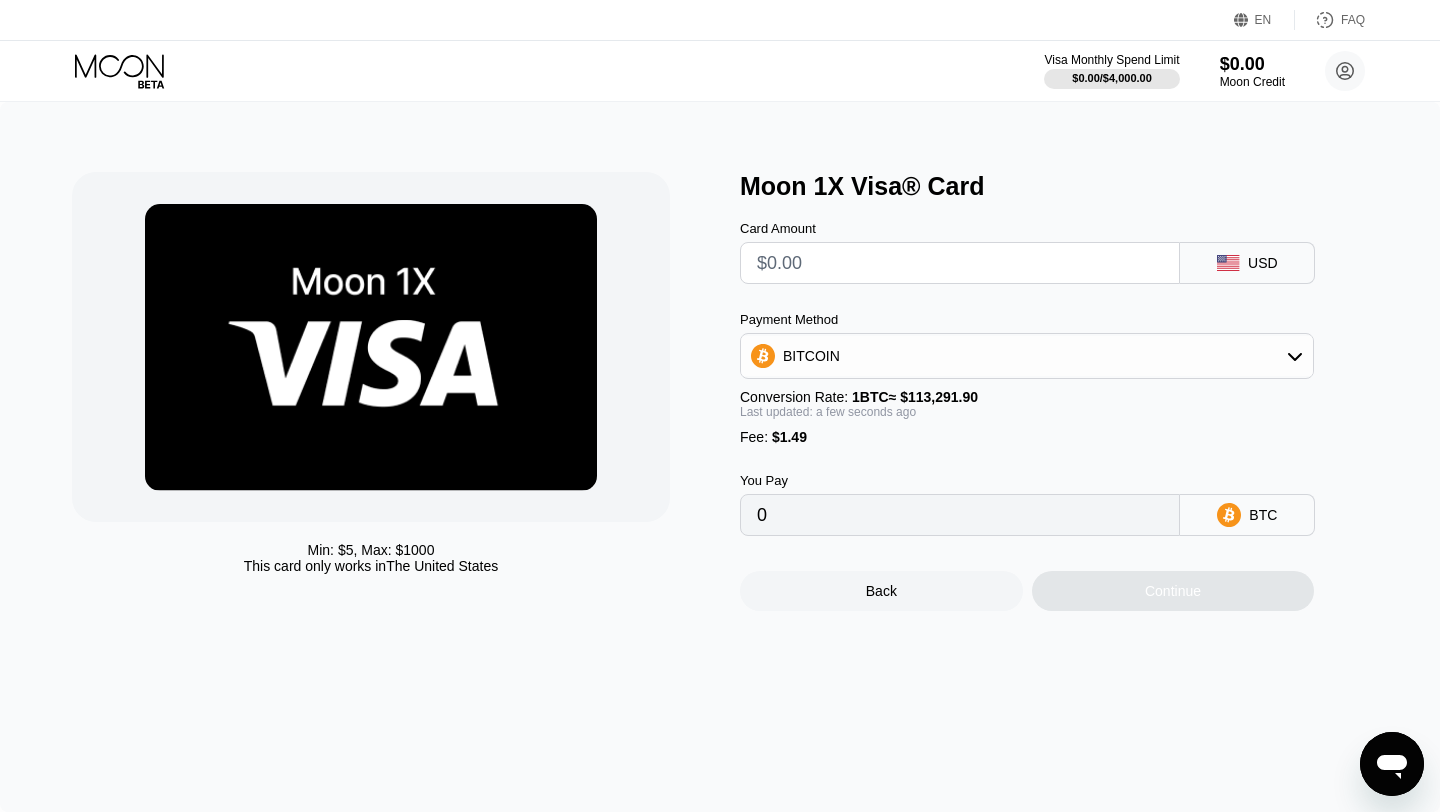 click at bounding box center (960, 263) 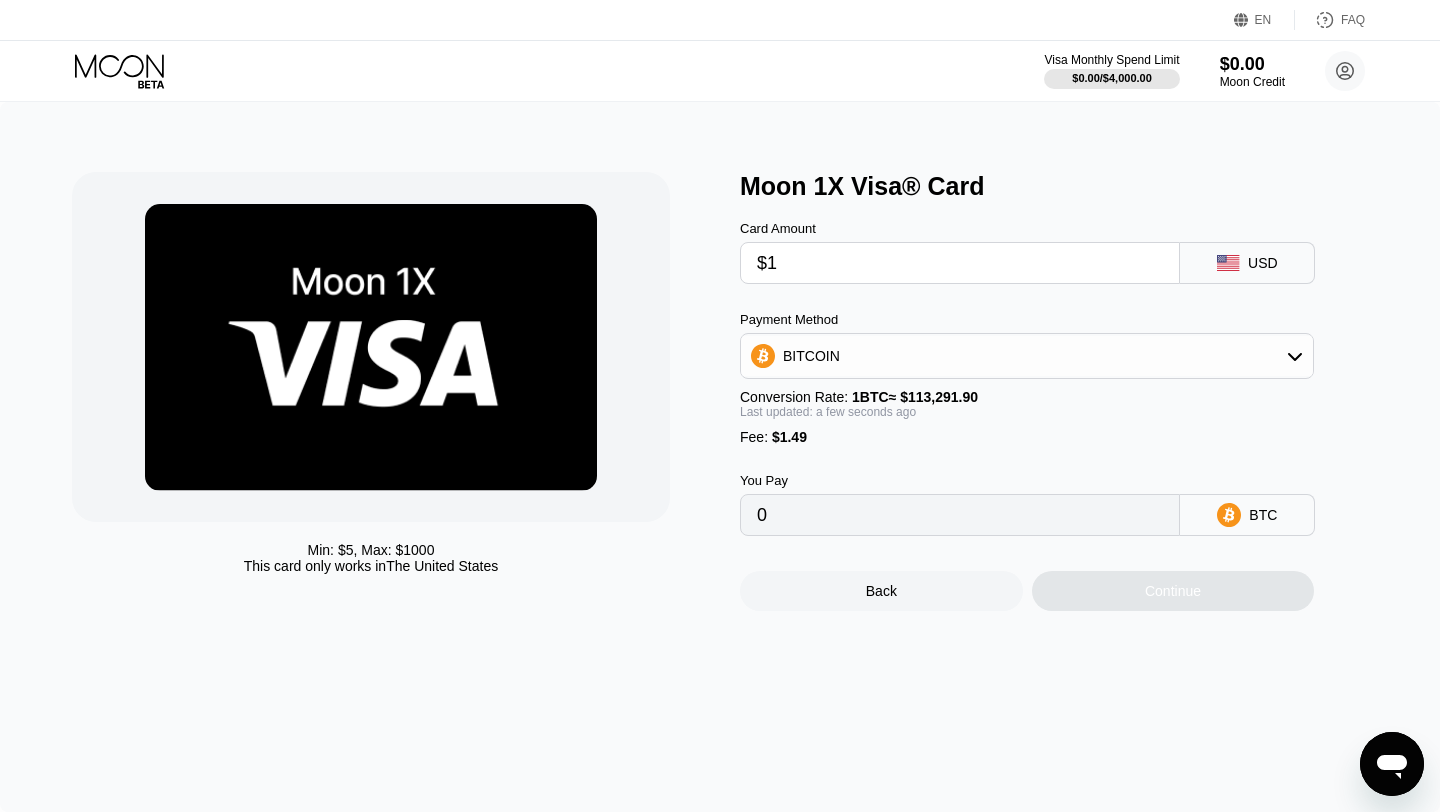 type on "$10" 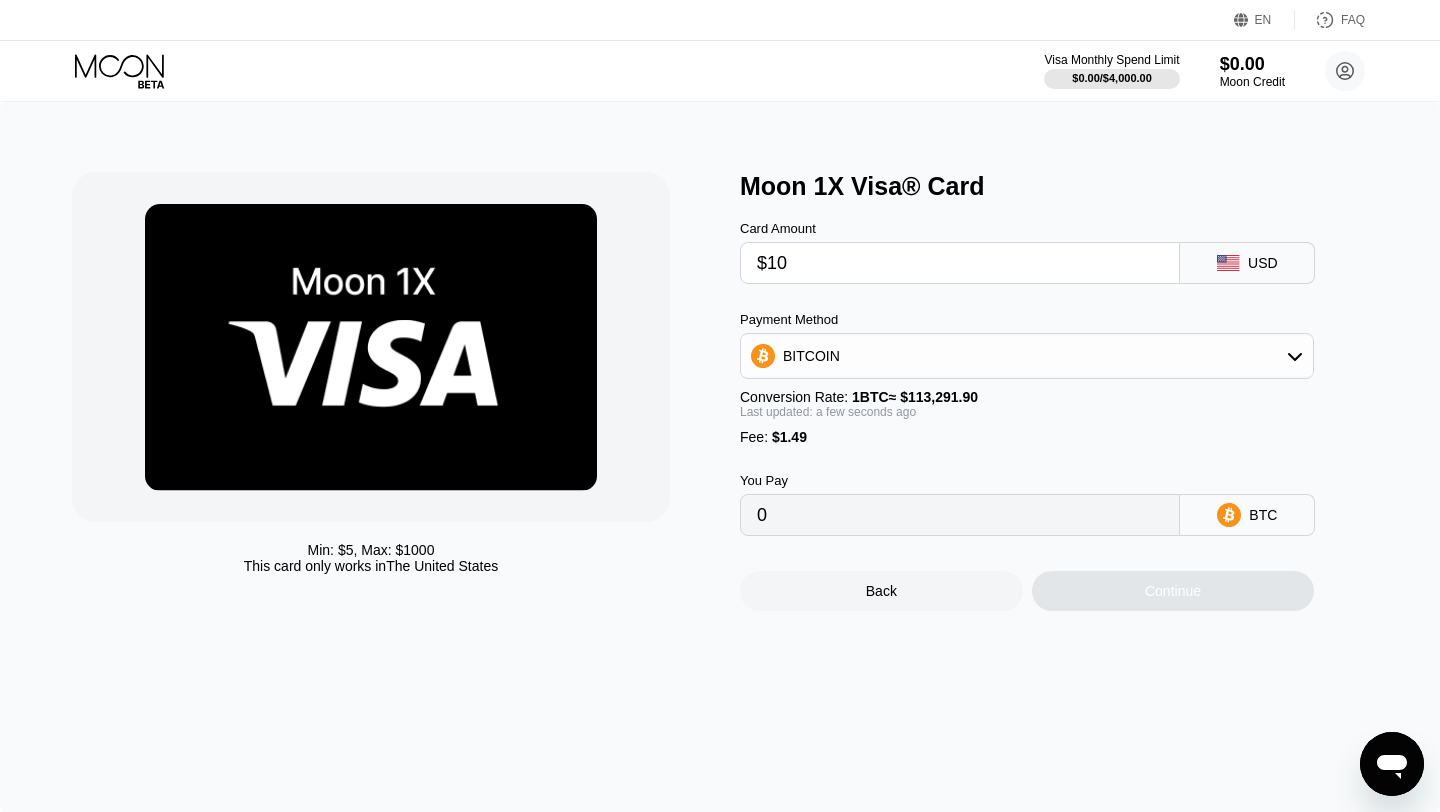 type on "0.00010142" 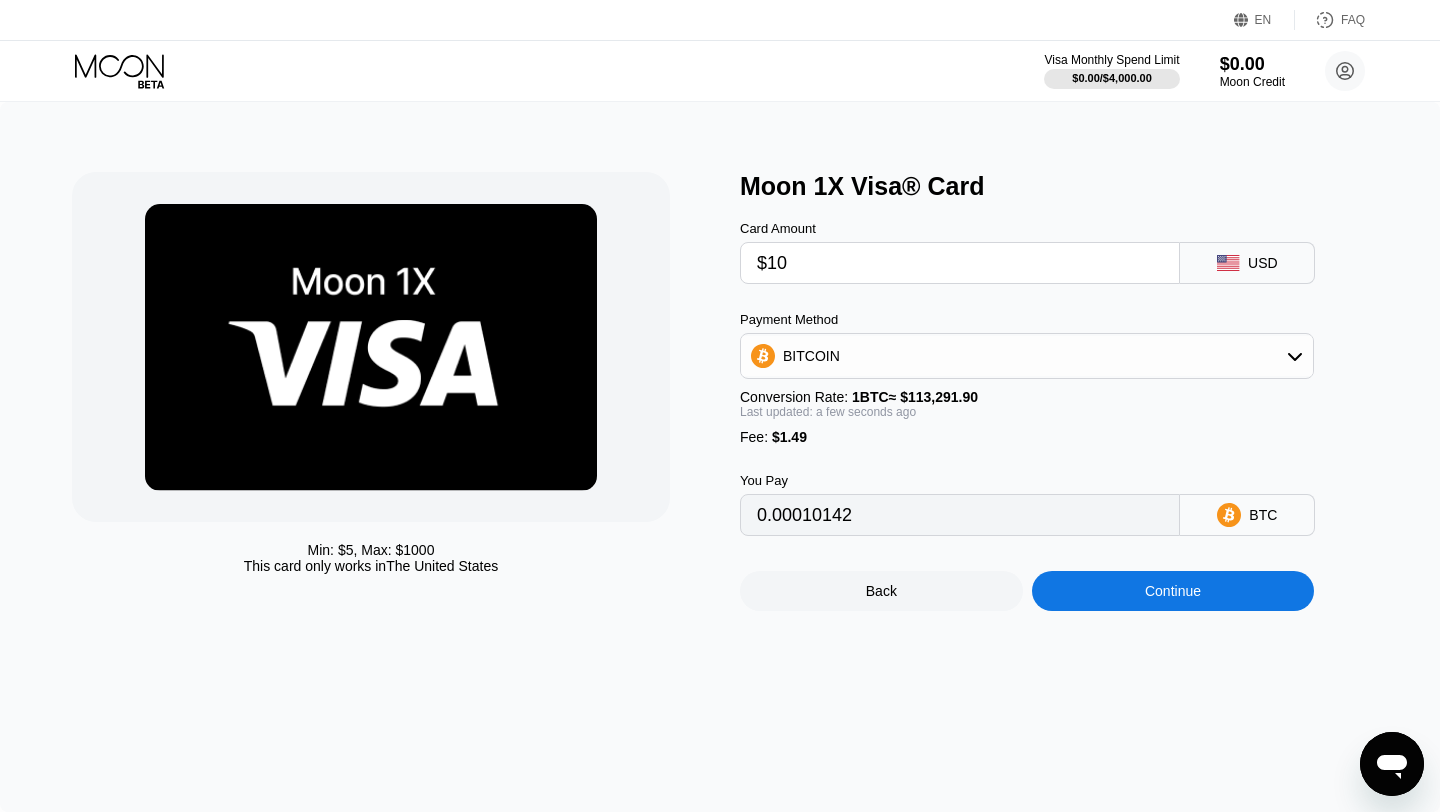 type on "$100" 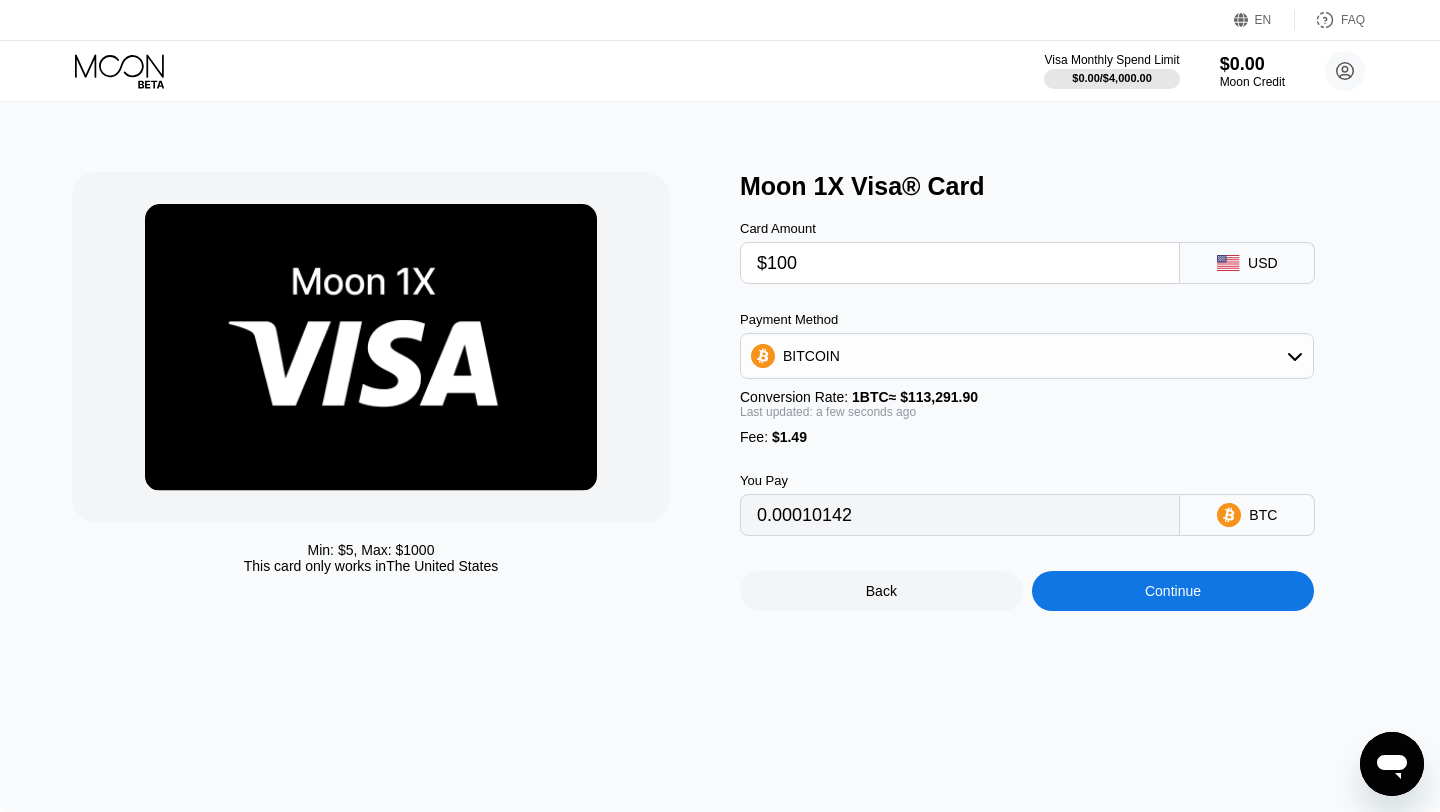 type on "0.00089583" 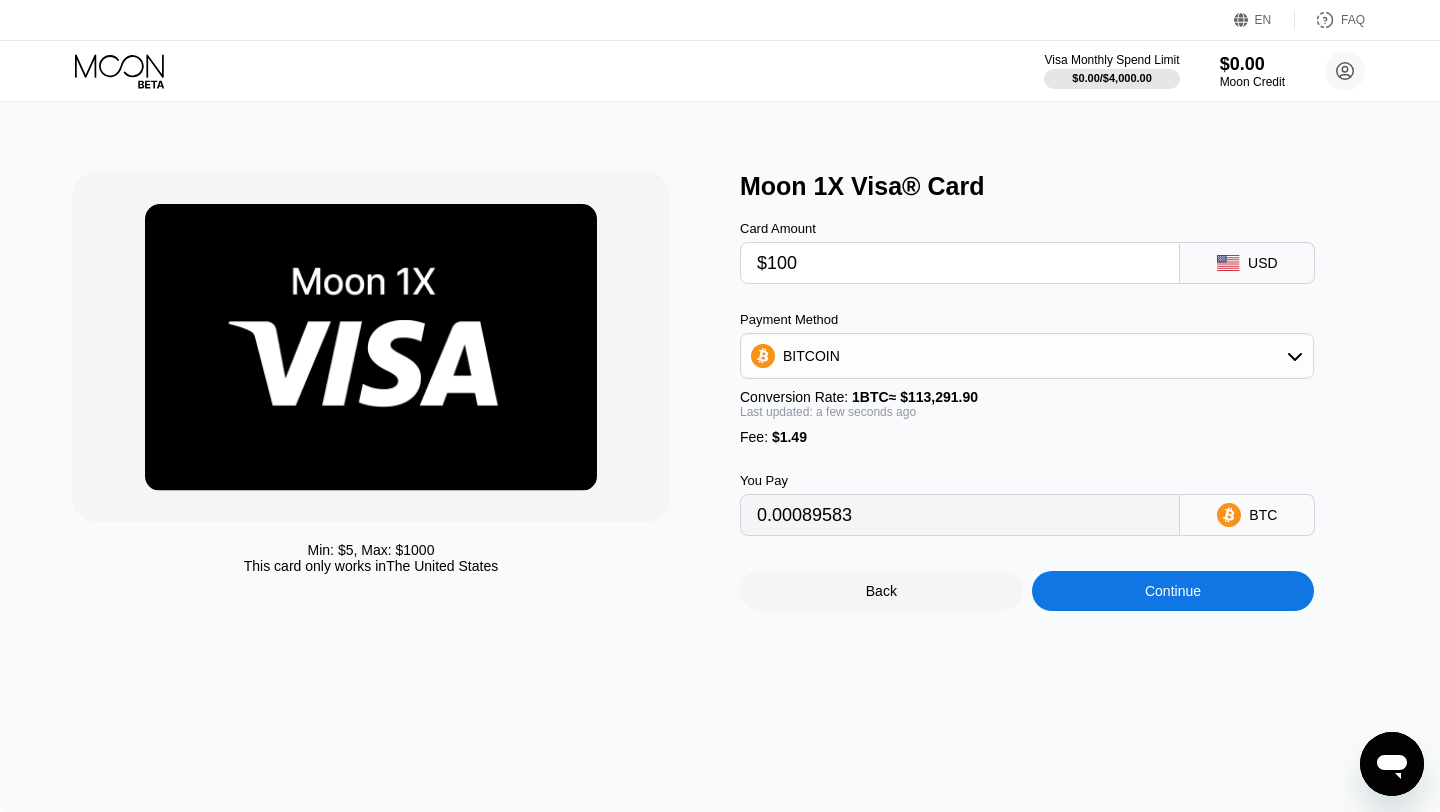 type on "$100" 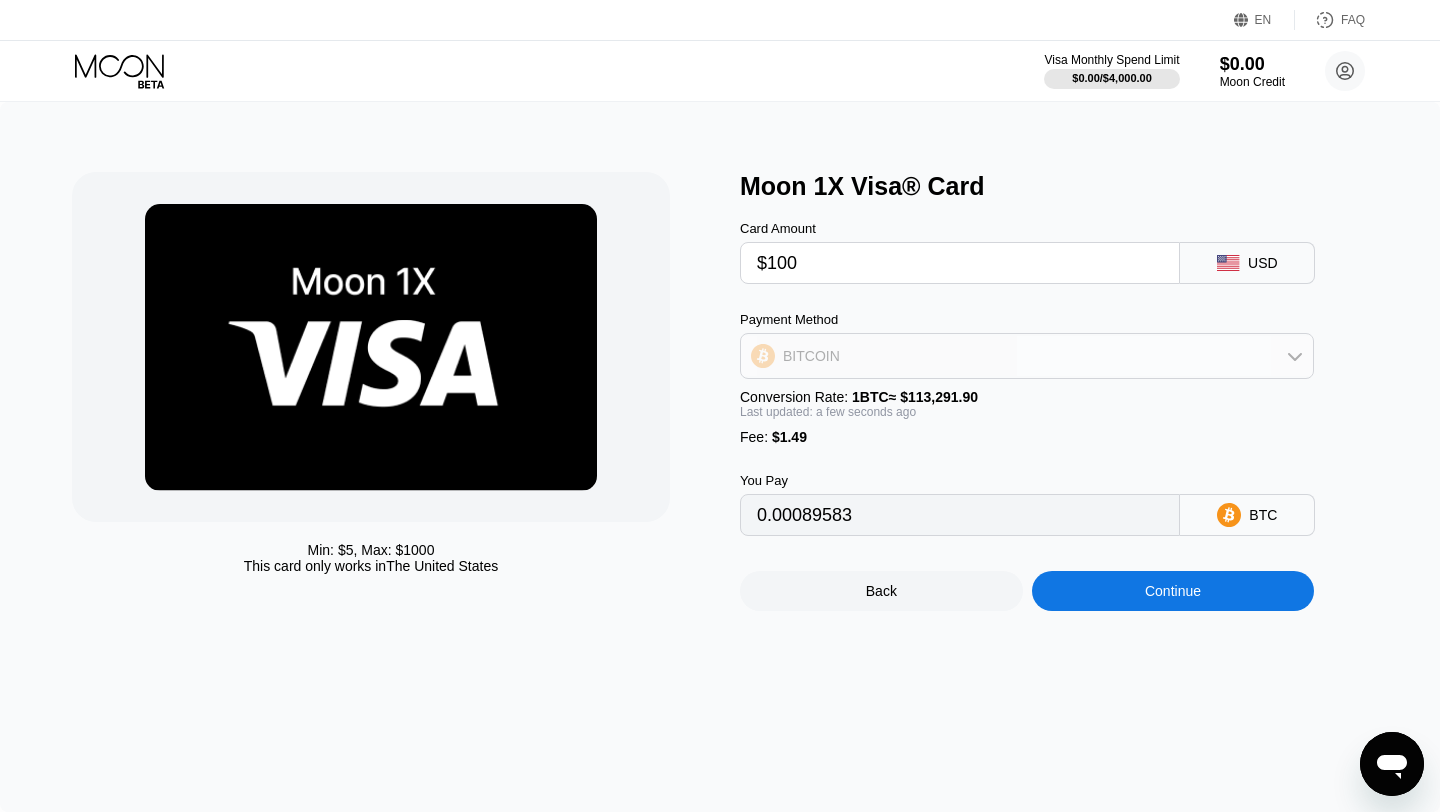 click on "BITCOIN" at bounding box center (1027, 356) 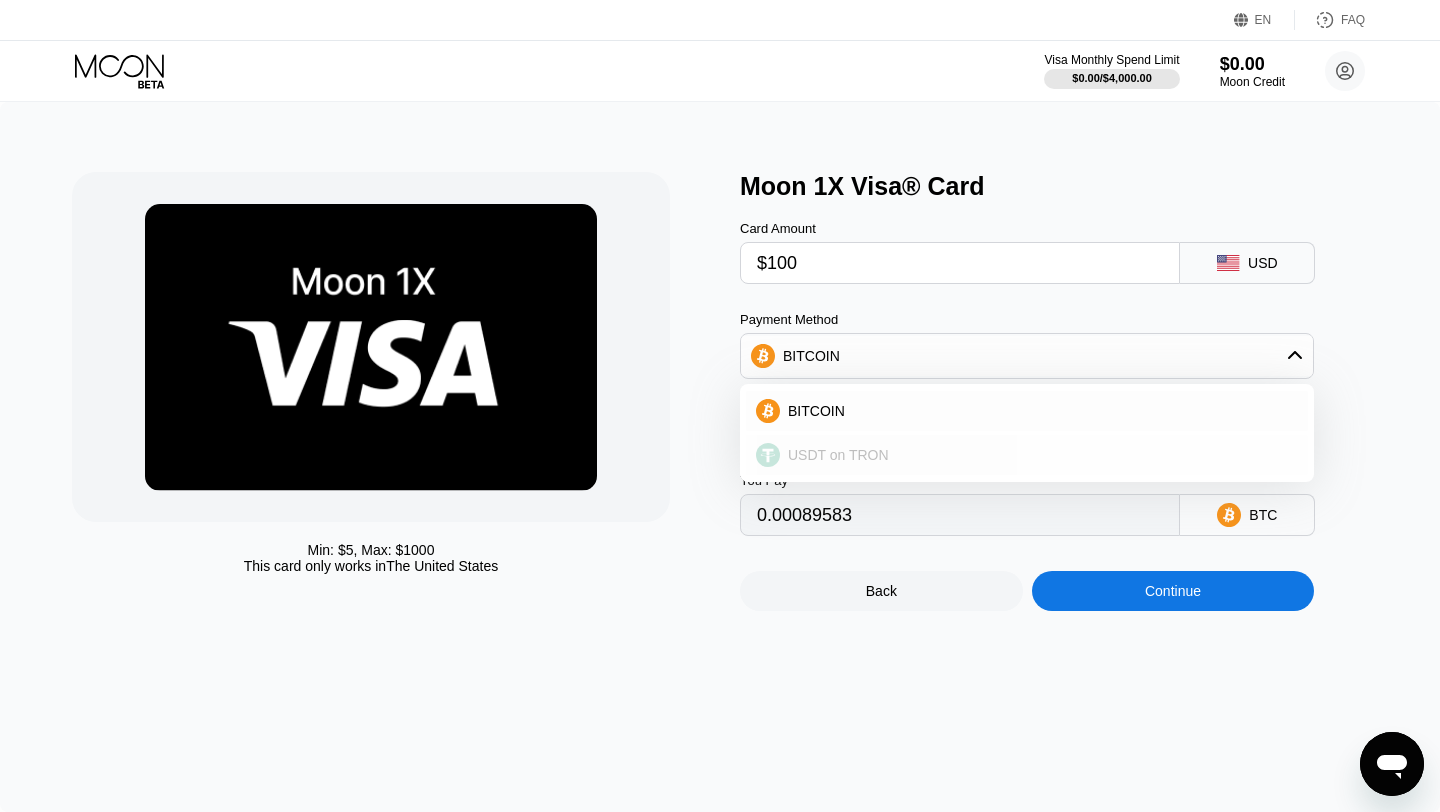 click on "USDT on TRON" at bounding box center (838, 455) 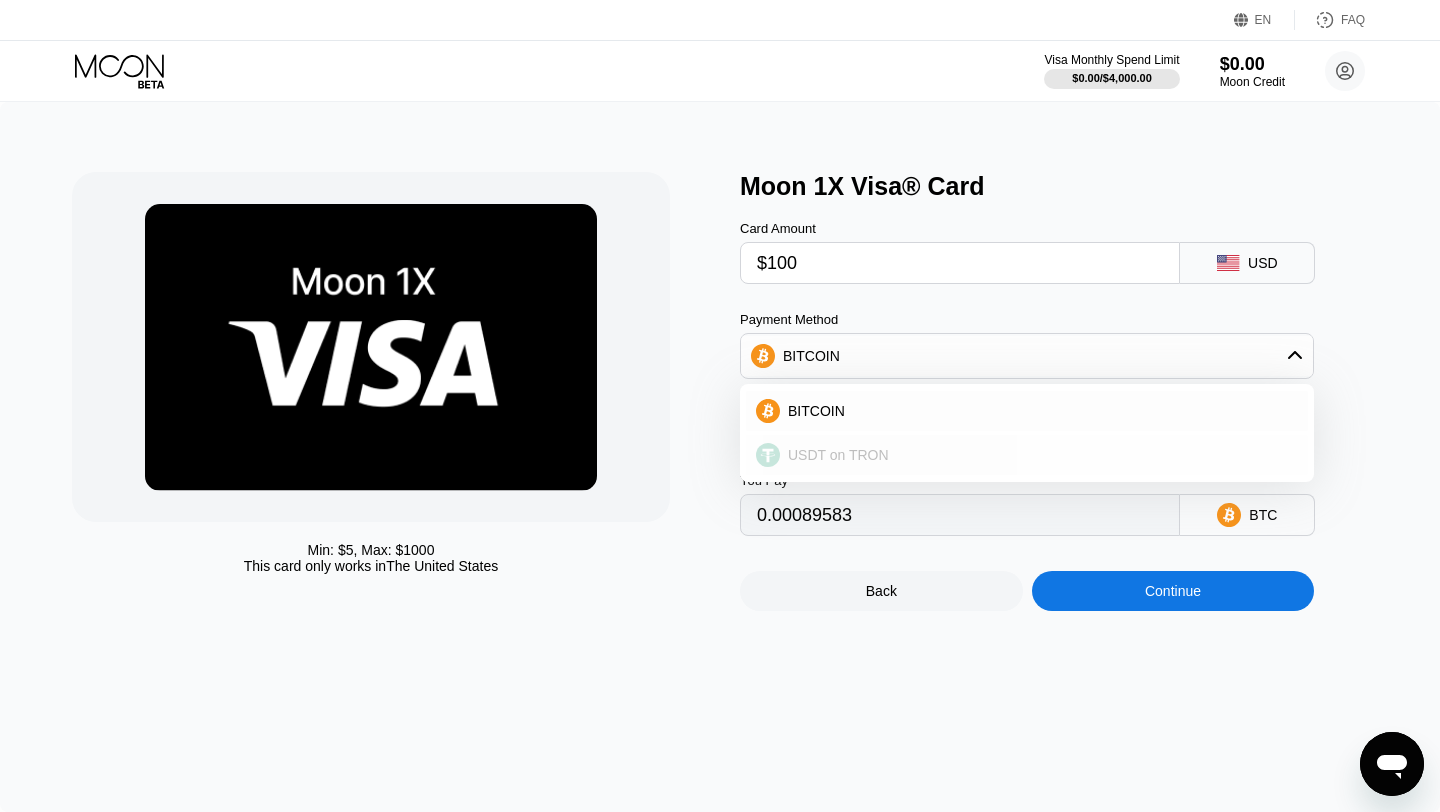 type on "102.52" 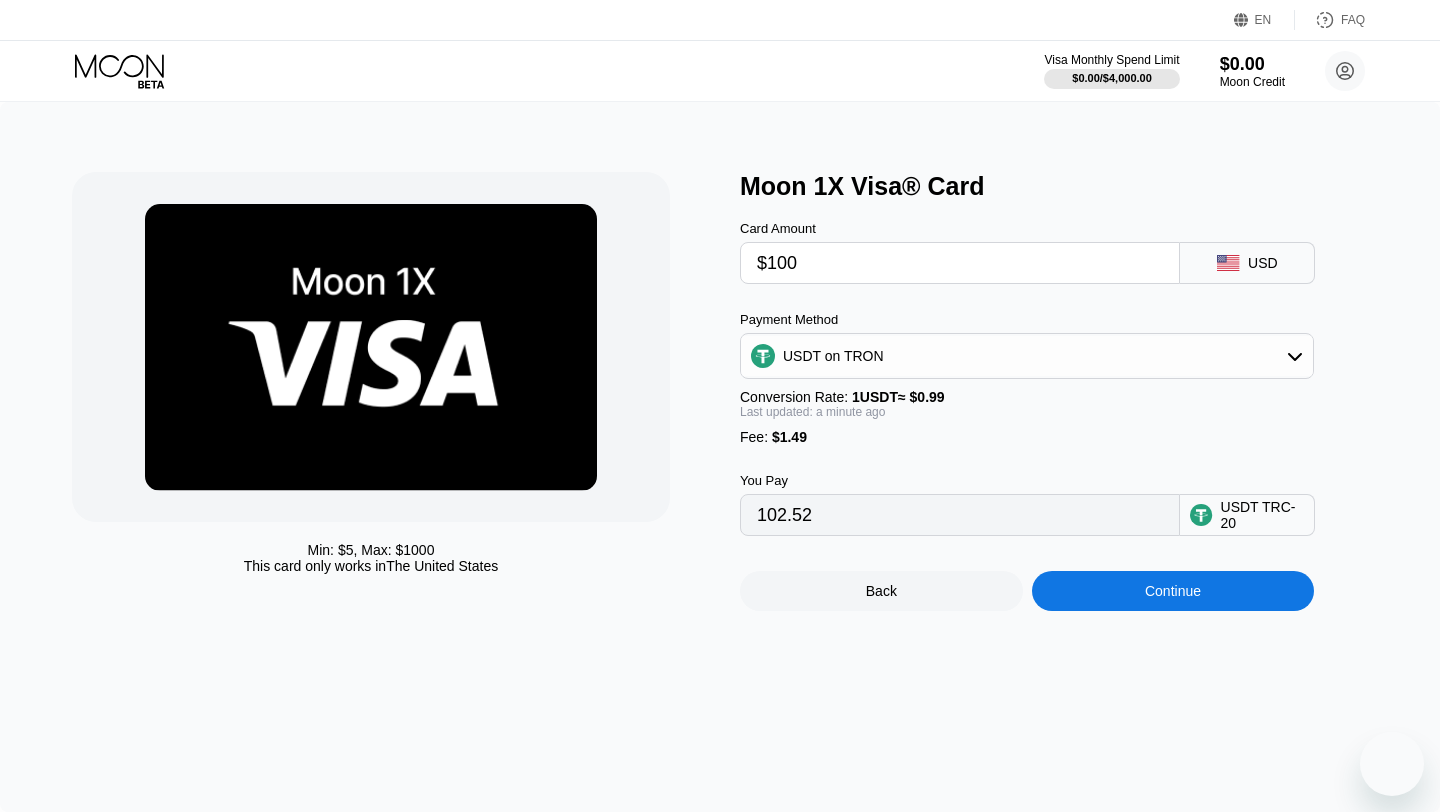 scroll, scrollTop: 0, scrollLeft: 0, axis: both 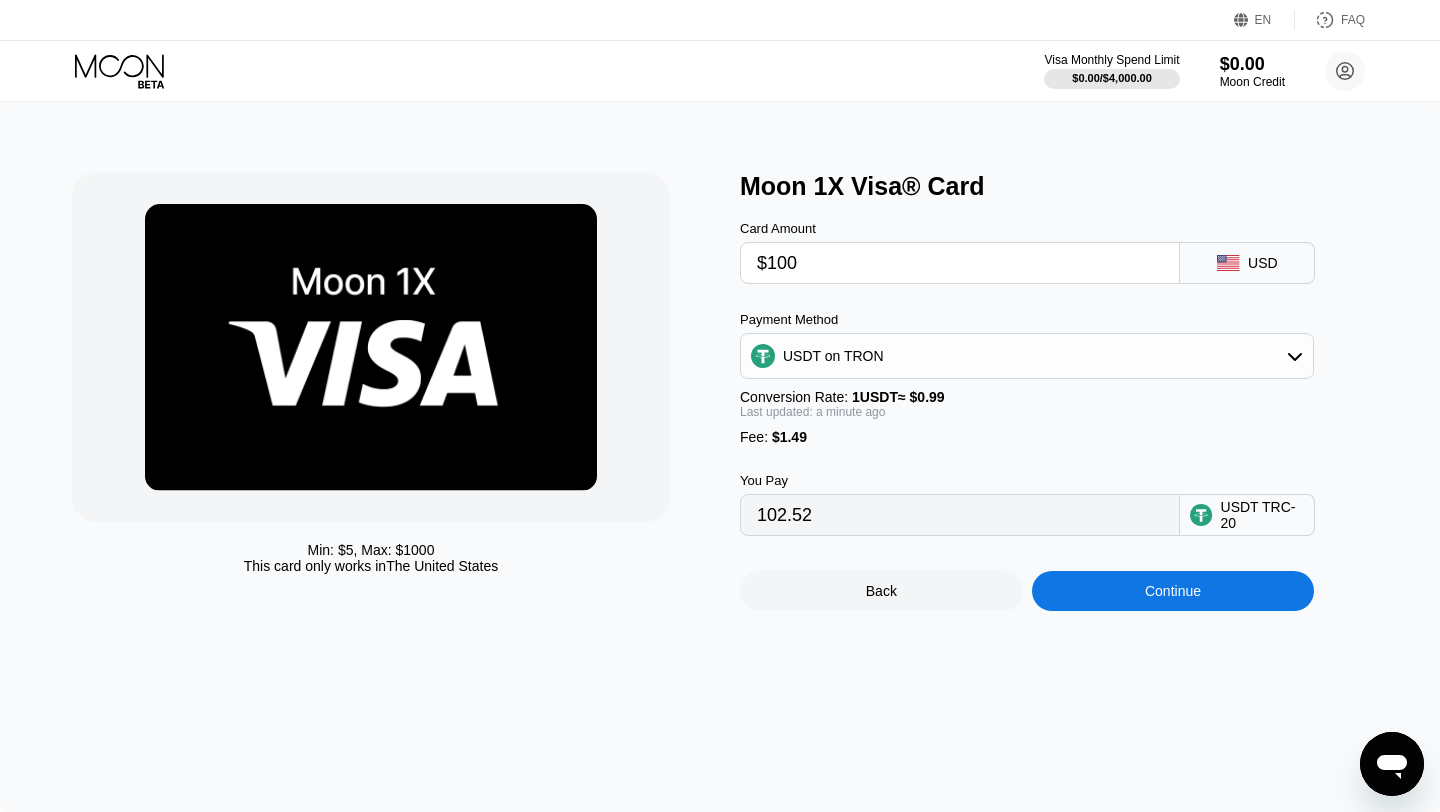 click on "$1.49" at bounding box center (789, 437) 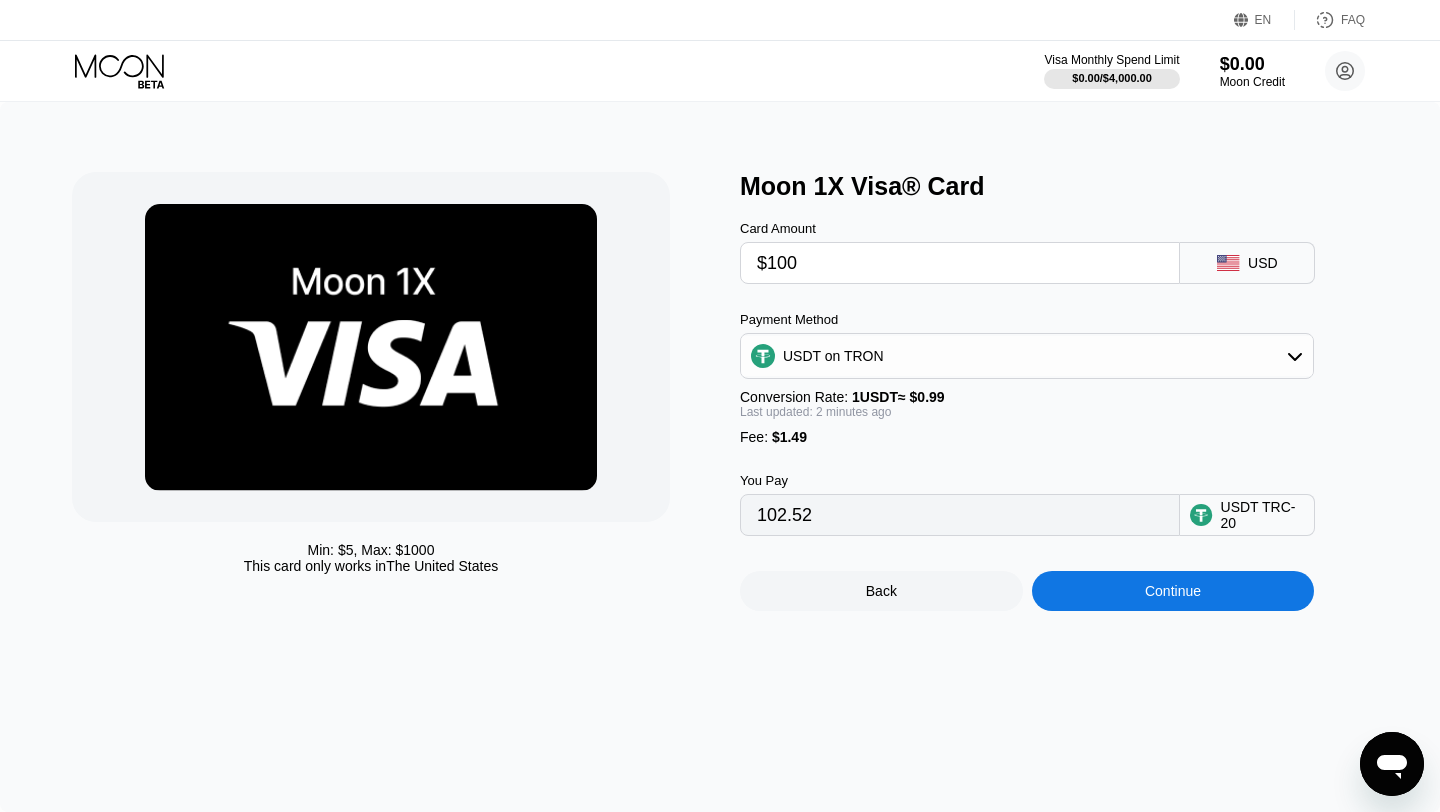 click on "Card Amount $100 USD Payment Method USDT on TRON Conversion Rate:   1  USDT  ≈   $0.99 Last updated:   2 minutes ago Fee :   $1.49 You Pay 102.52 USDT TRC-20" at bounding box center [1060, 368] 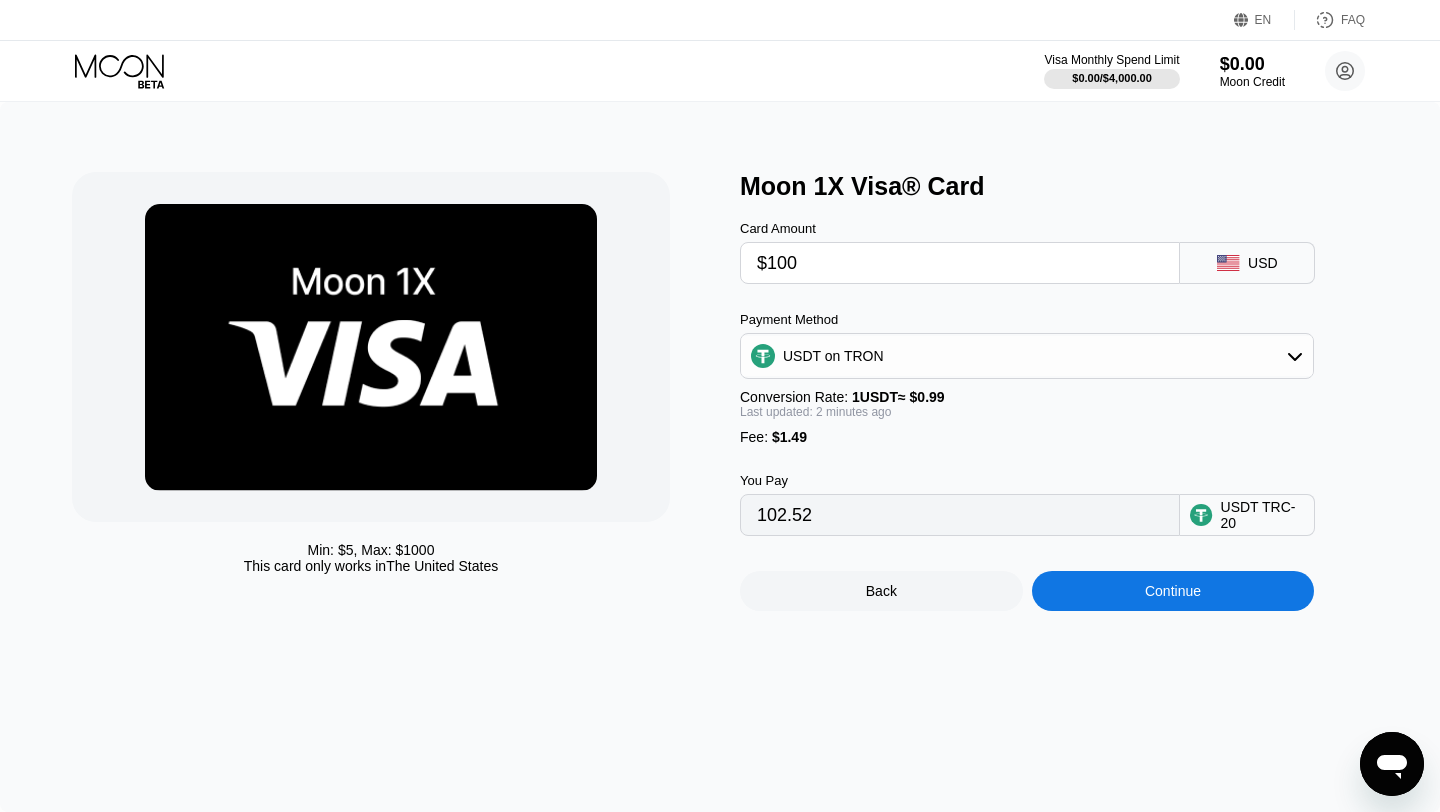type on "$6" 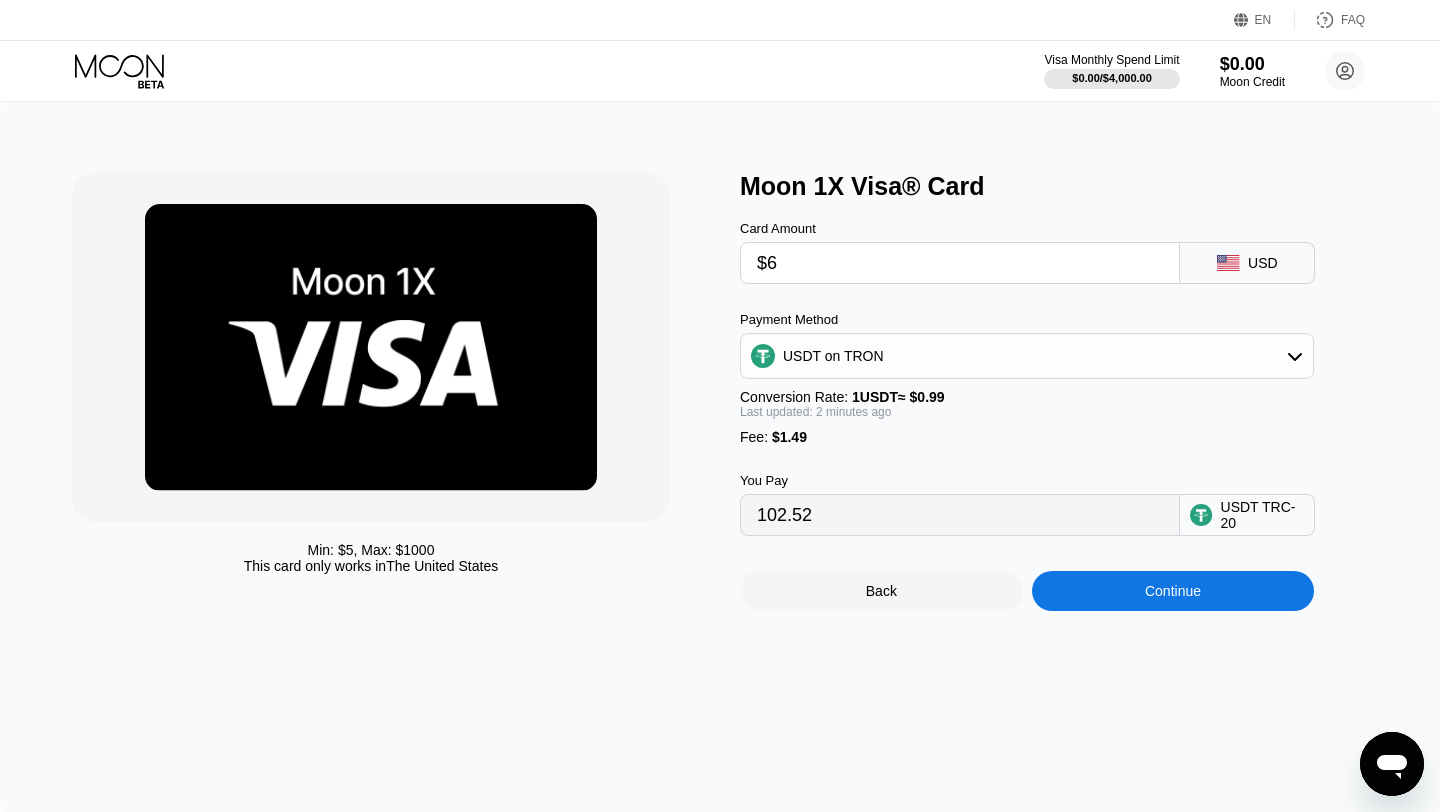 type on "7.57" 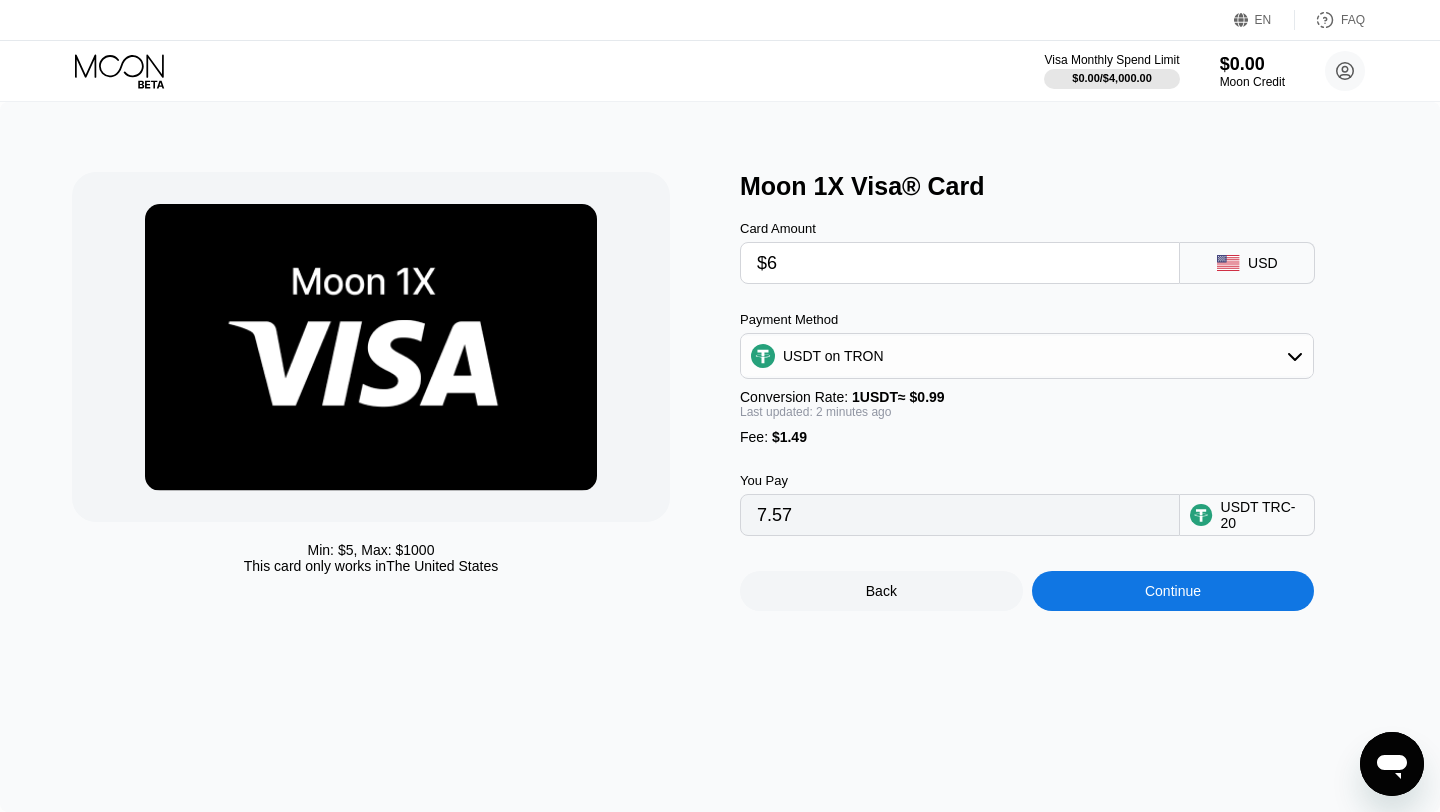 click on "Card Amount $6 USD" at bounding box center [1060, 242] 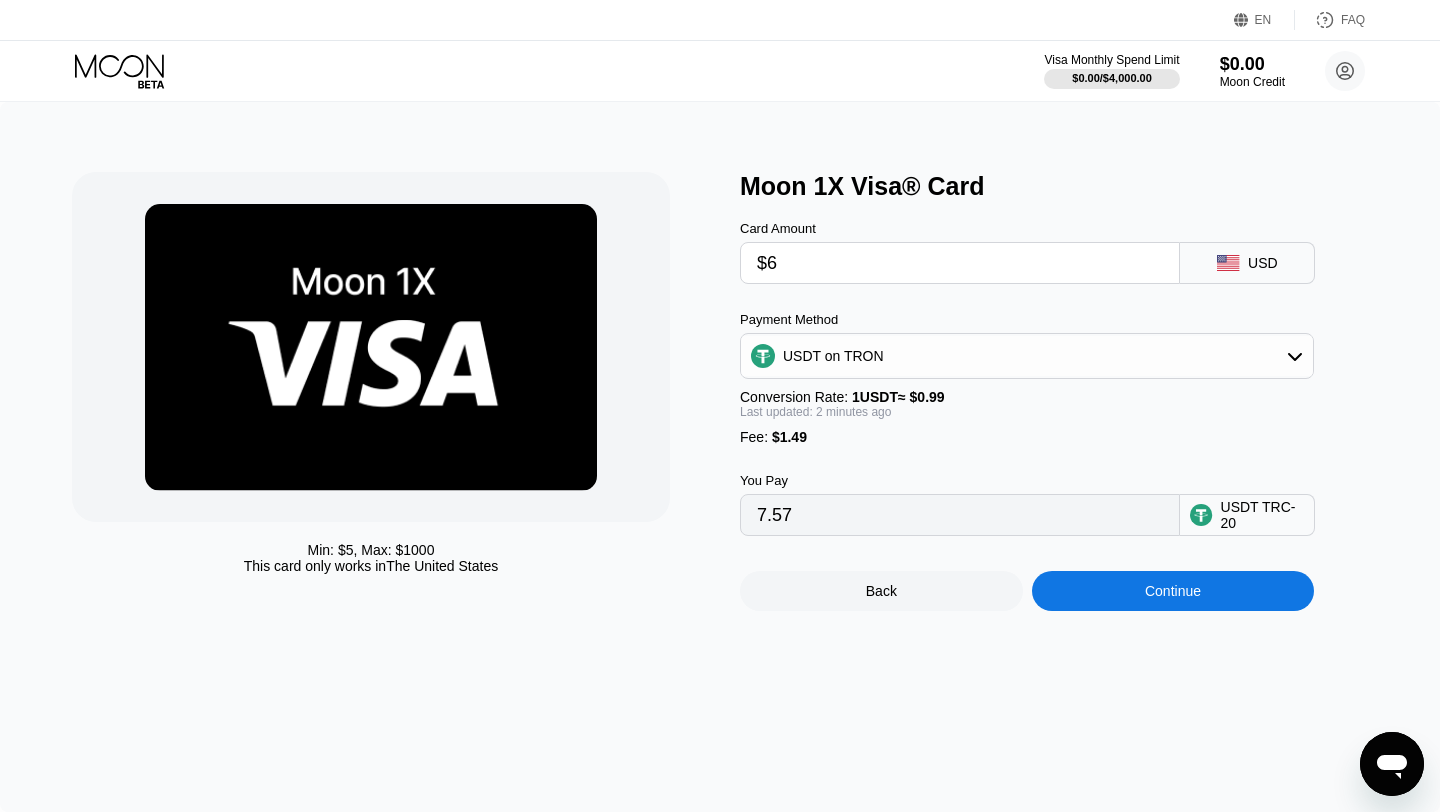 type on "$5" 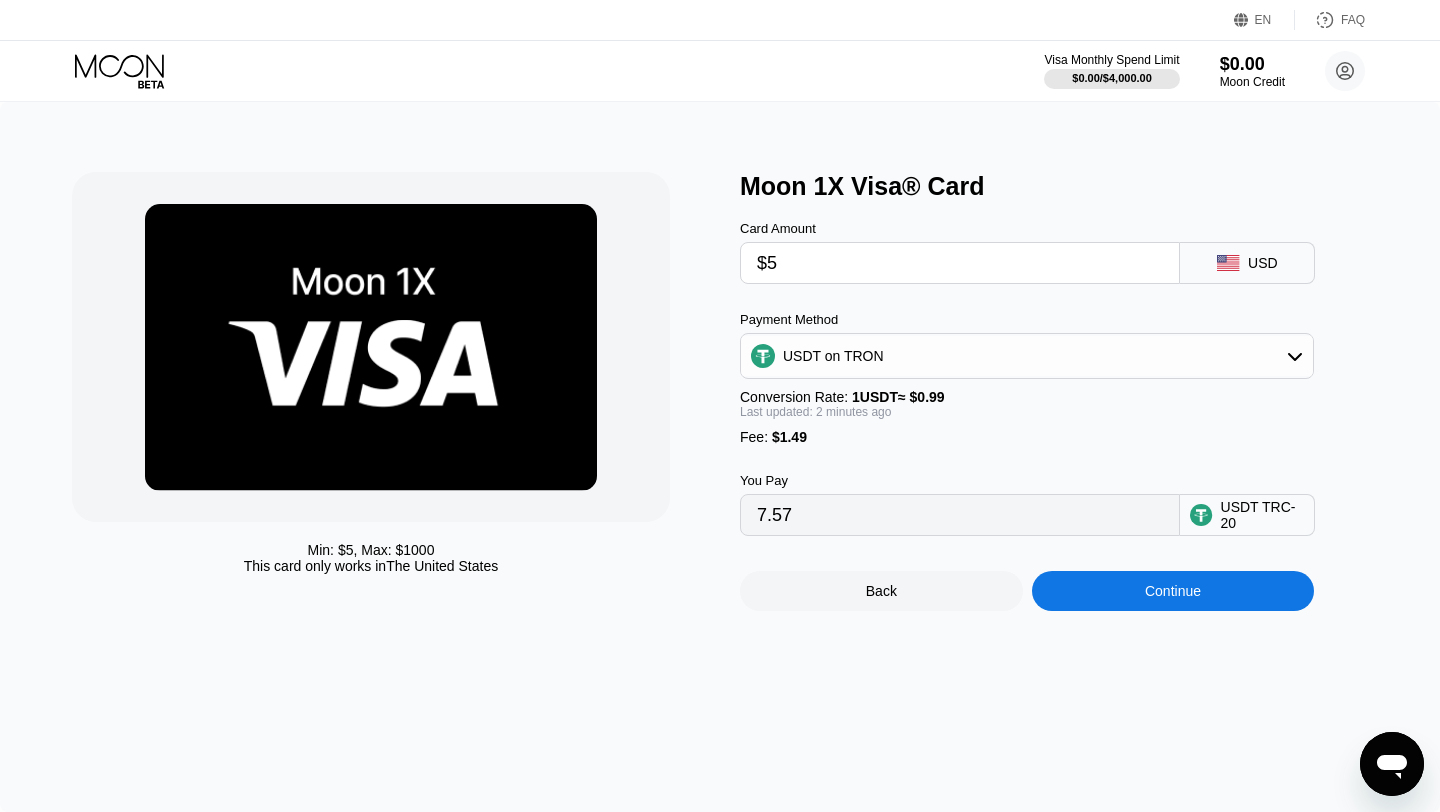 type on "6.56" 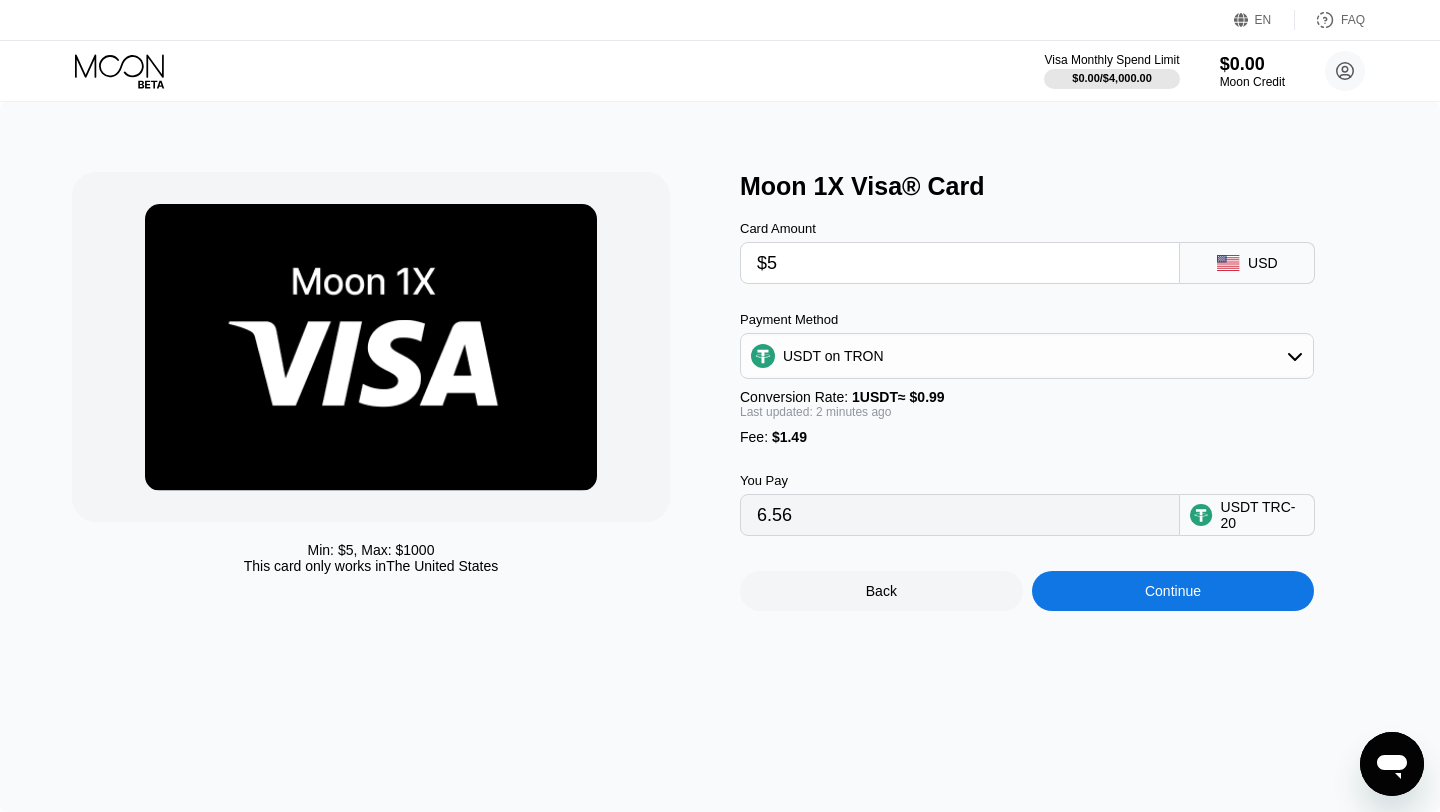 type 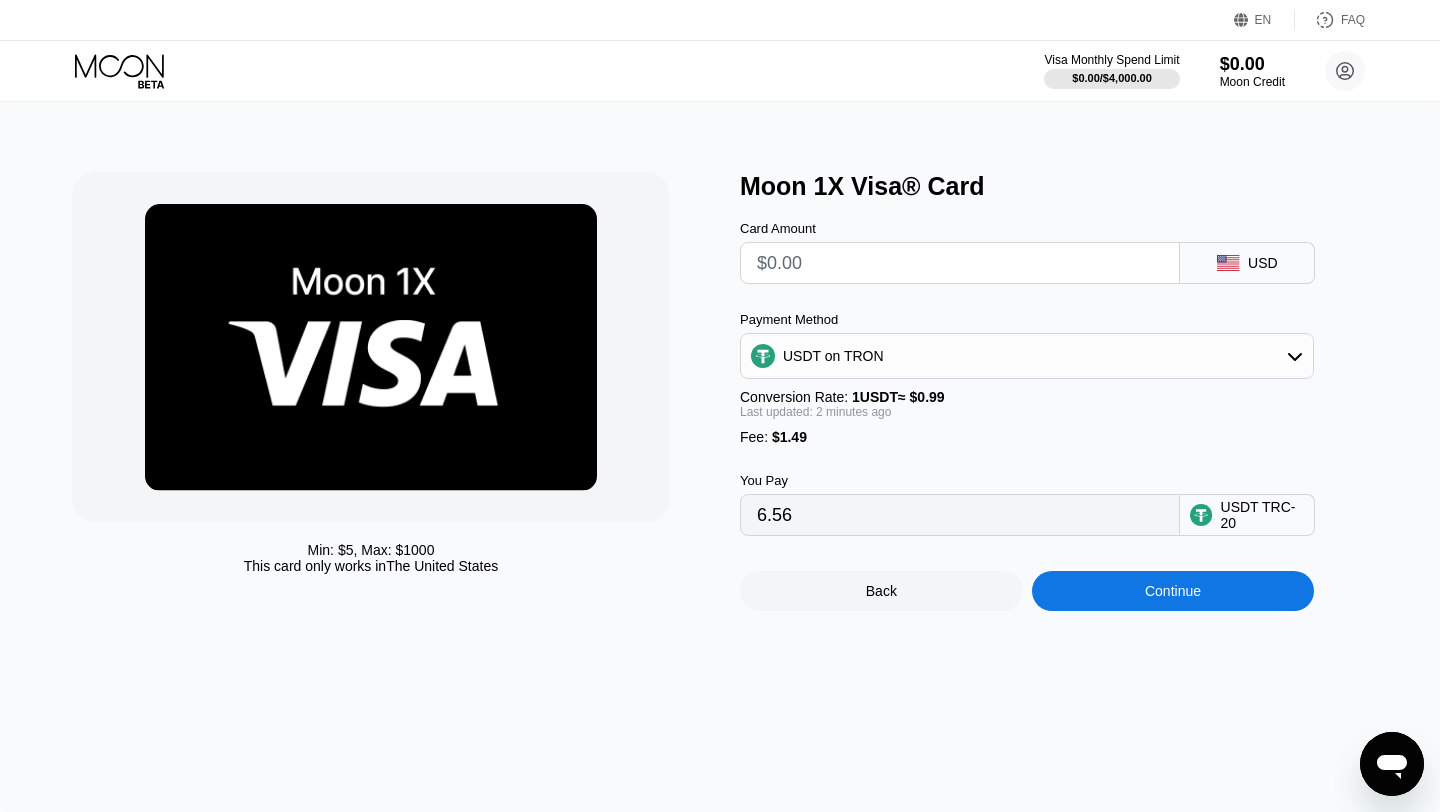 type on "0.00" 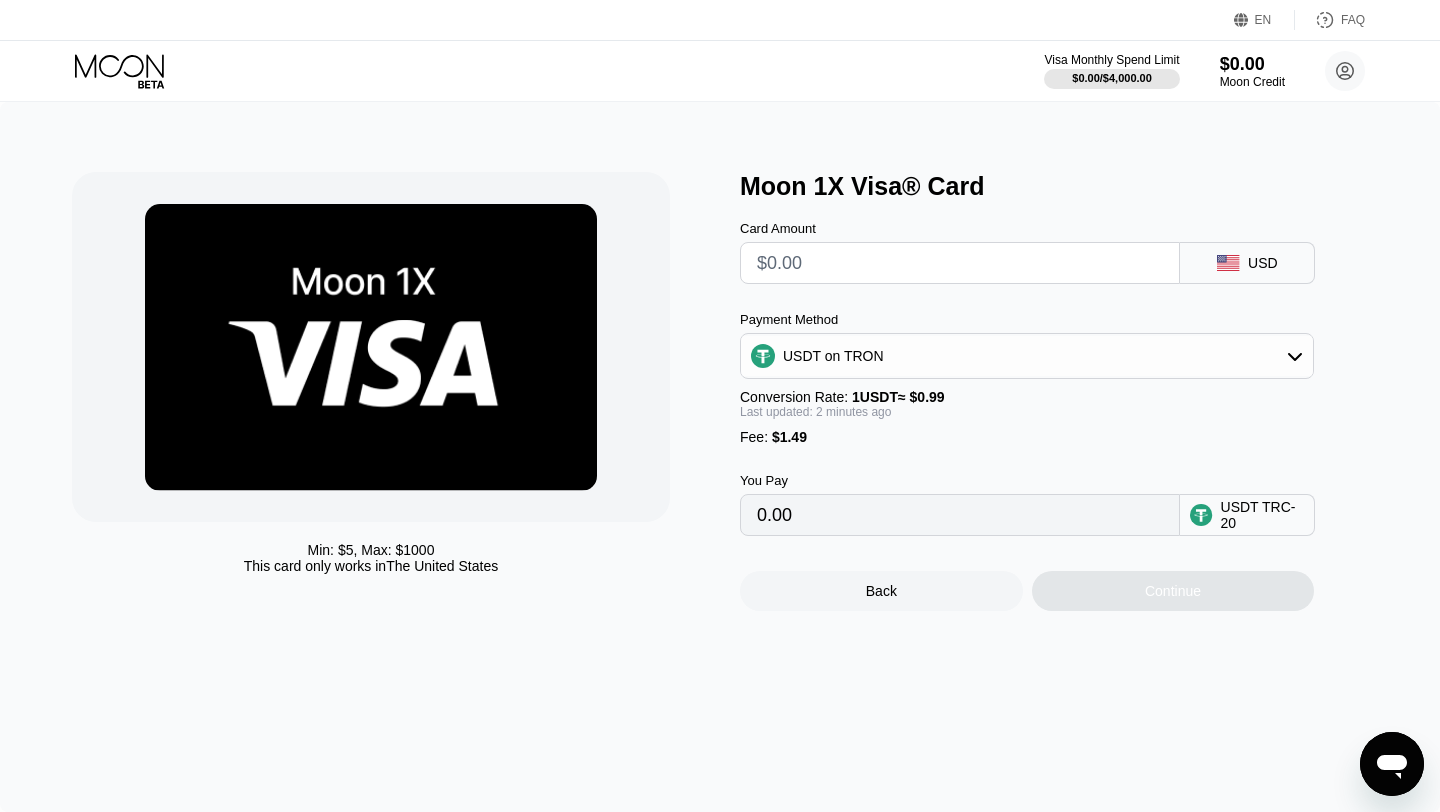 type on "$4" 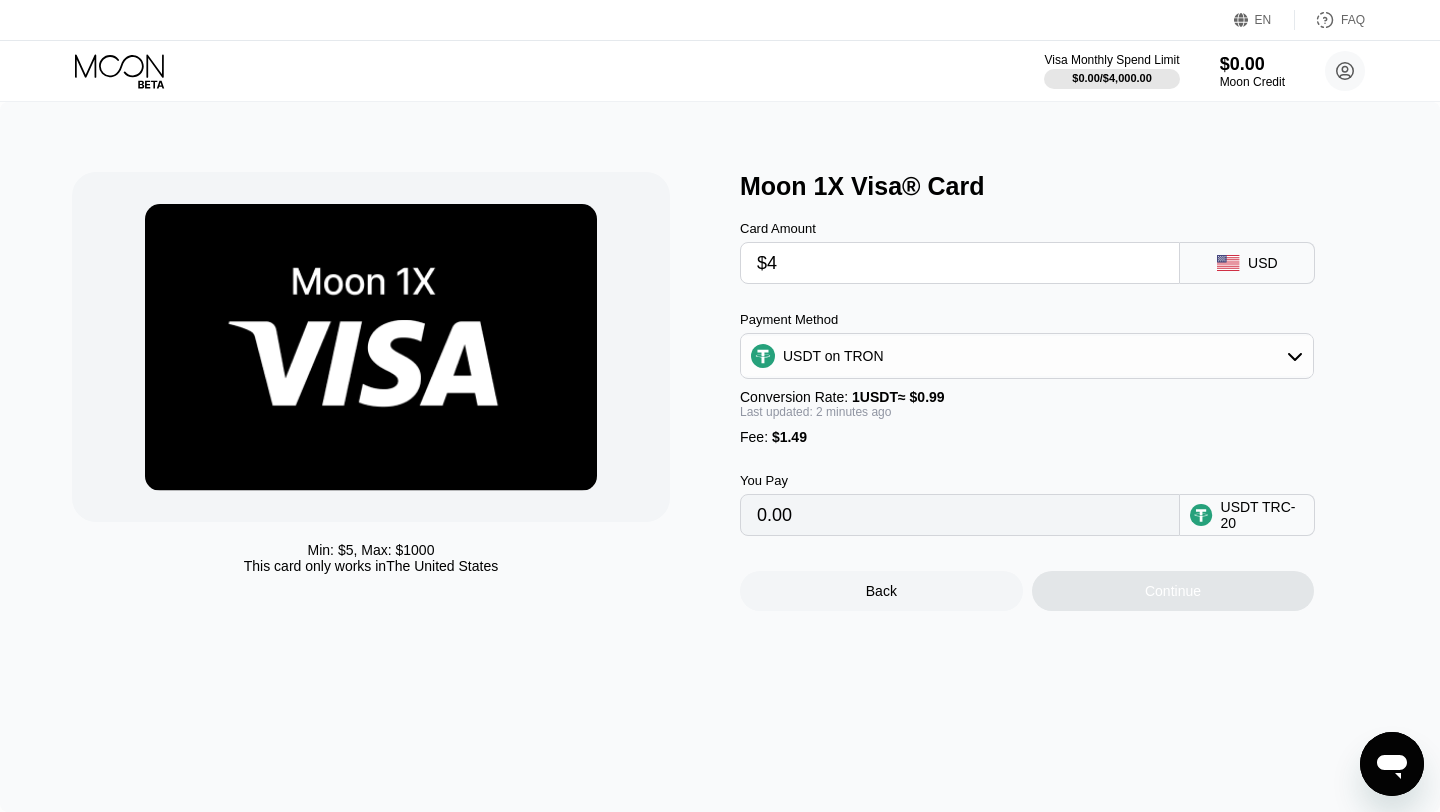 type on "5.55" 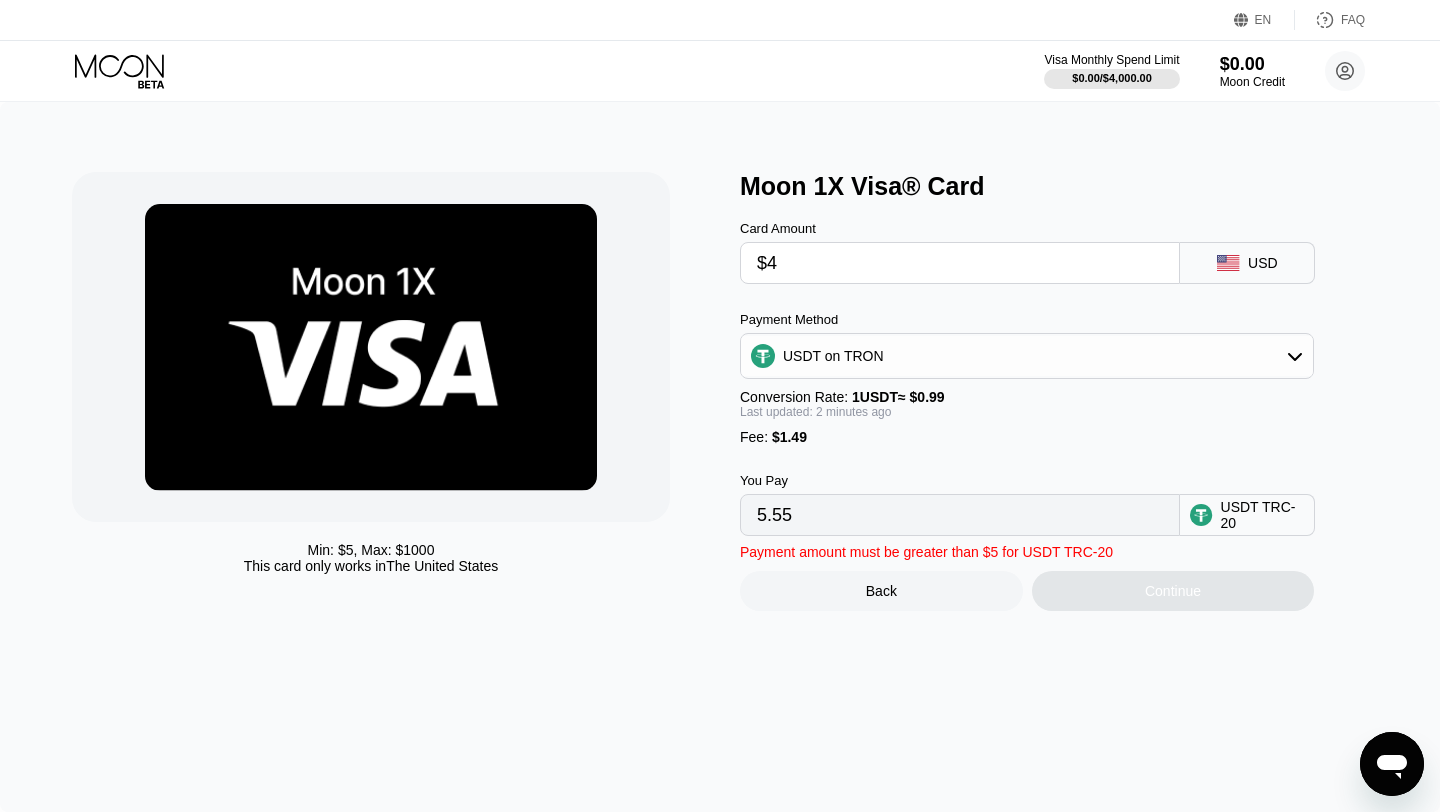 type 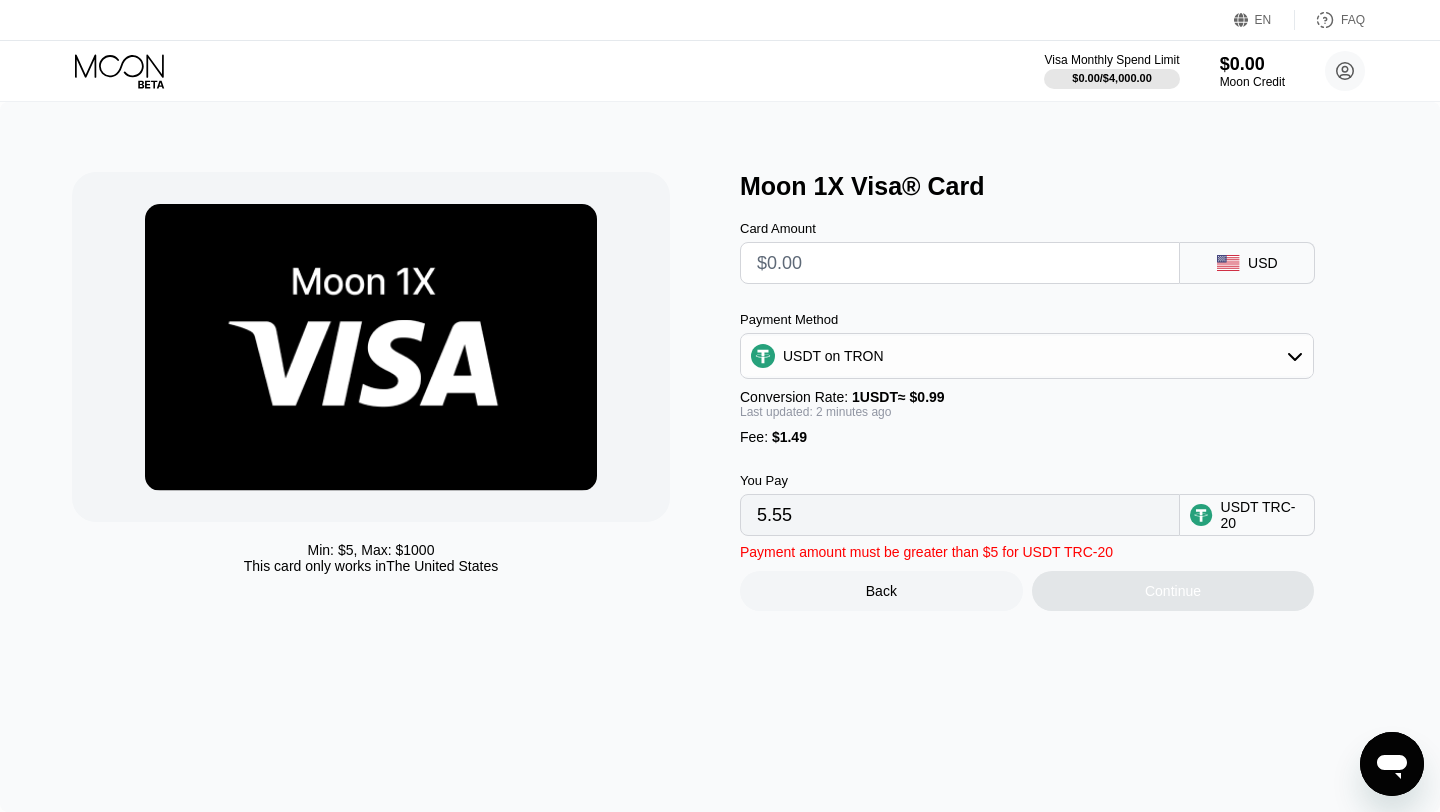 type on "0.00" 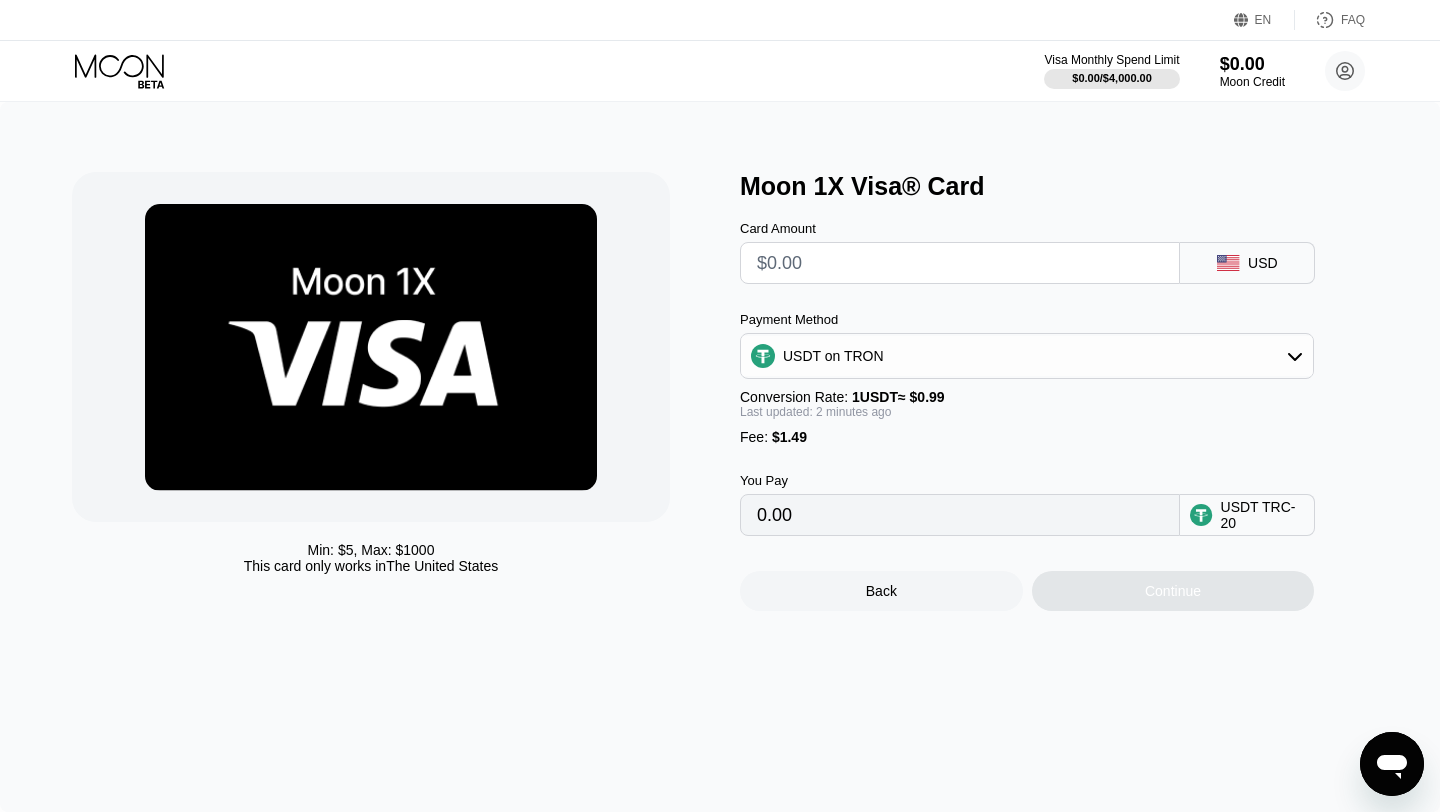 type on "$5" 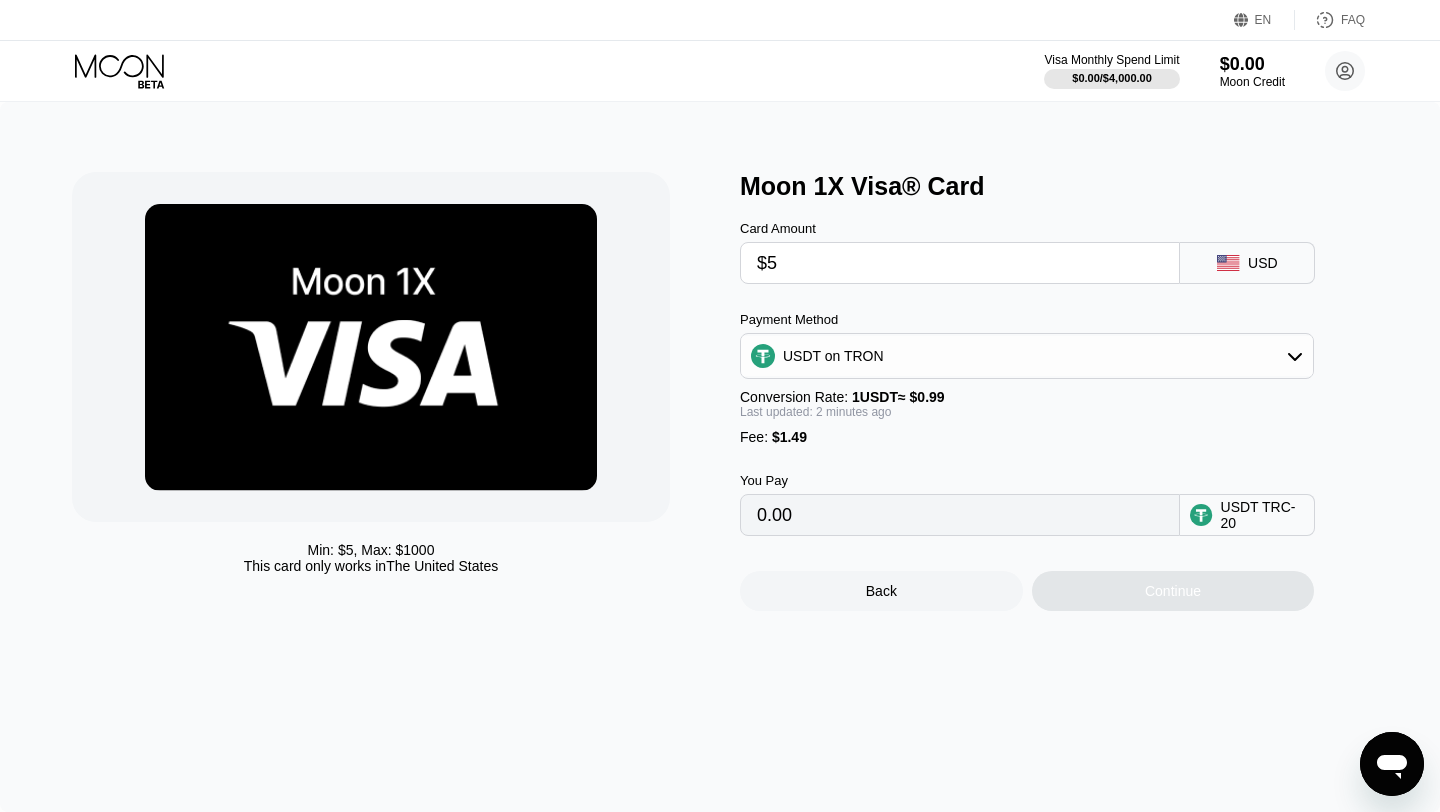 type on "6.56" 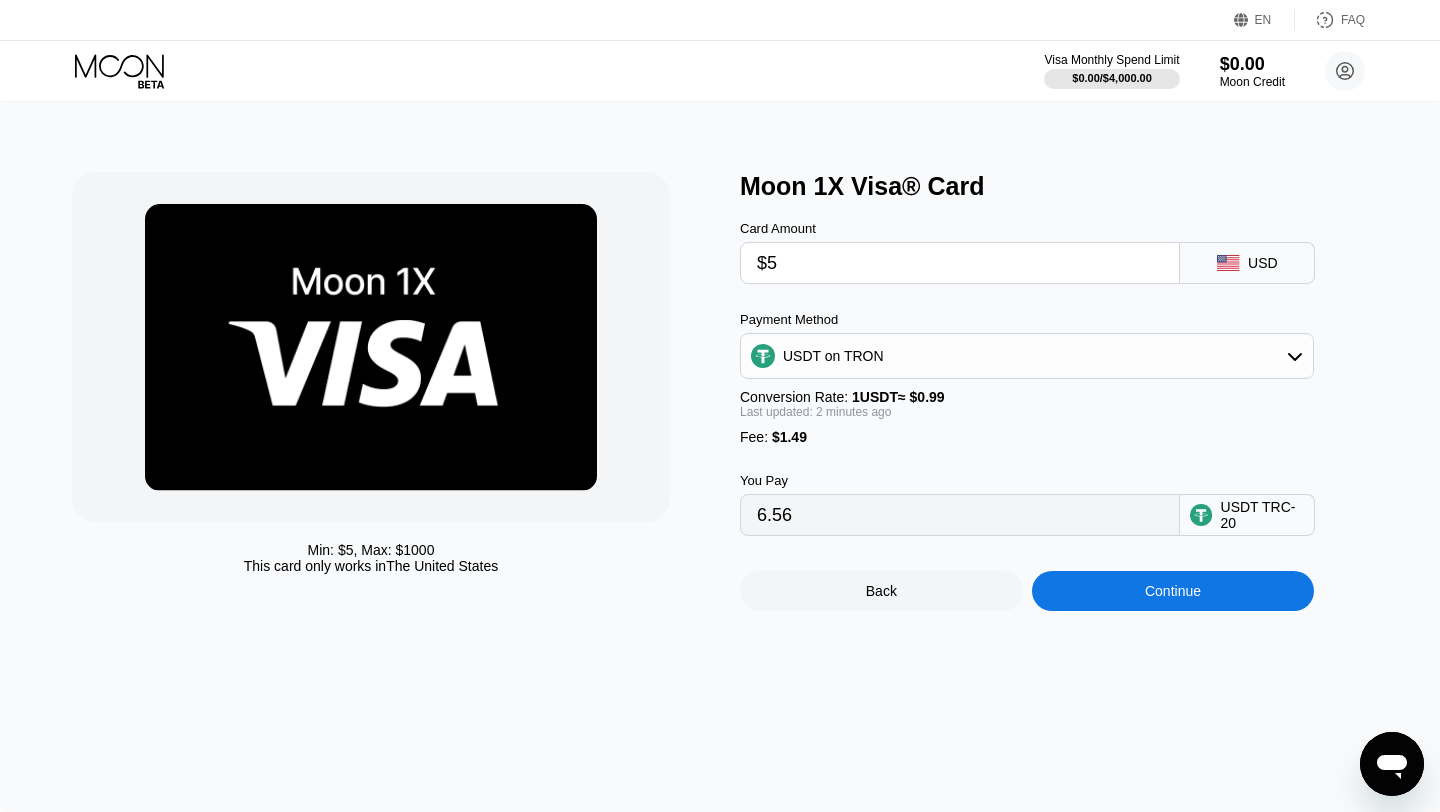 type on "$5" 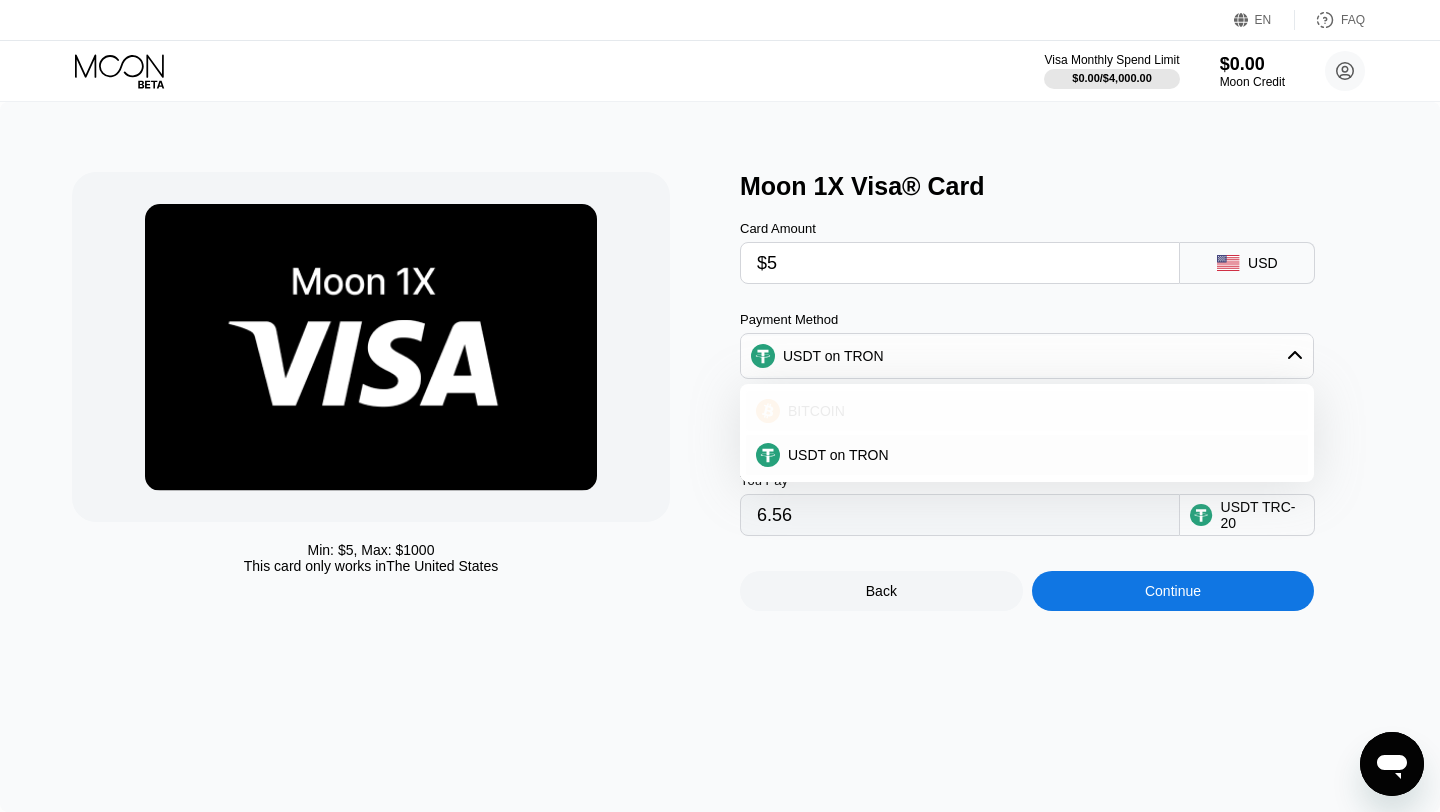 click on "BITCOIN" at bounding box center (1039, 411) 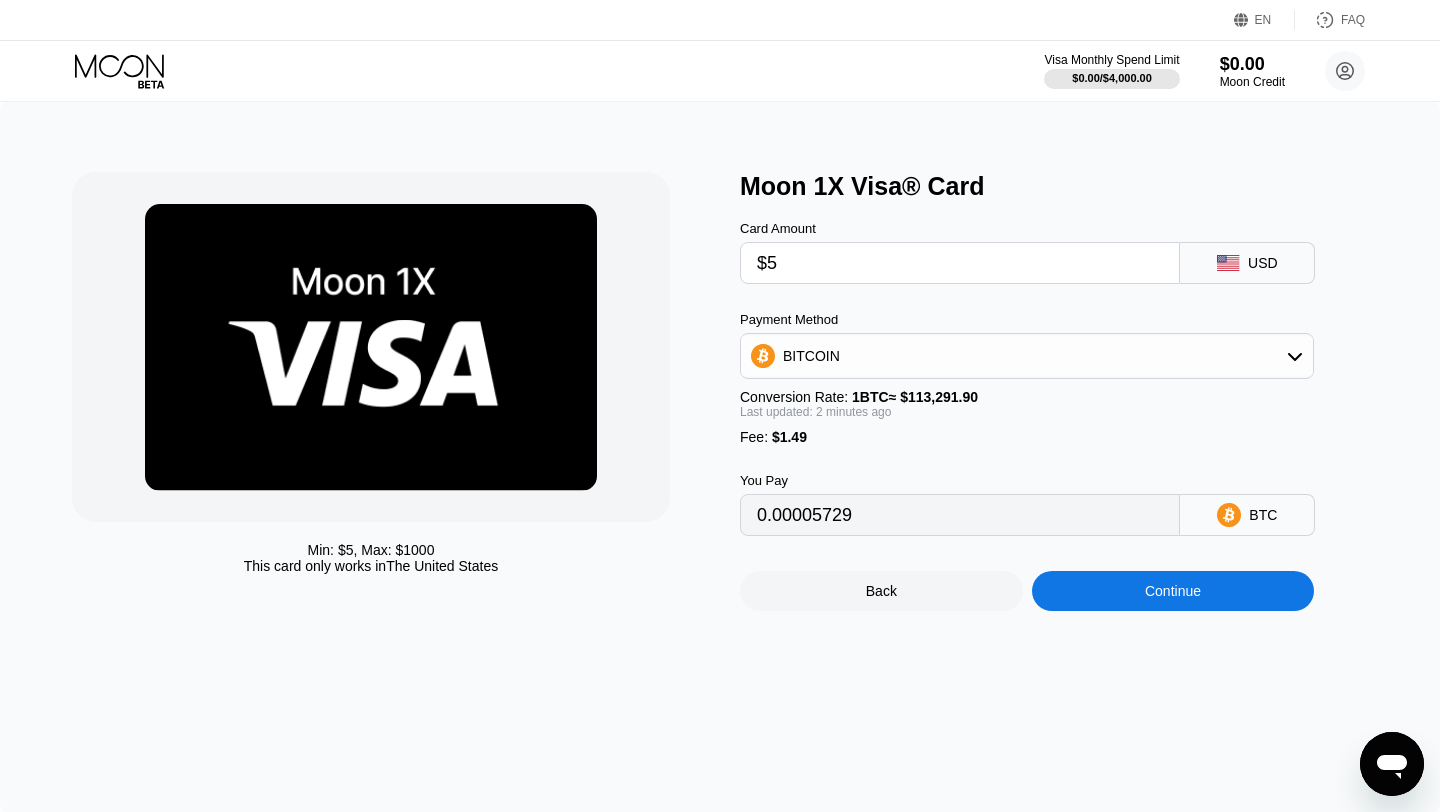 click on "0.00005729" at bounding box center [960, 515] 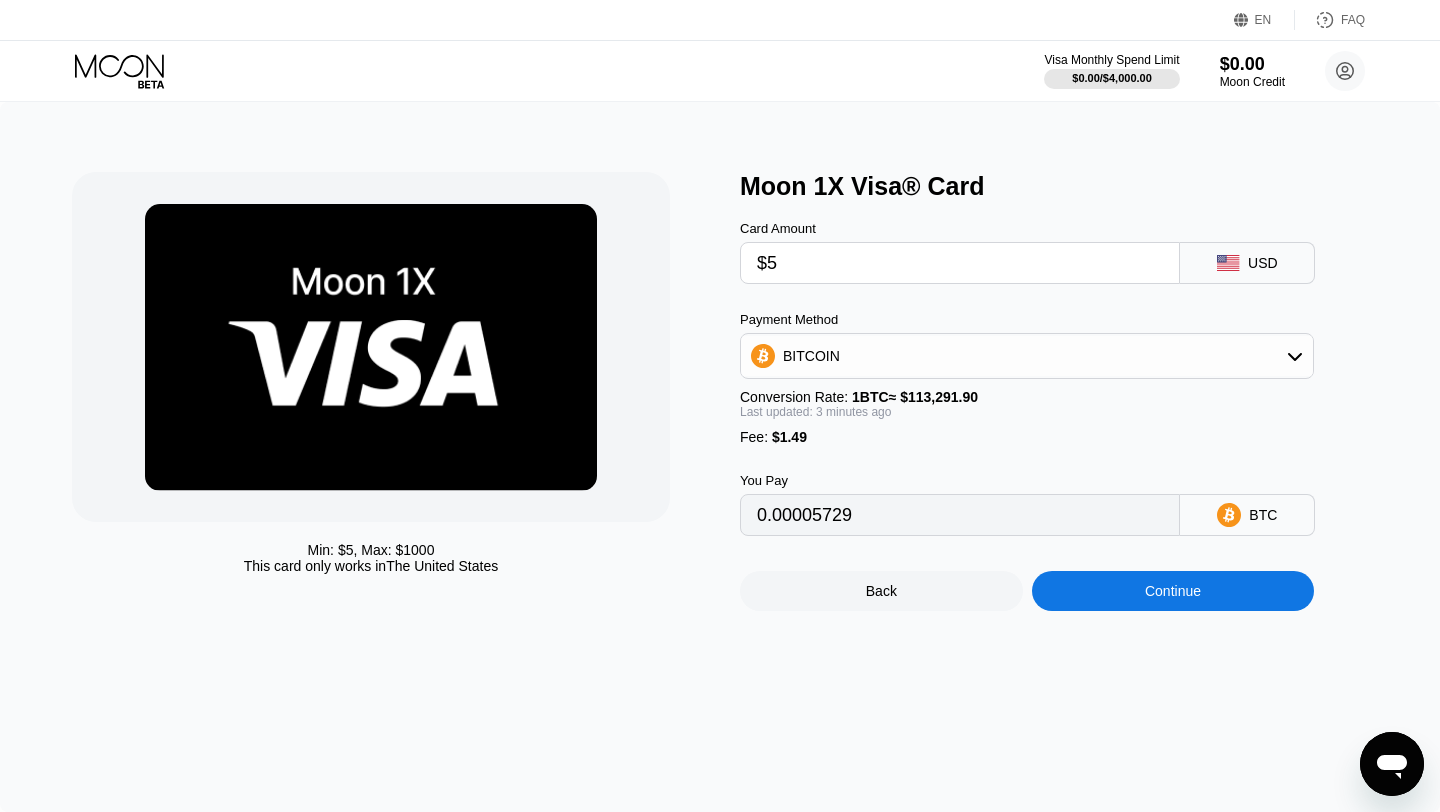 type on "0.00005726" 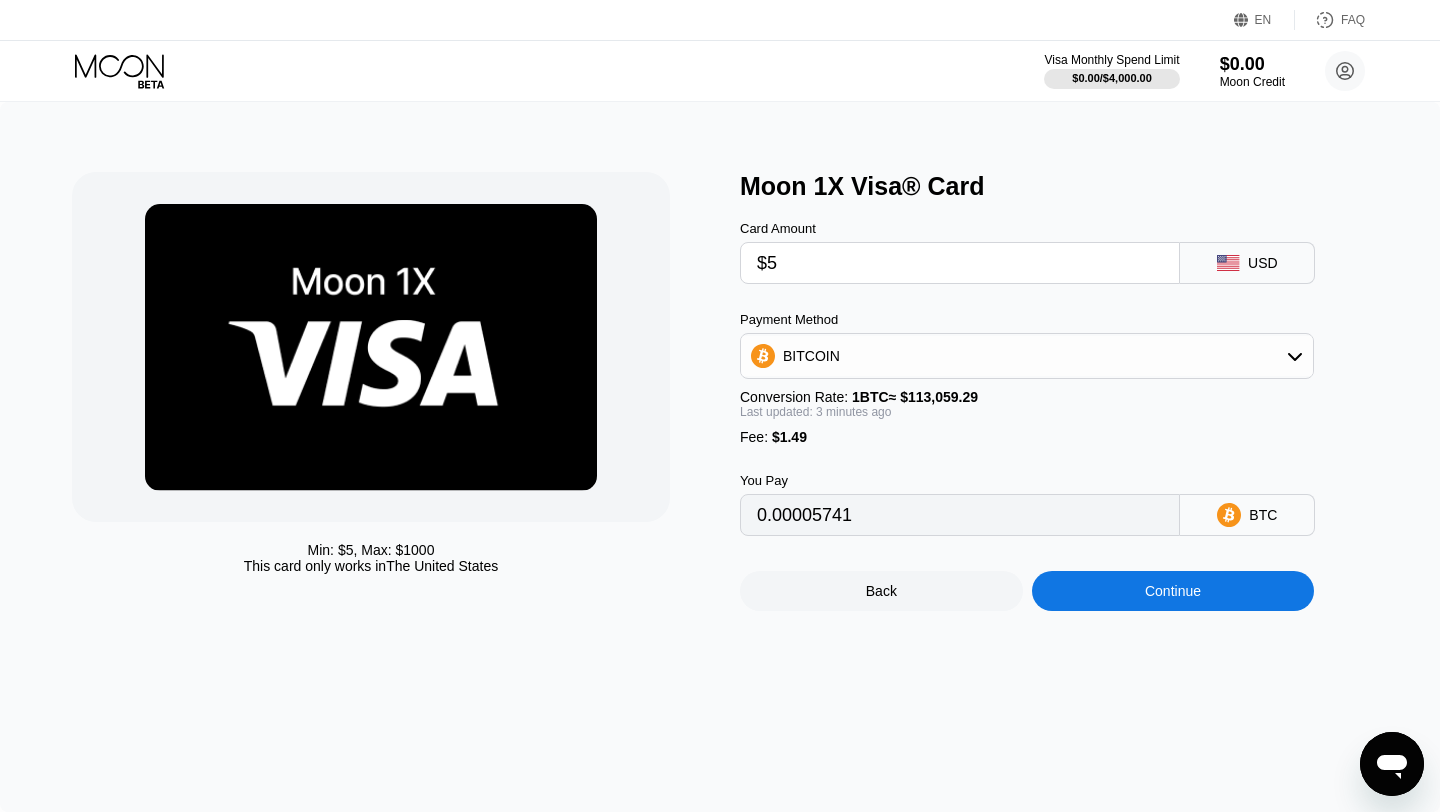 type on "0.00005747" 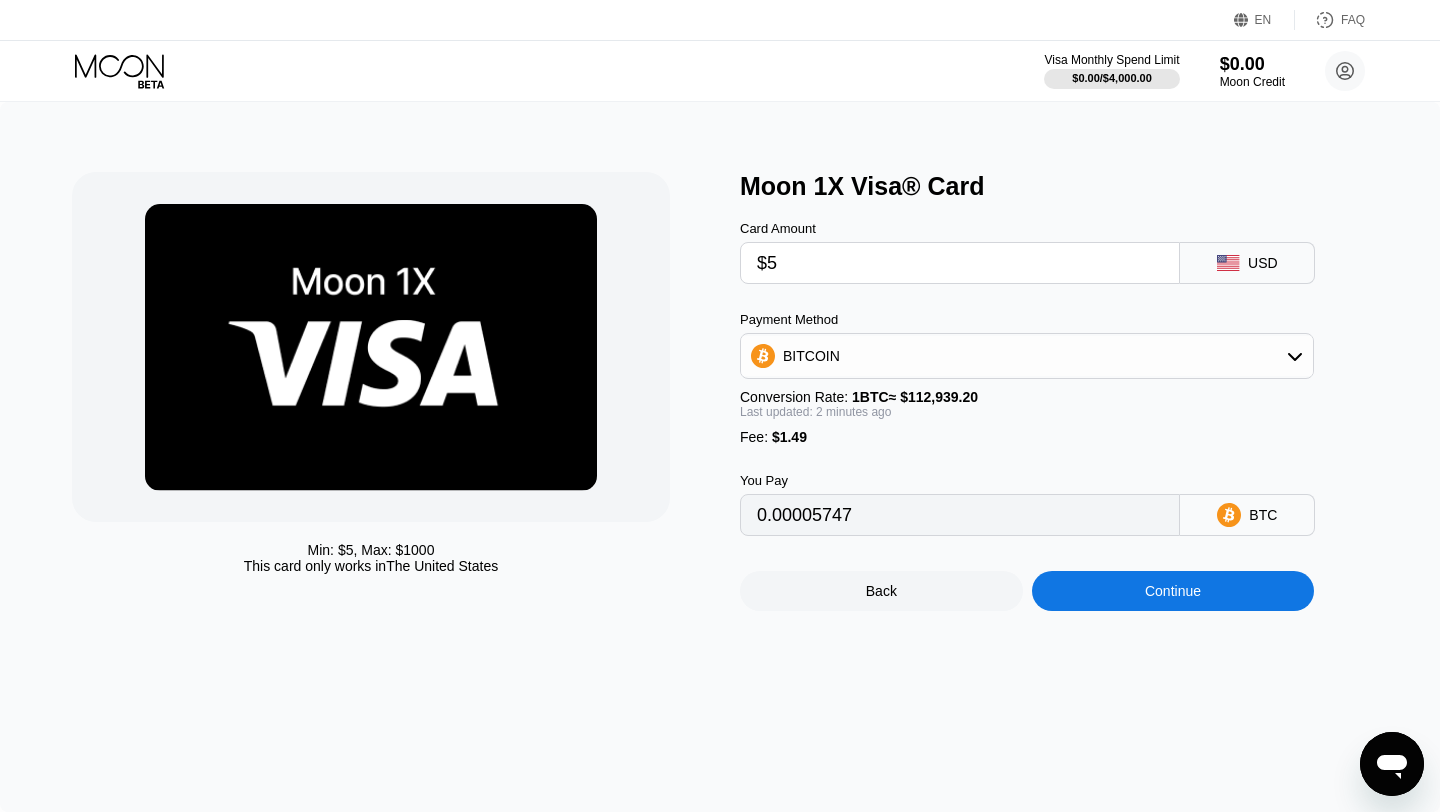 scroll, scrollTop: 0, scrollLeft: 0, axis: both 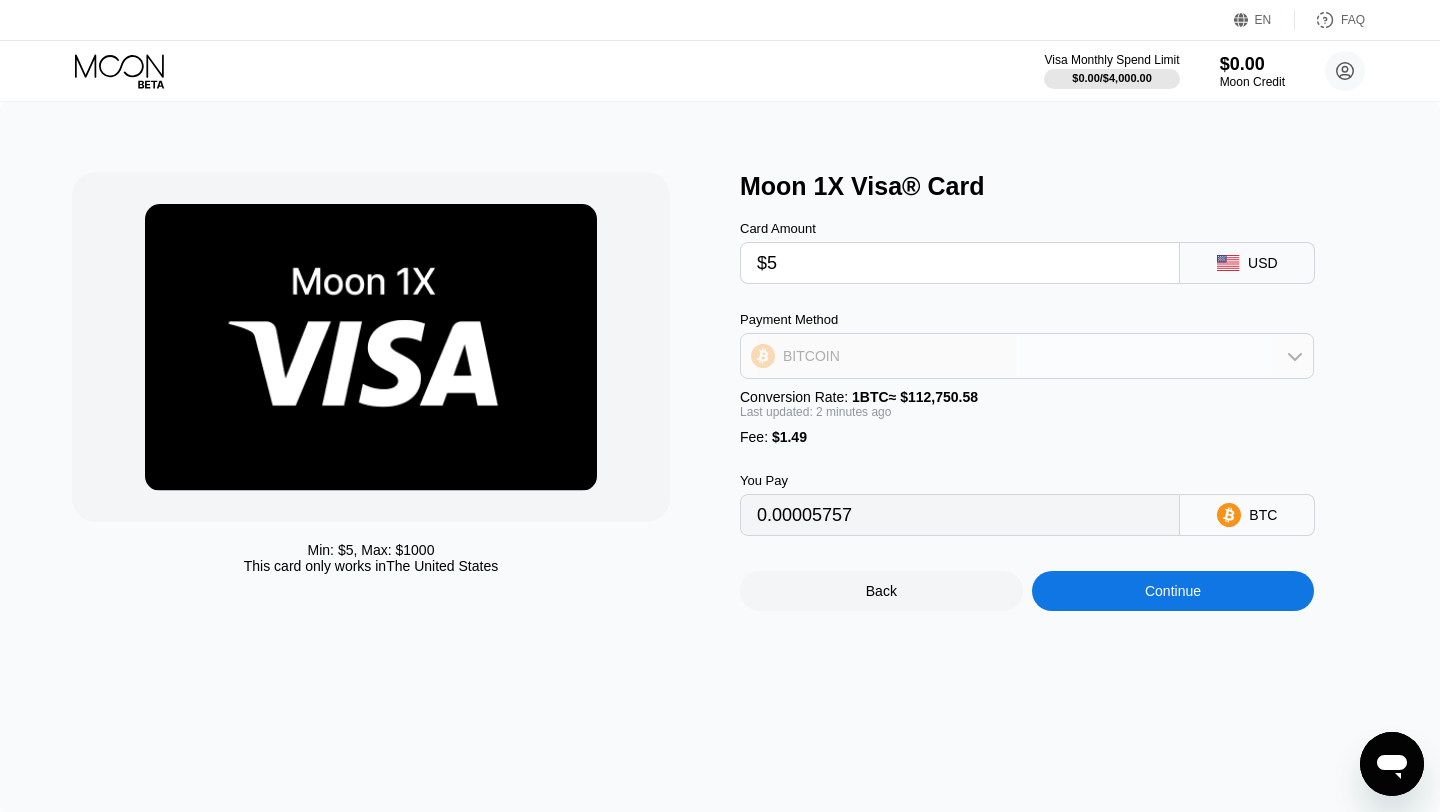 click on "BITCOIN" at bounding box center (1027, 356) 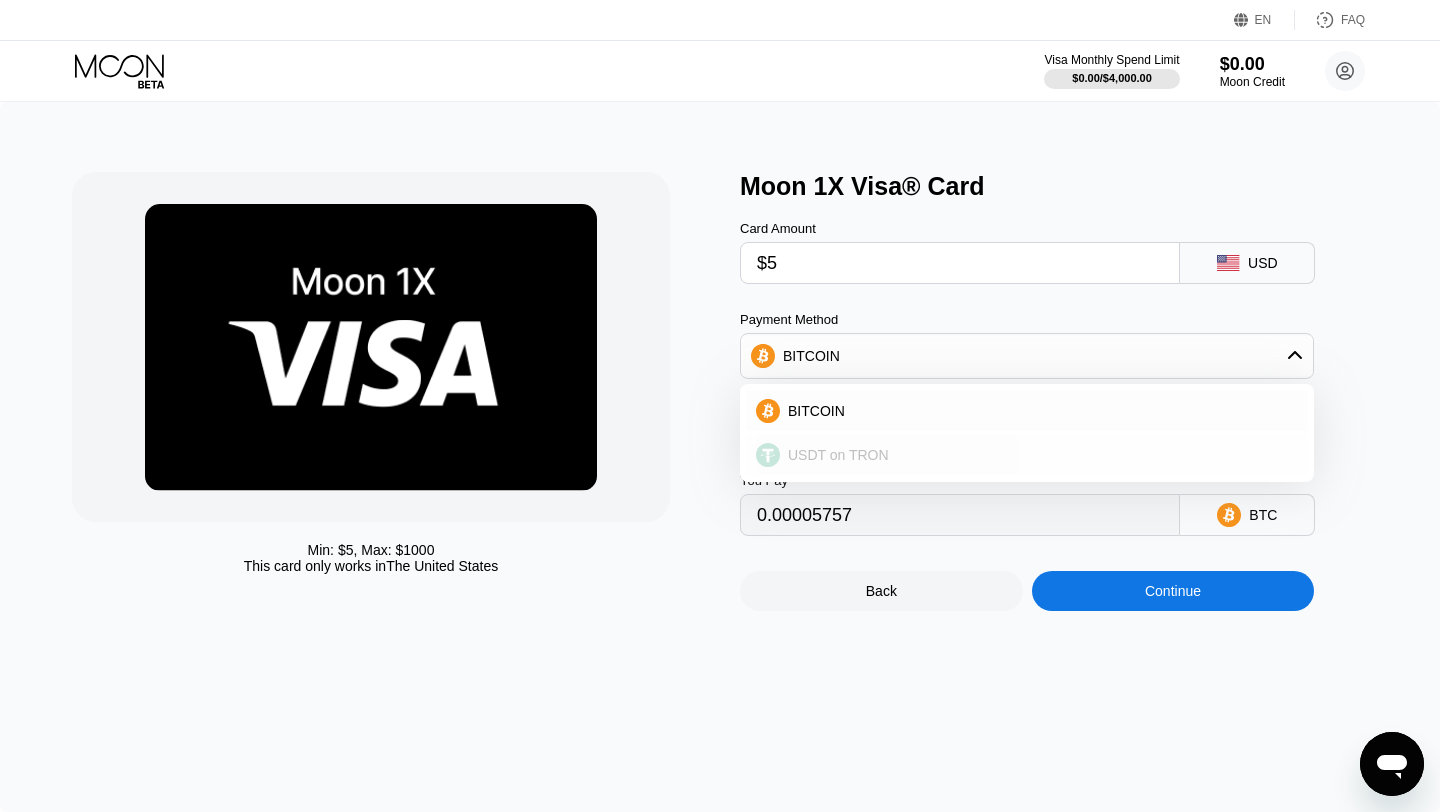 click on "USDT on TRON" at bounding box center (838, 455) 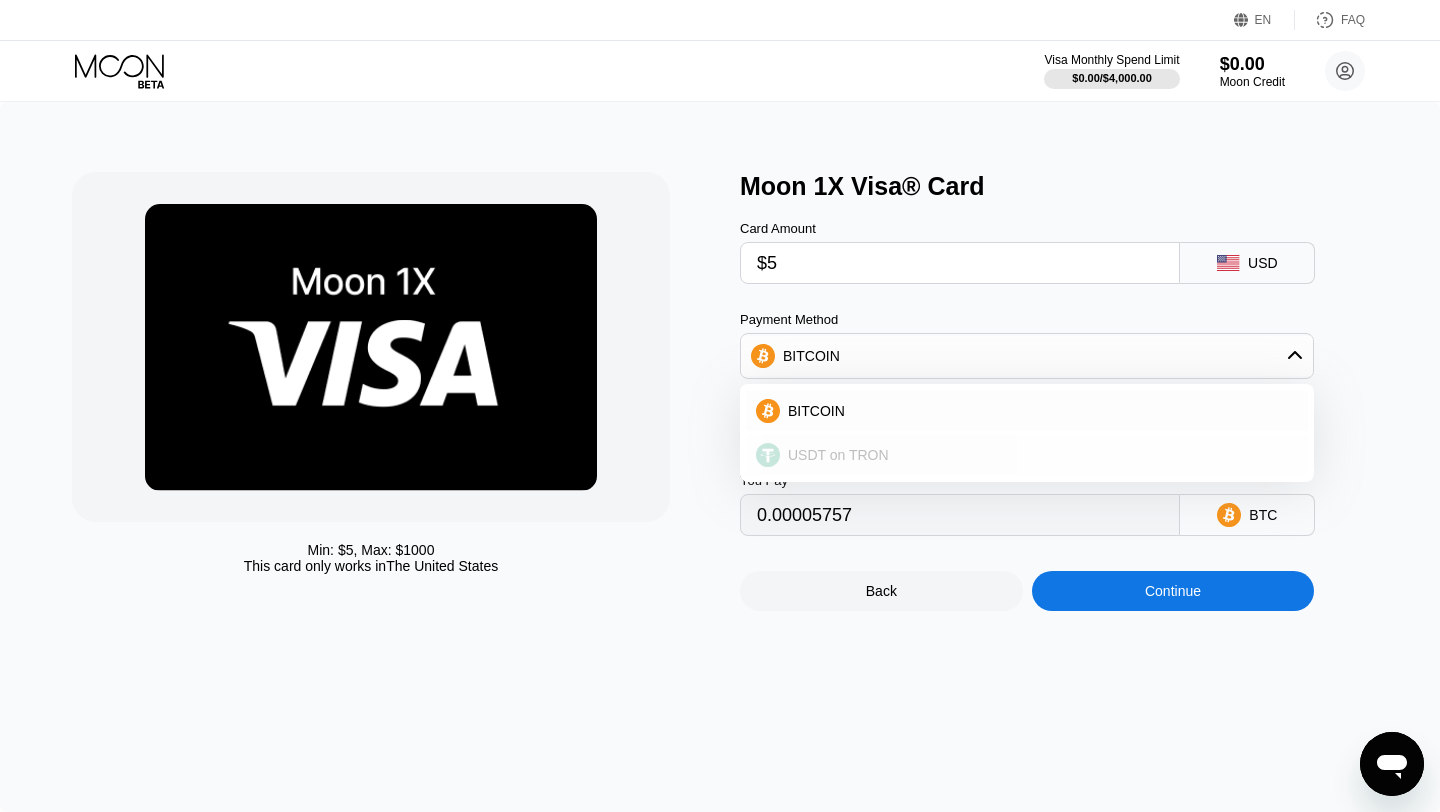 type on "6.56" 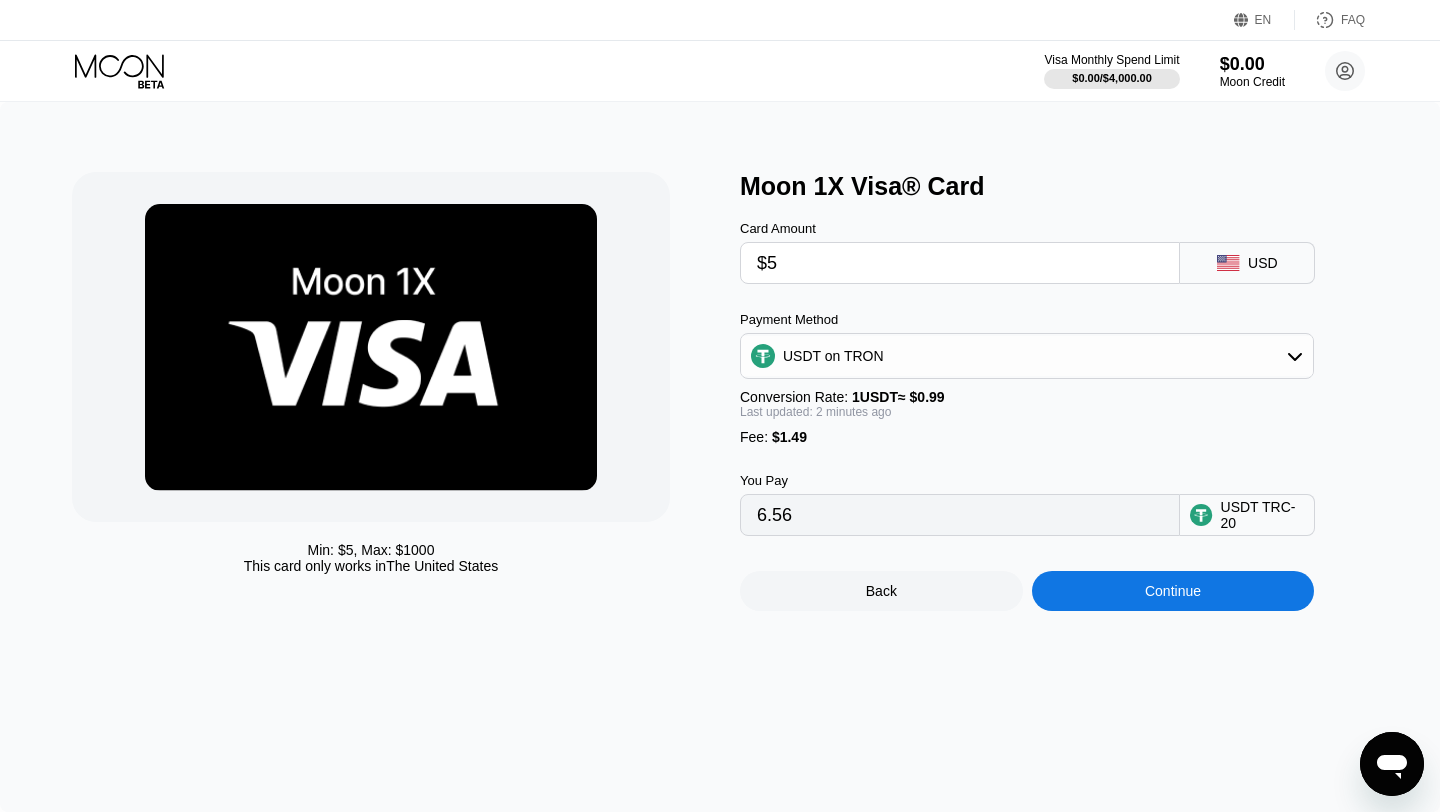 click on "You Pay" at bounding box center (960, 480) 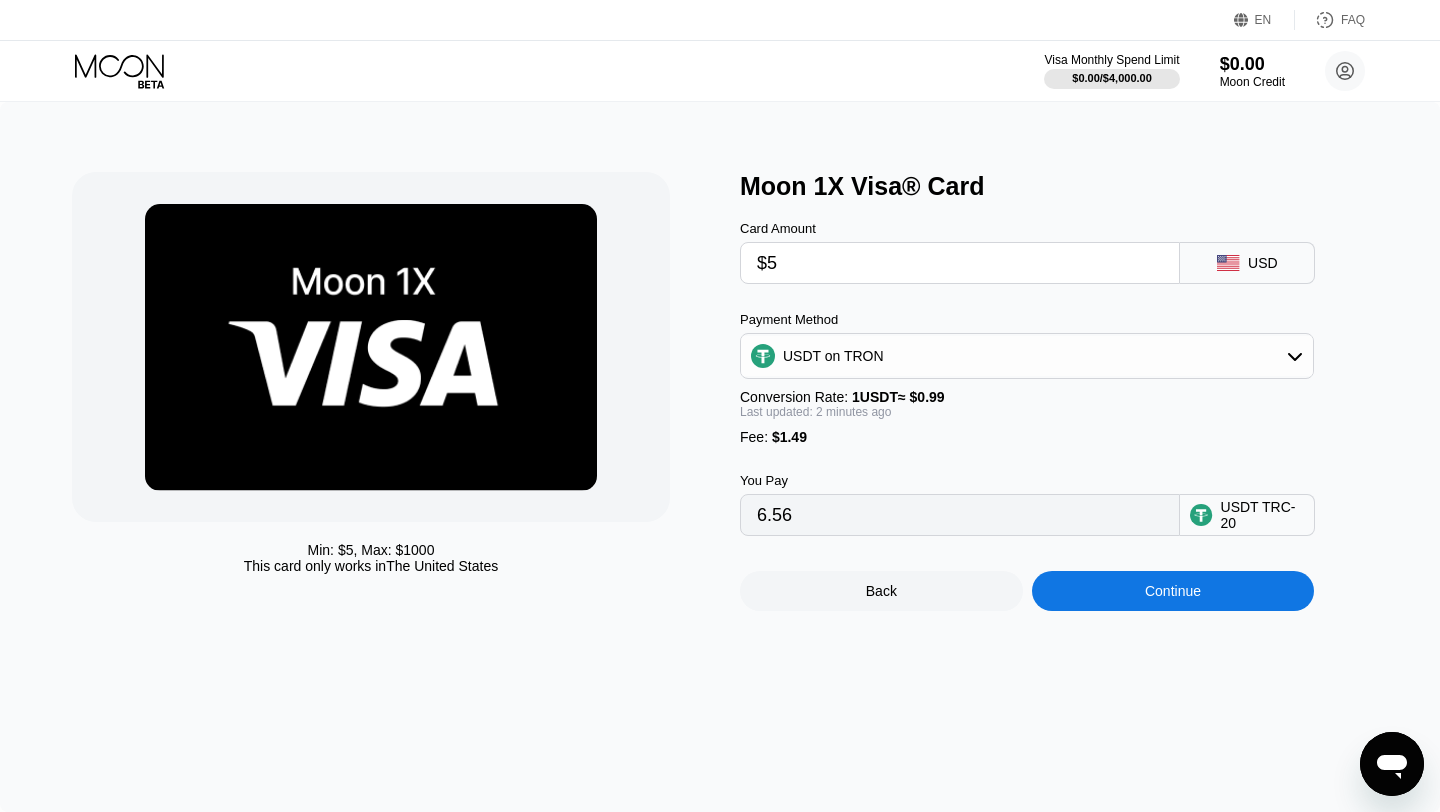 click on "Continue" at bounding box center [1173, 591] 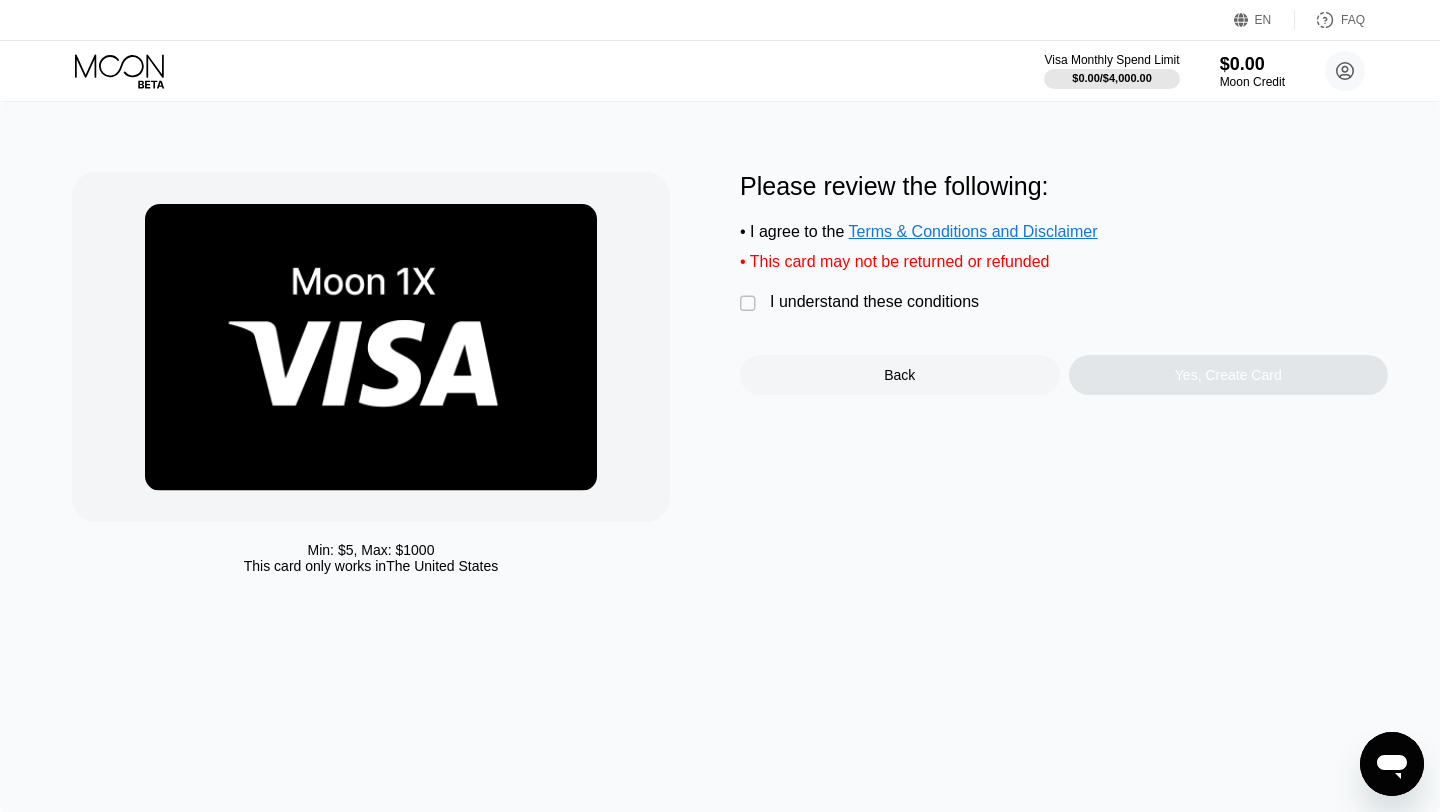 click on "I understand these conditions" at bounding box center [874, 302] 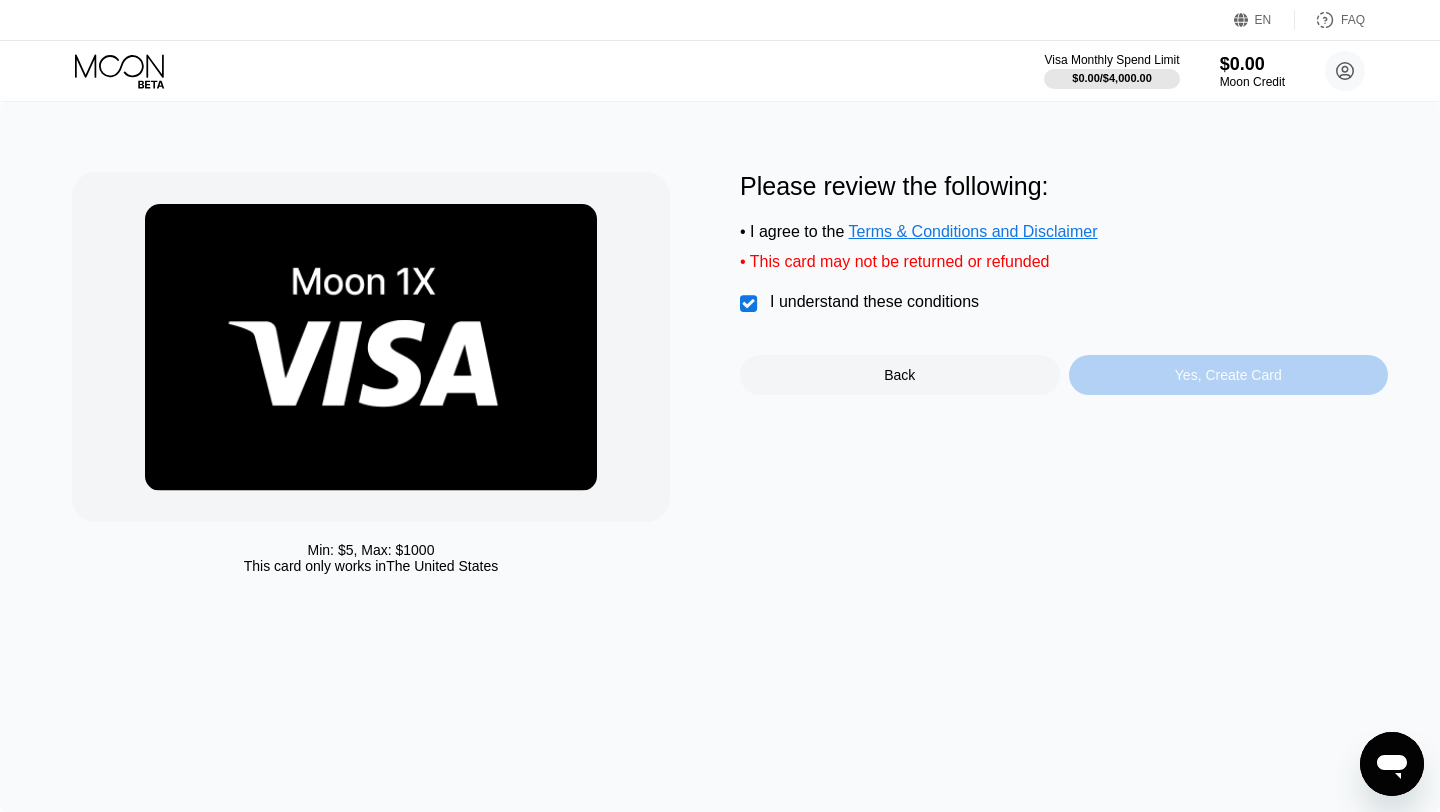 click on "Yes, Create Card" at bounding box center (1228, 375) 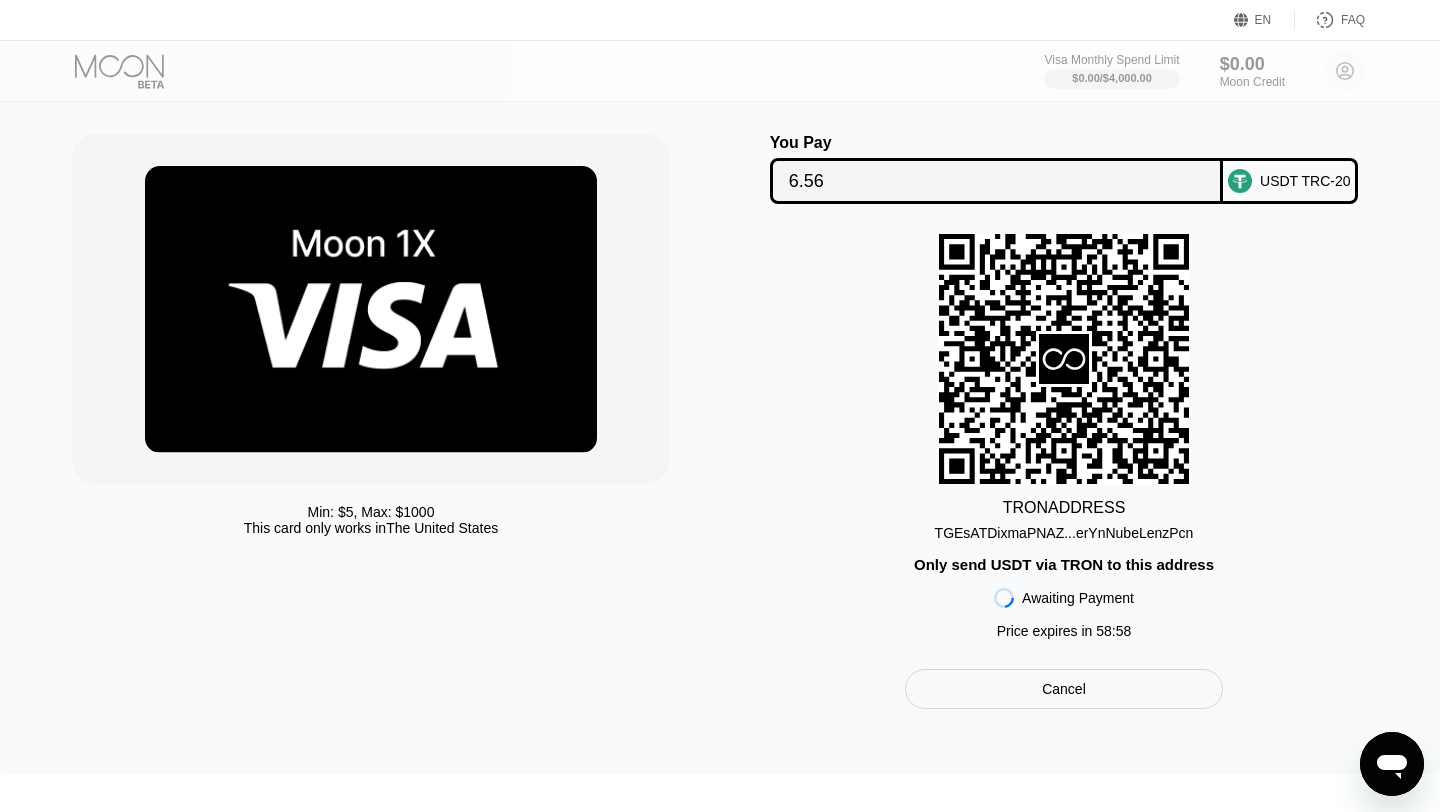 scroll, scrollTop: 45, scrollLeft: 0, axis: vertical 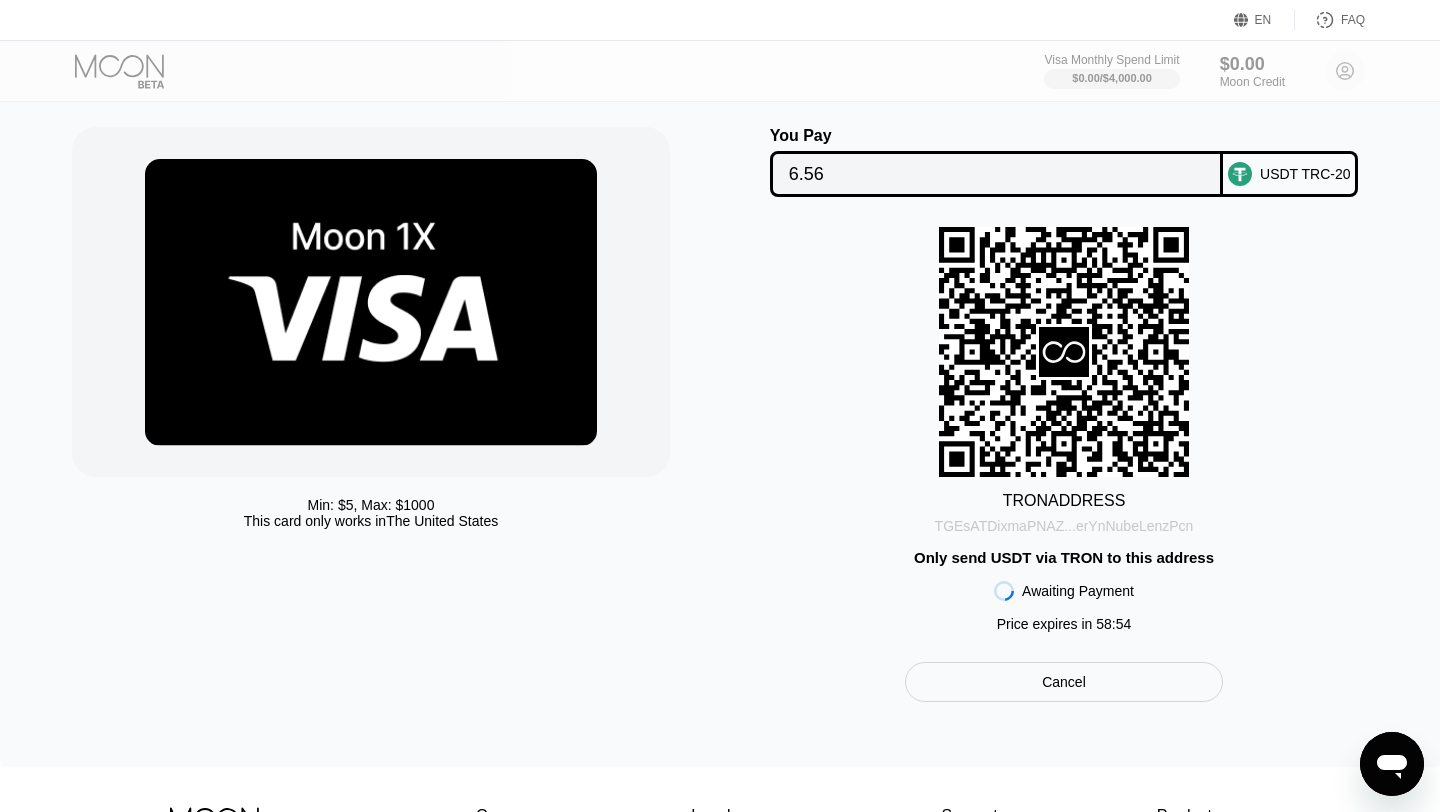 click on "TGEsATDixmaPNAZ...erYnNubeLenzPcn" at bounding box center (1064, 526) 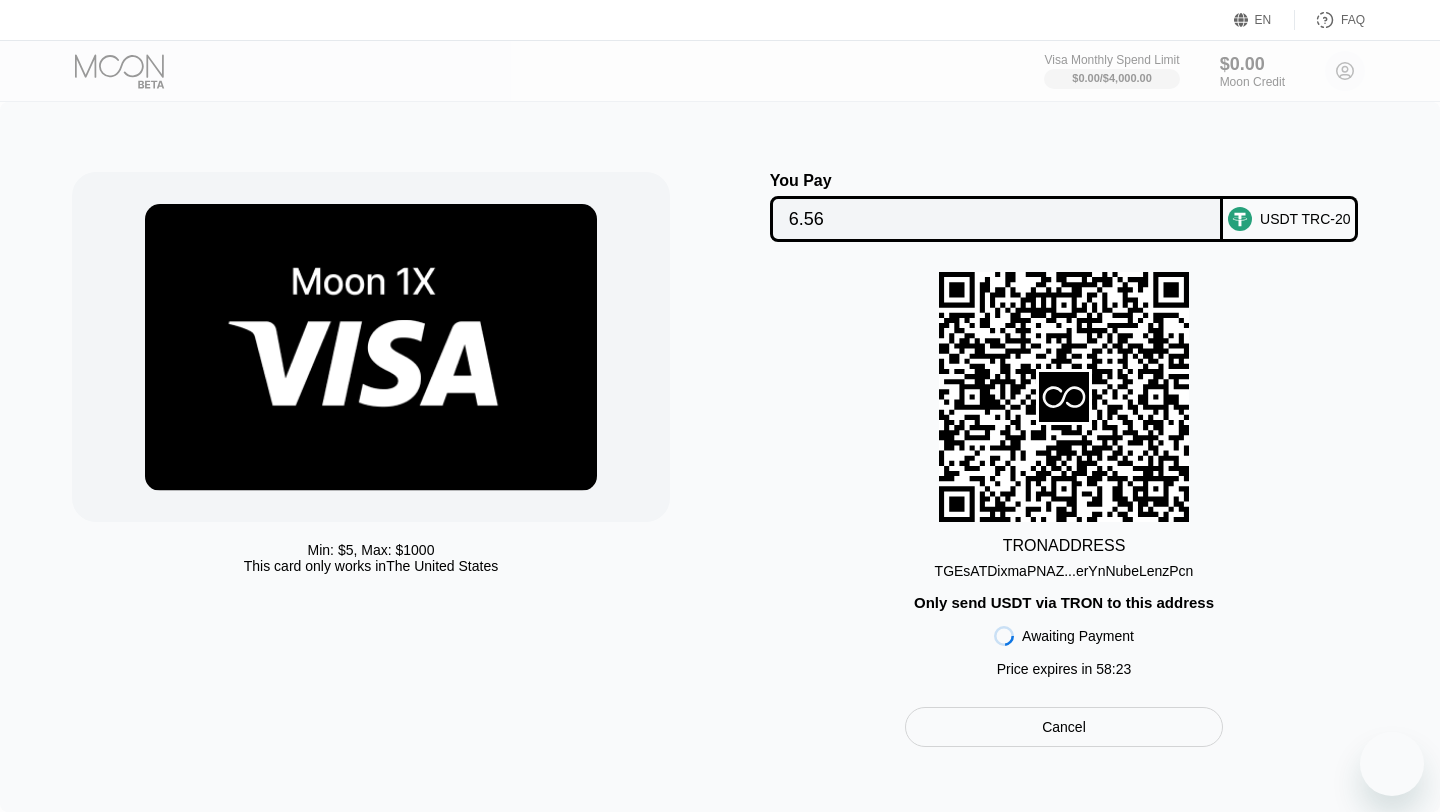 scroll, scrollTop: 45, scrollLeft: 0, axis: vertical 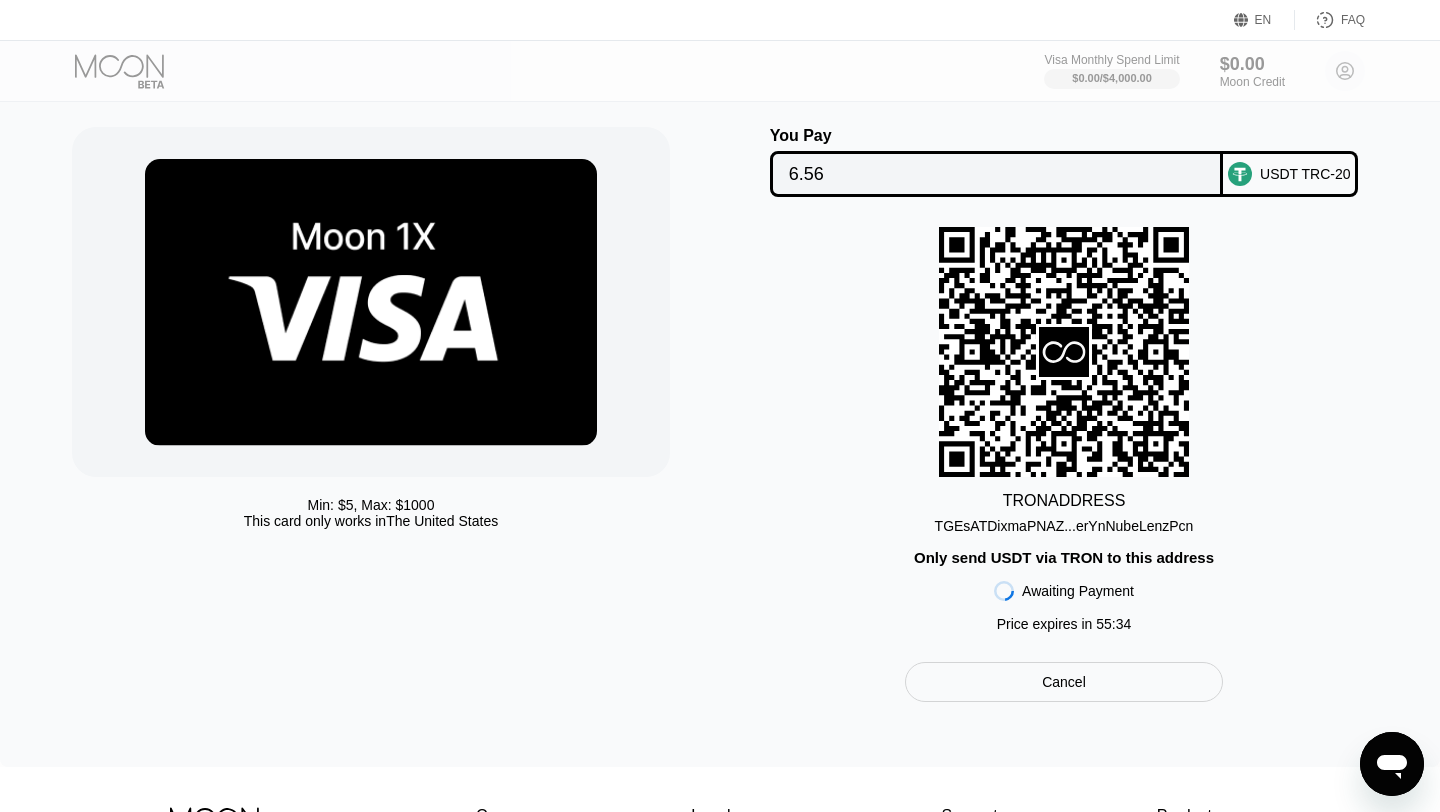 click on "TGEsATDixmaPNAZ...erYnNubeLenzPcn" at bounding box center (1064, 526) 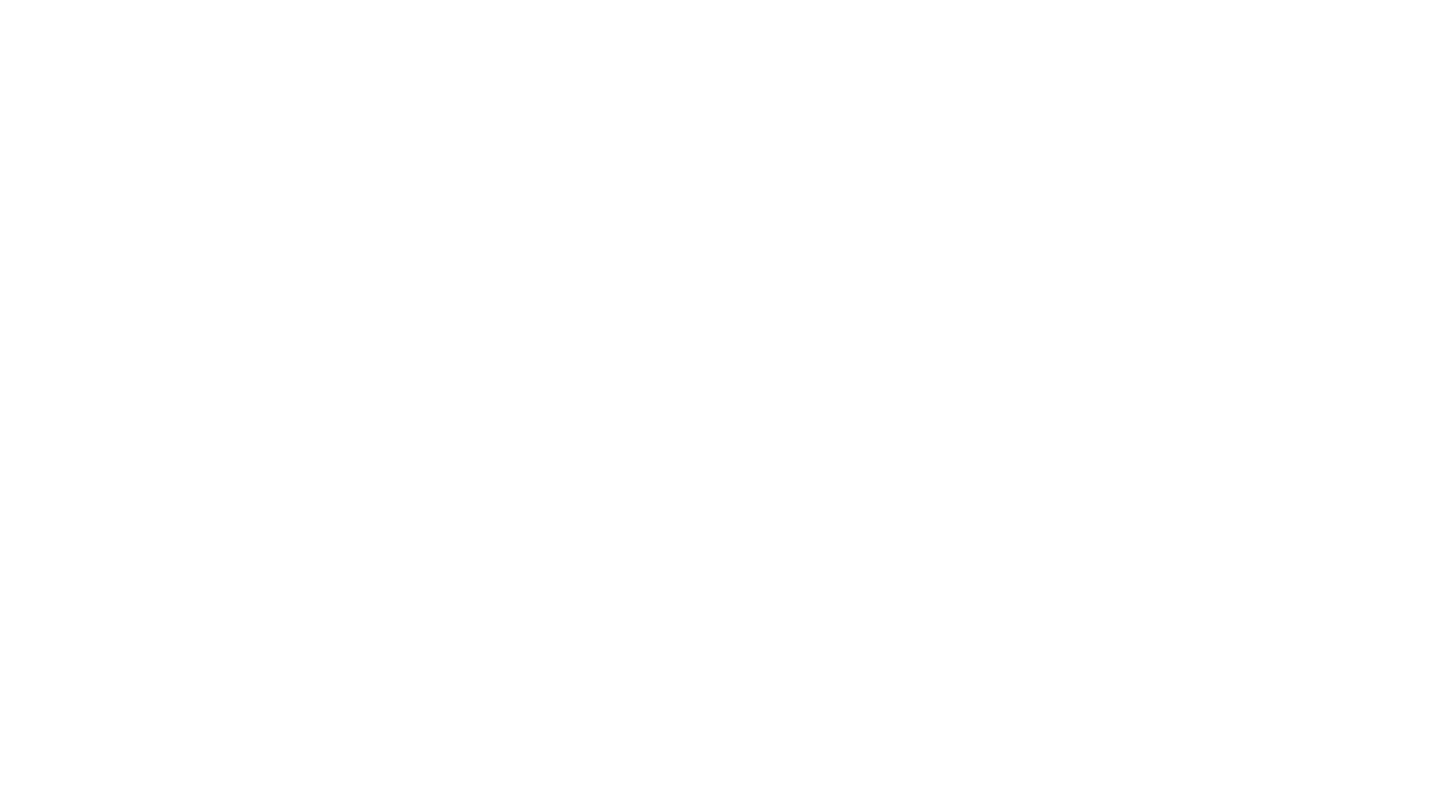 scroll, scrollTop: 0, scrollLeft: 0, axis: both 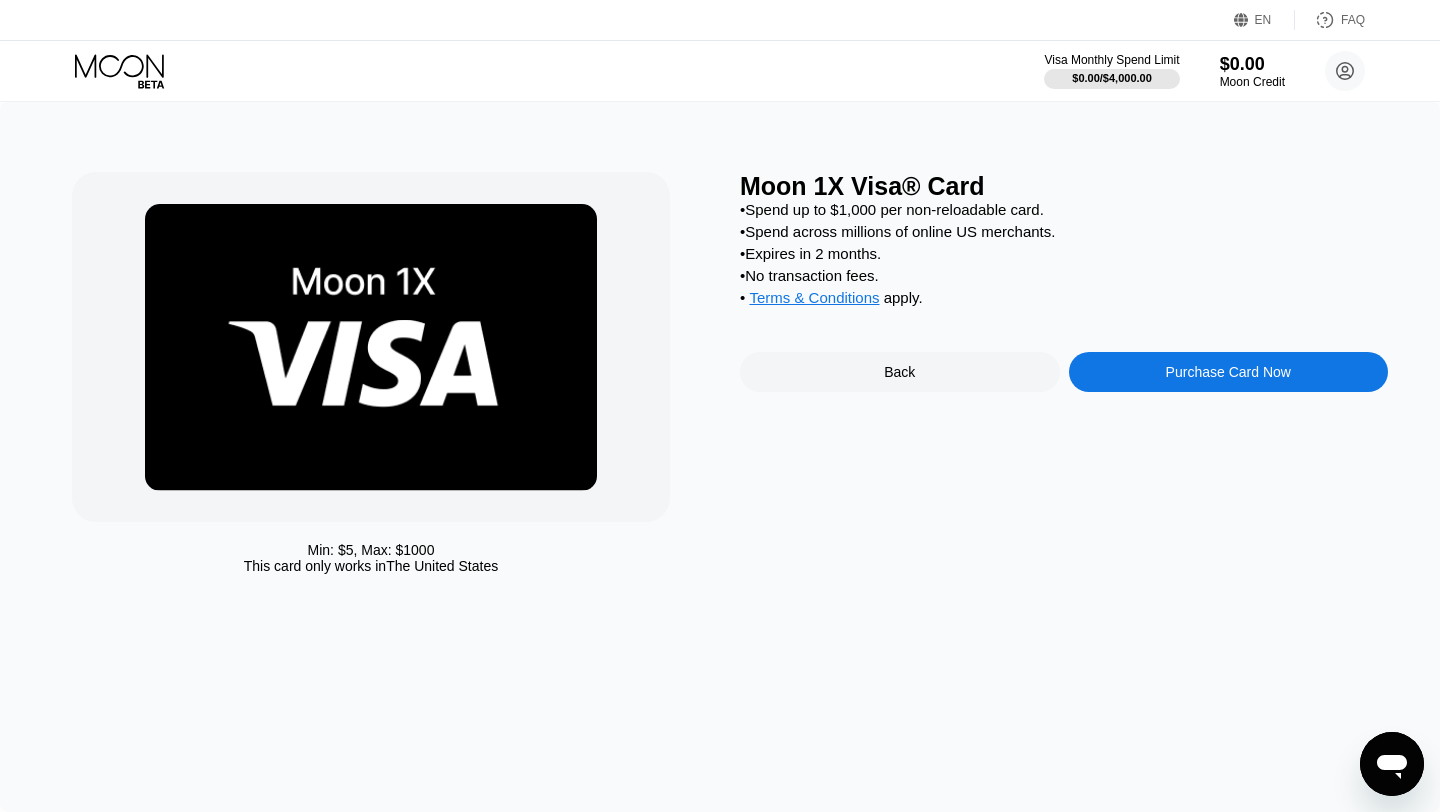 drag, startPoint x: 357, startPoint y: 564, endPoint x: 451, endPoint y: 563, distance: 94.00532 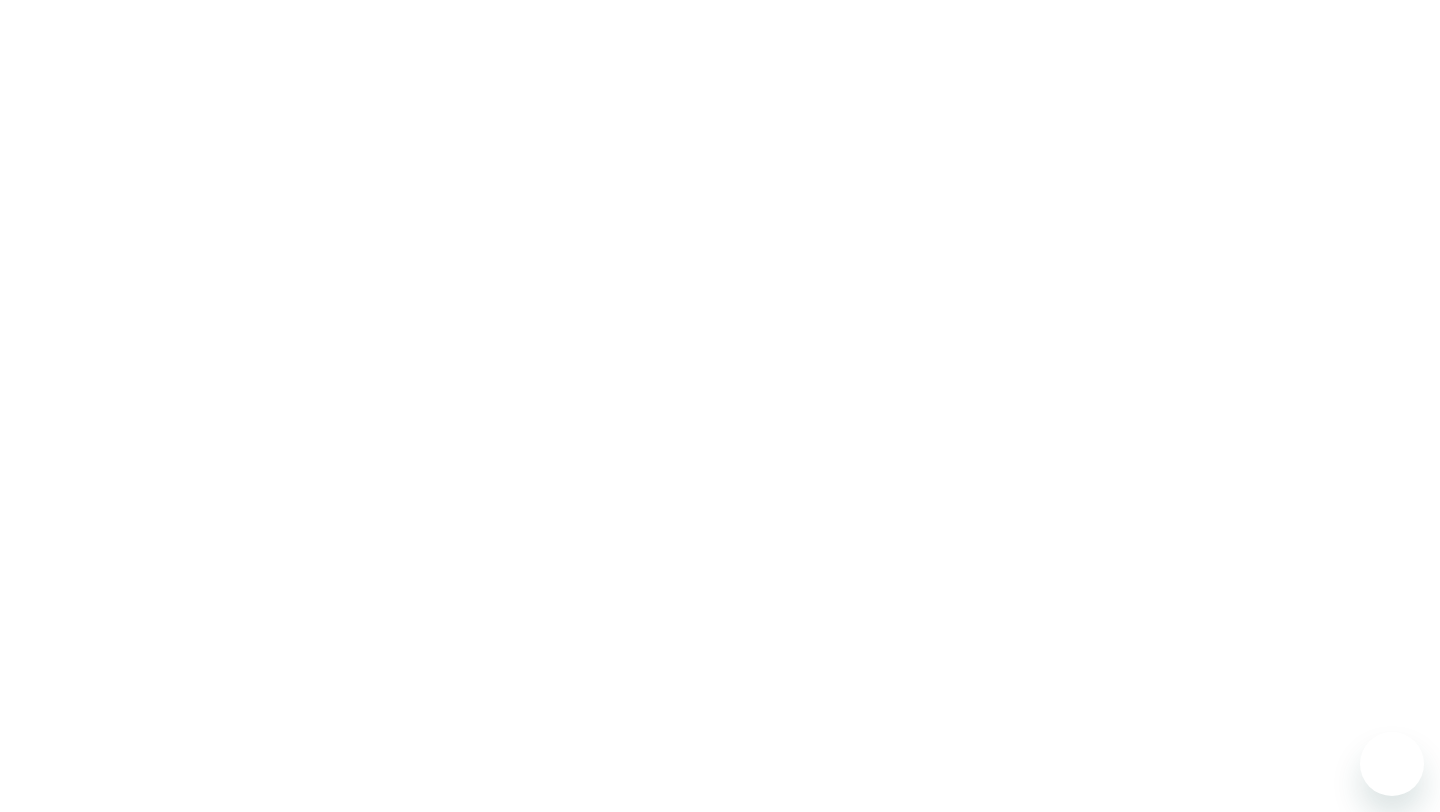 scroll, scrollTop: 0, scrollLeft: 0, axis: both 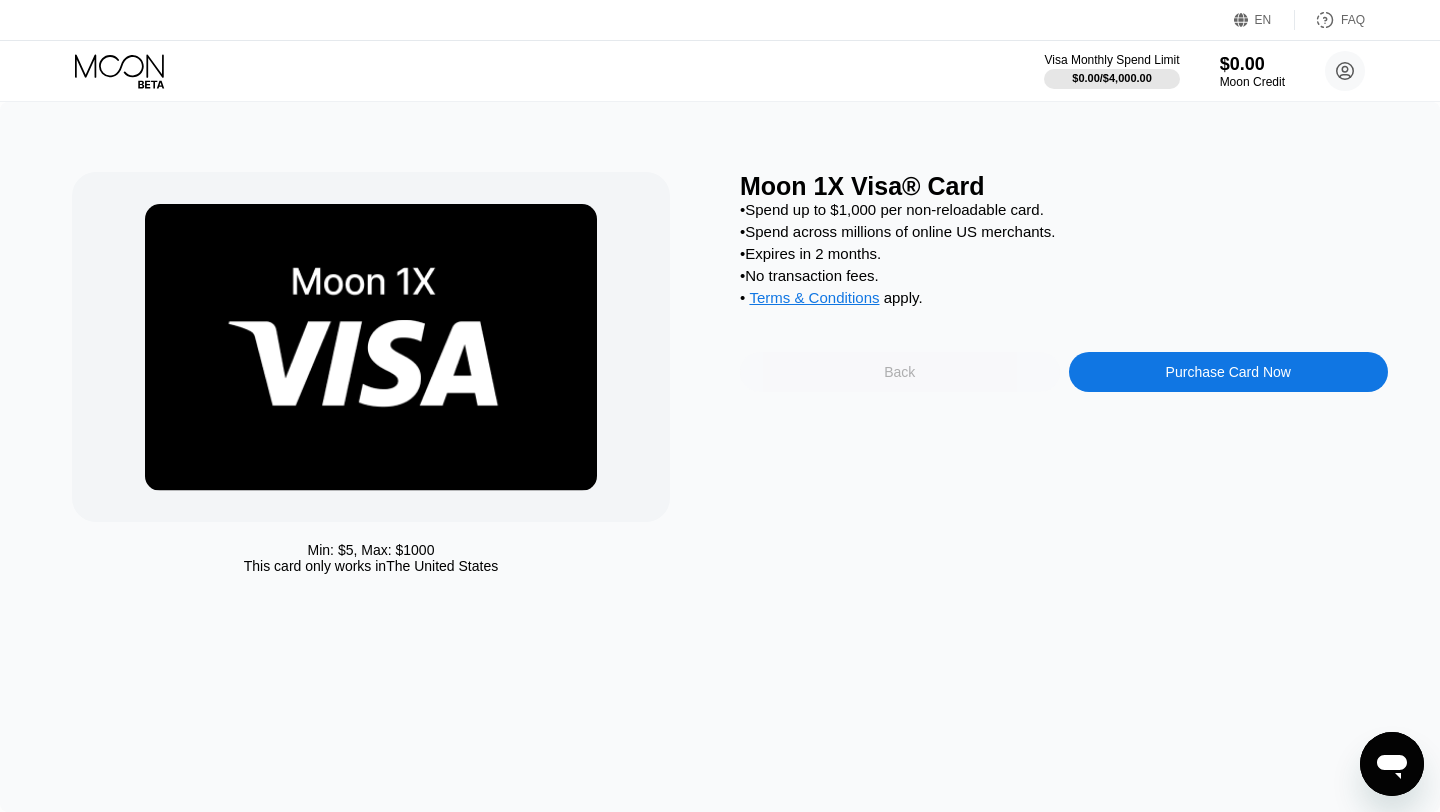 click on "Back" at bounding box center (900, 372) 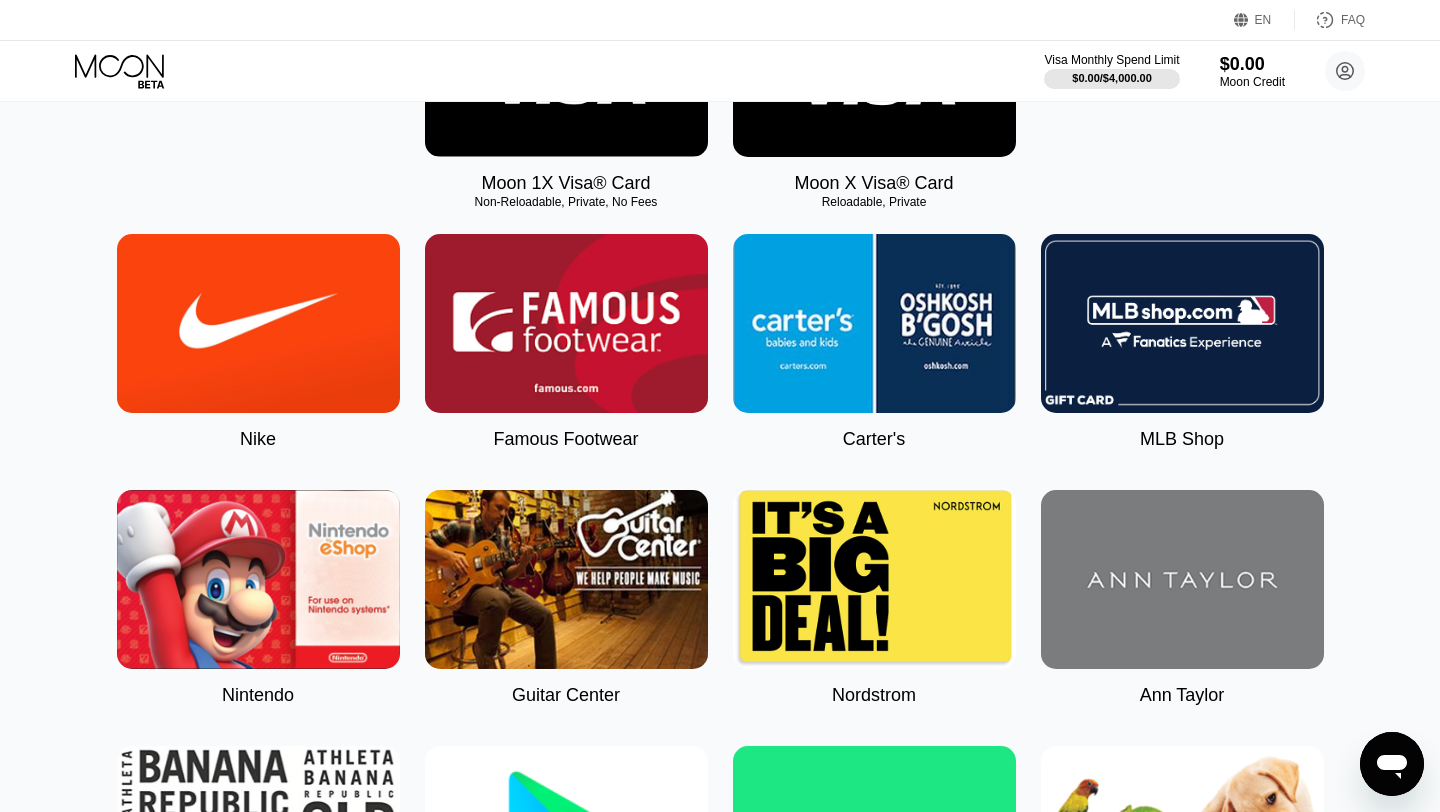 scroll, scrollTop: 0, scrollLeft: 0, axis: both 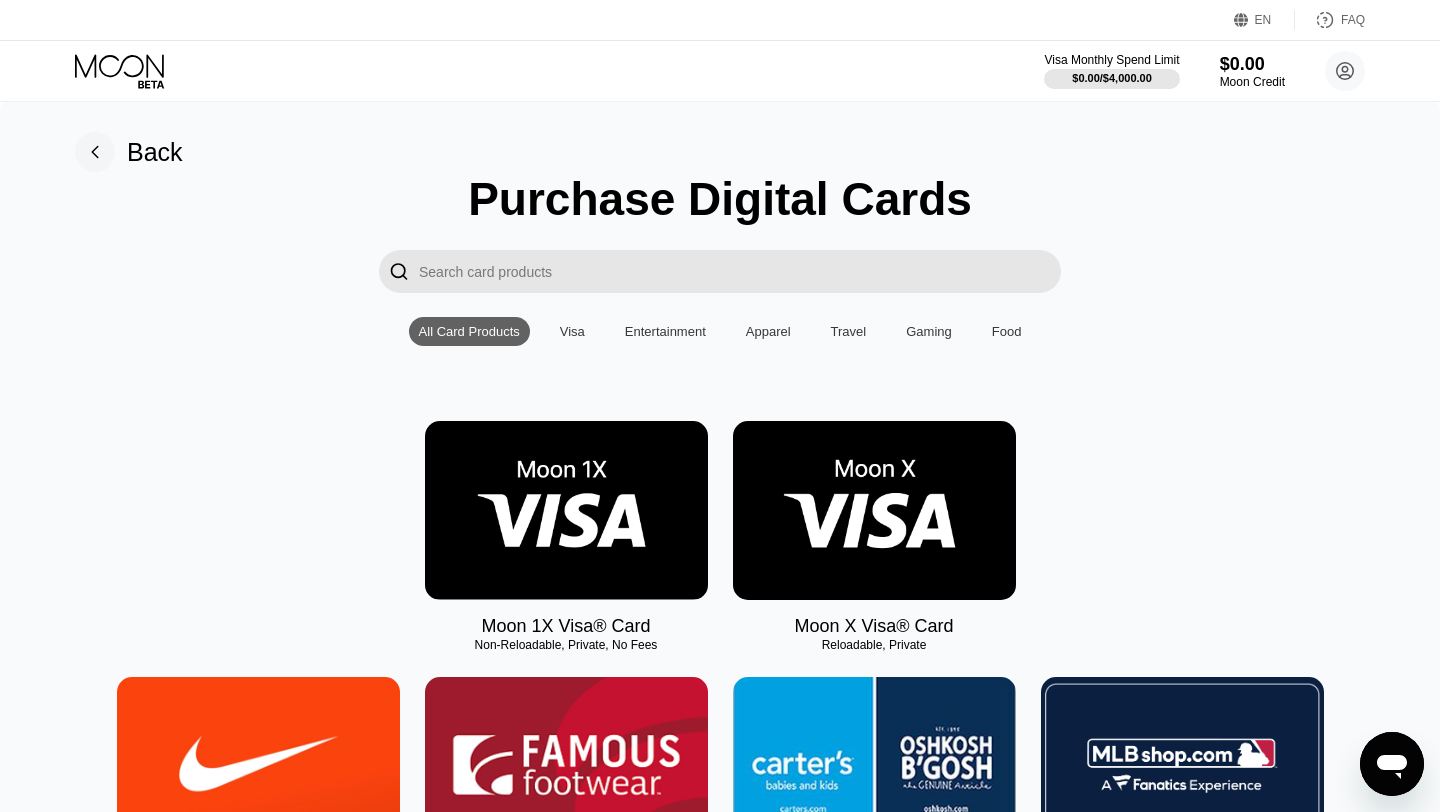 click 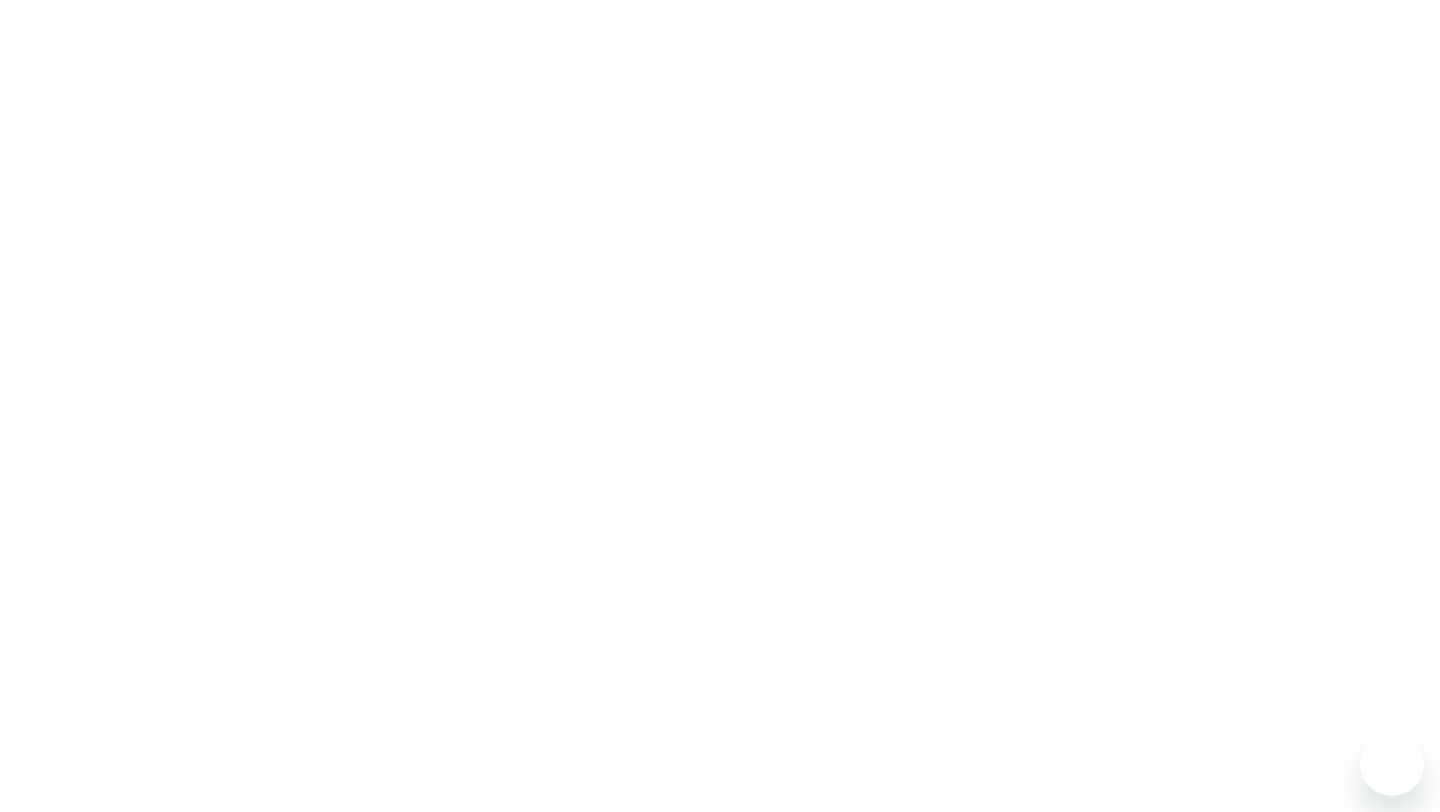 scroll, scrollTop: 0, scrollLeft: 0, axis: both 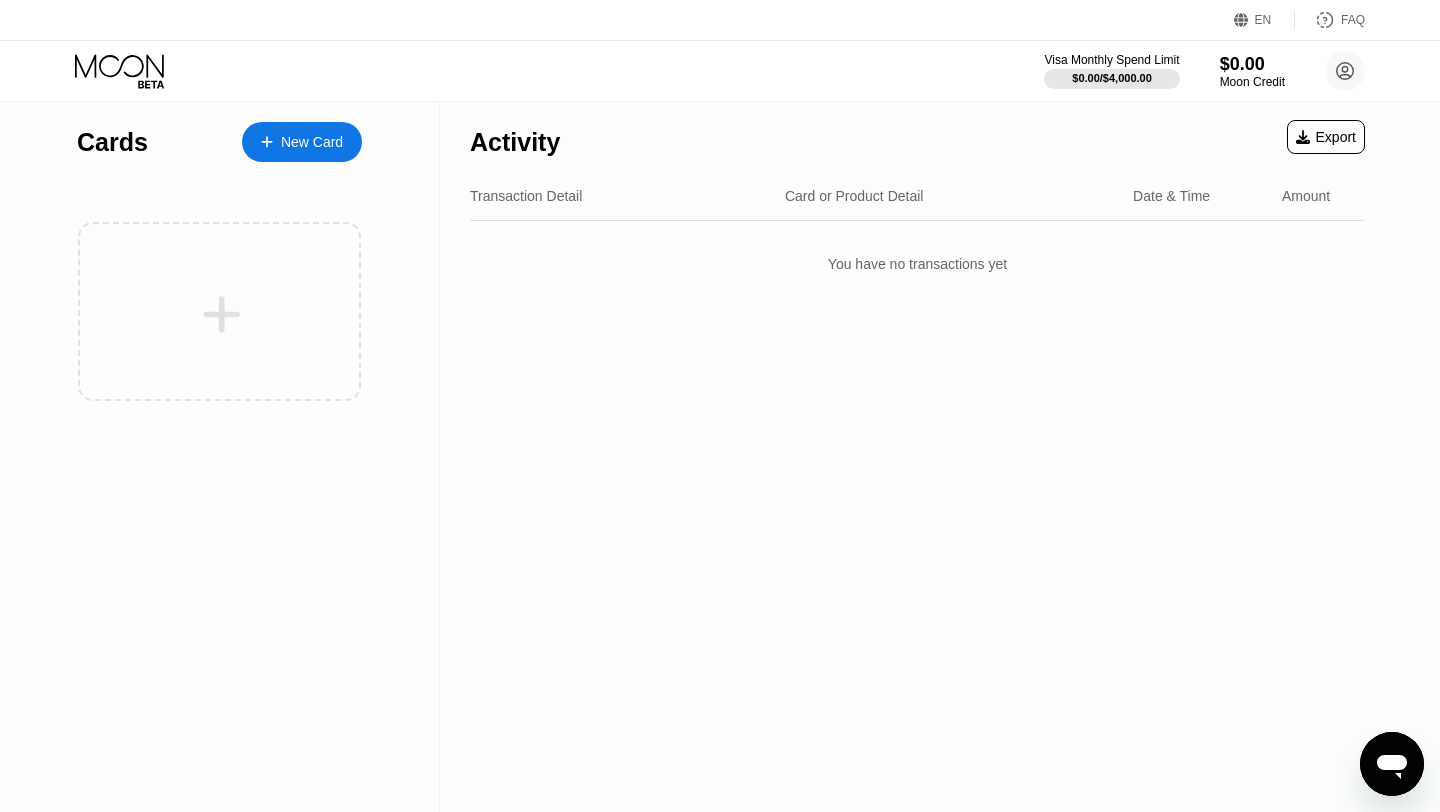click on "FAQ" at bounding box center [1353, 20] 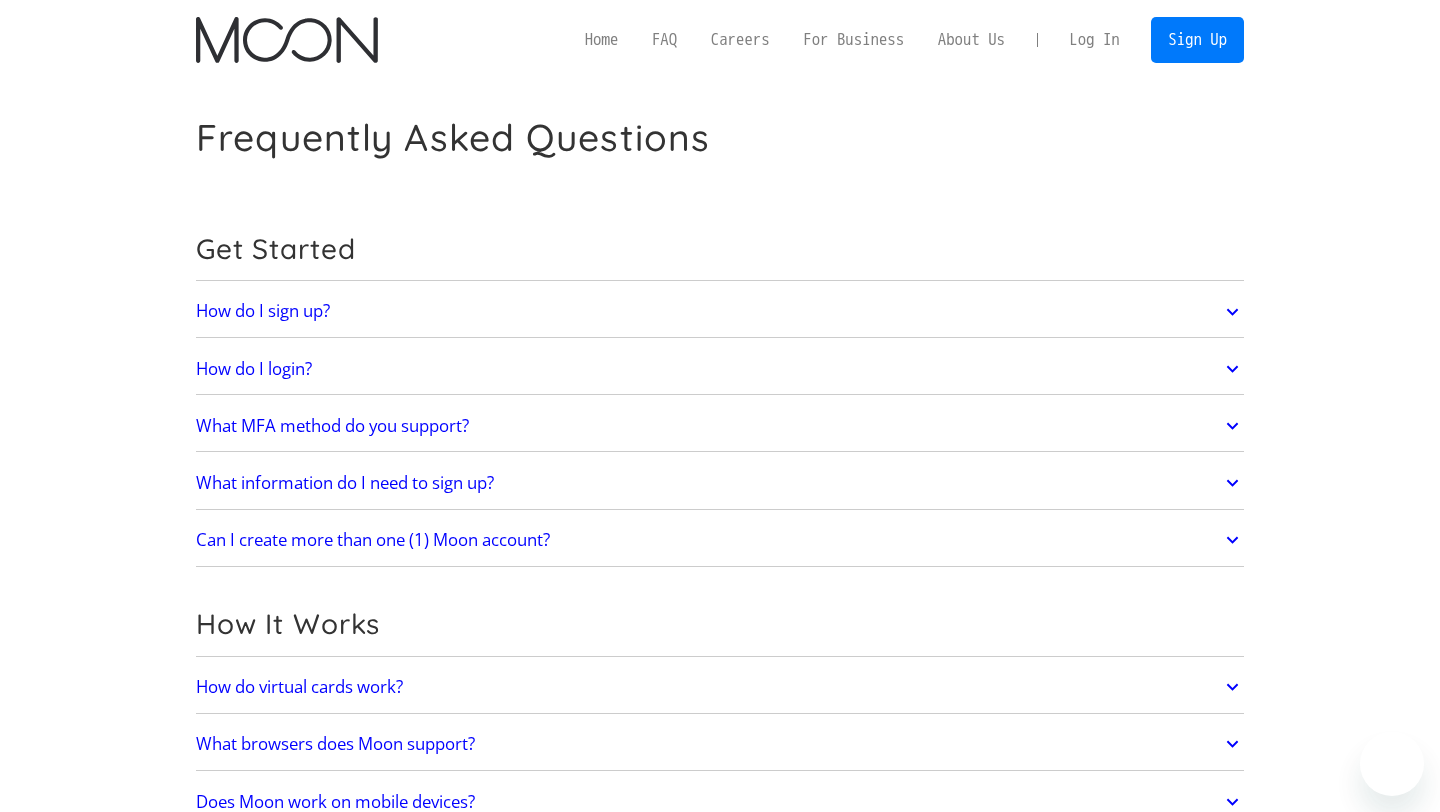 scroll, scrollTop: 0, scrollLeft: 0, axis: both 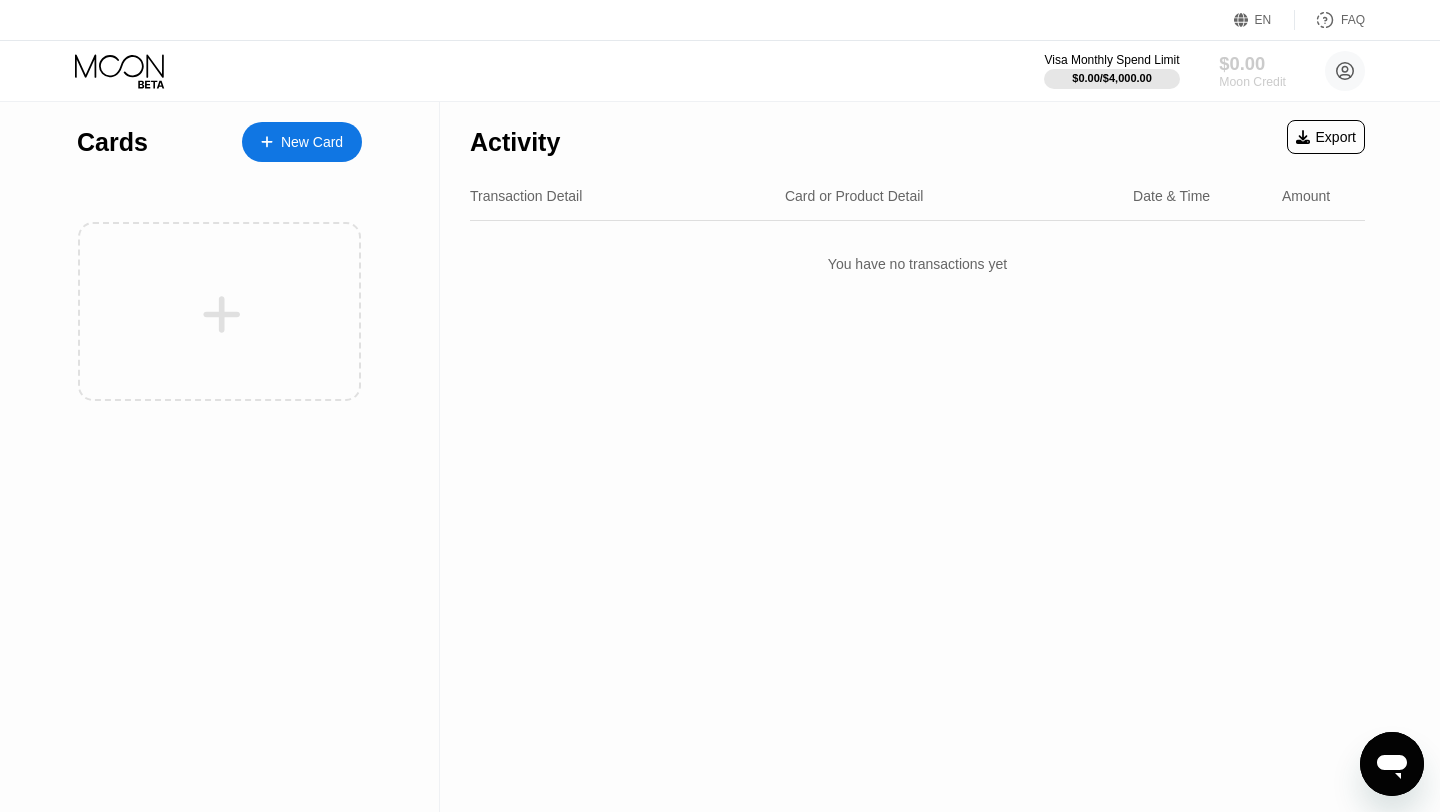 click on "$0.00" at bounding box center (1252, 63) 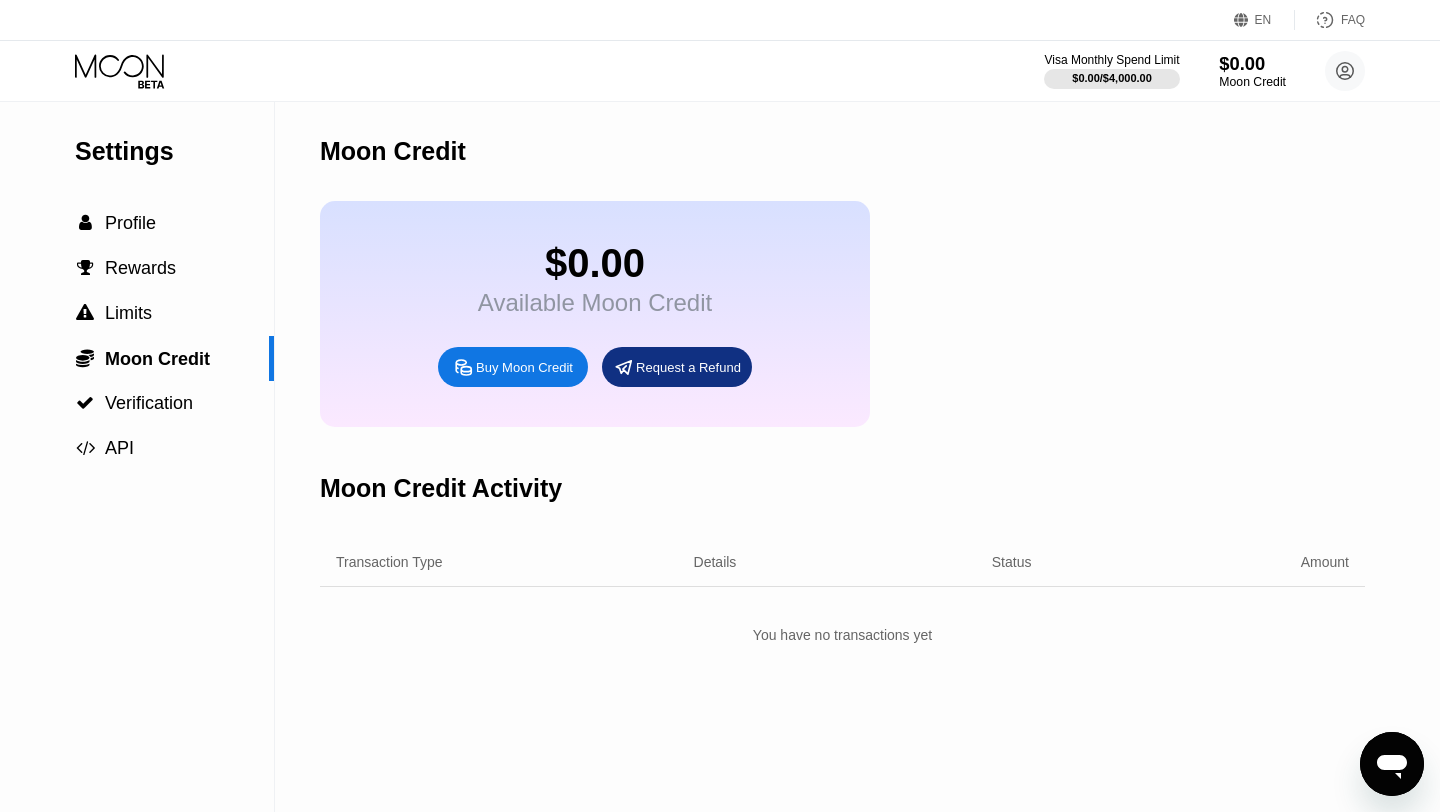 click on "$0.00" at bounding box center (1252, 63) 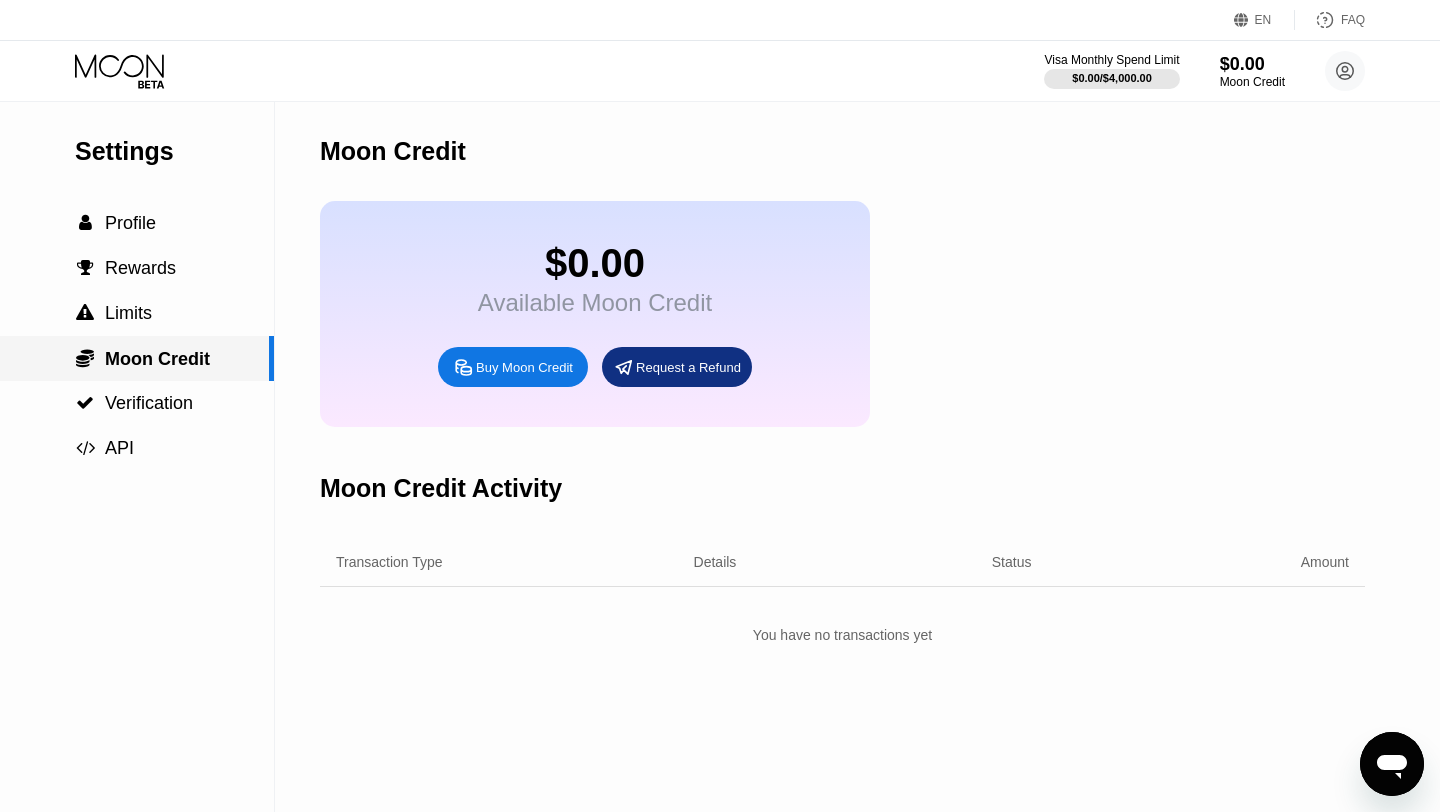 click on "Moon Credit" at bounding box center (157, 359) 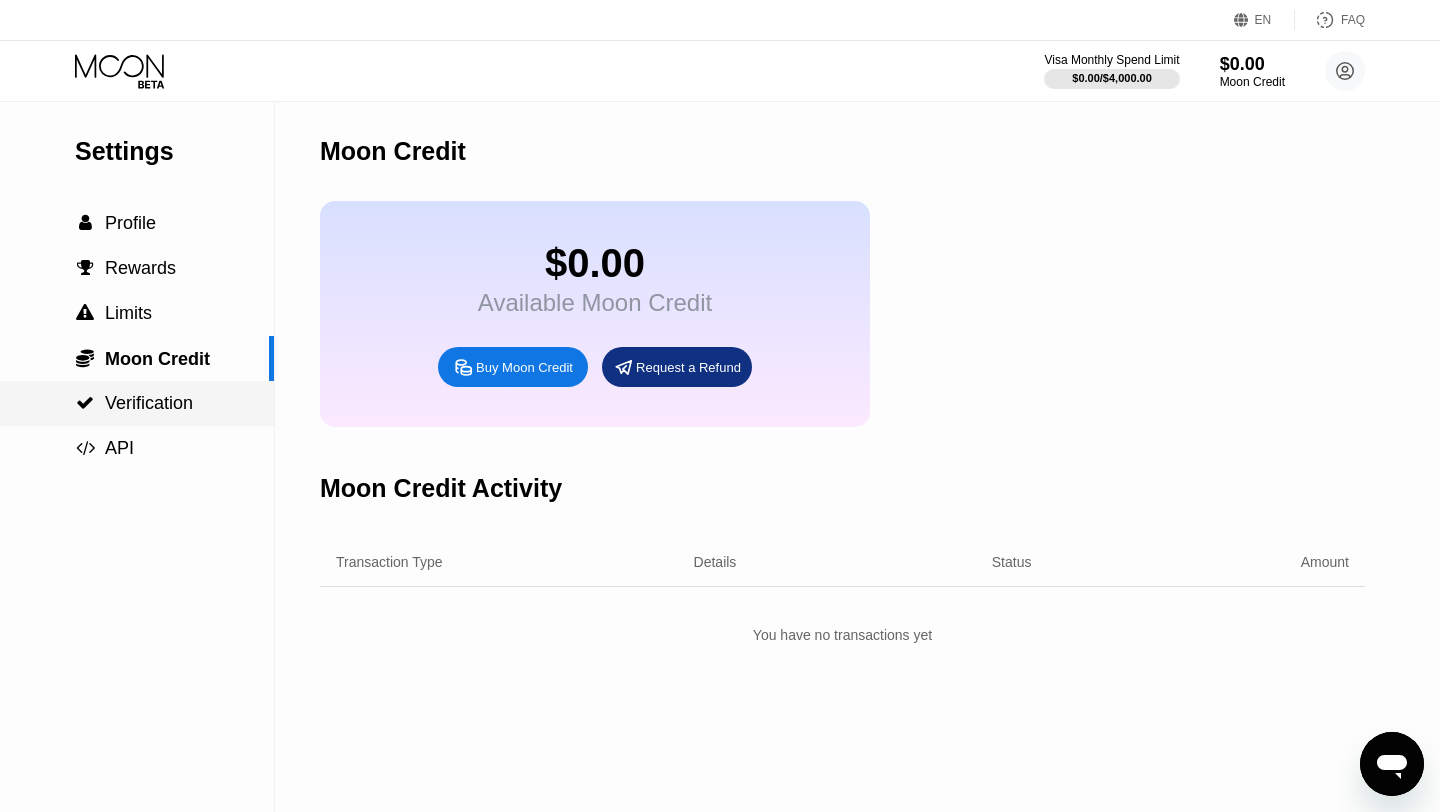 click on " Verification" at bounding box center (137, 403) 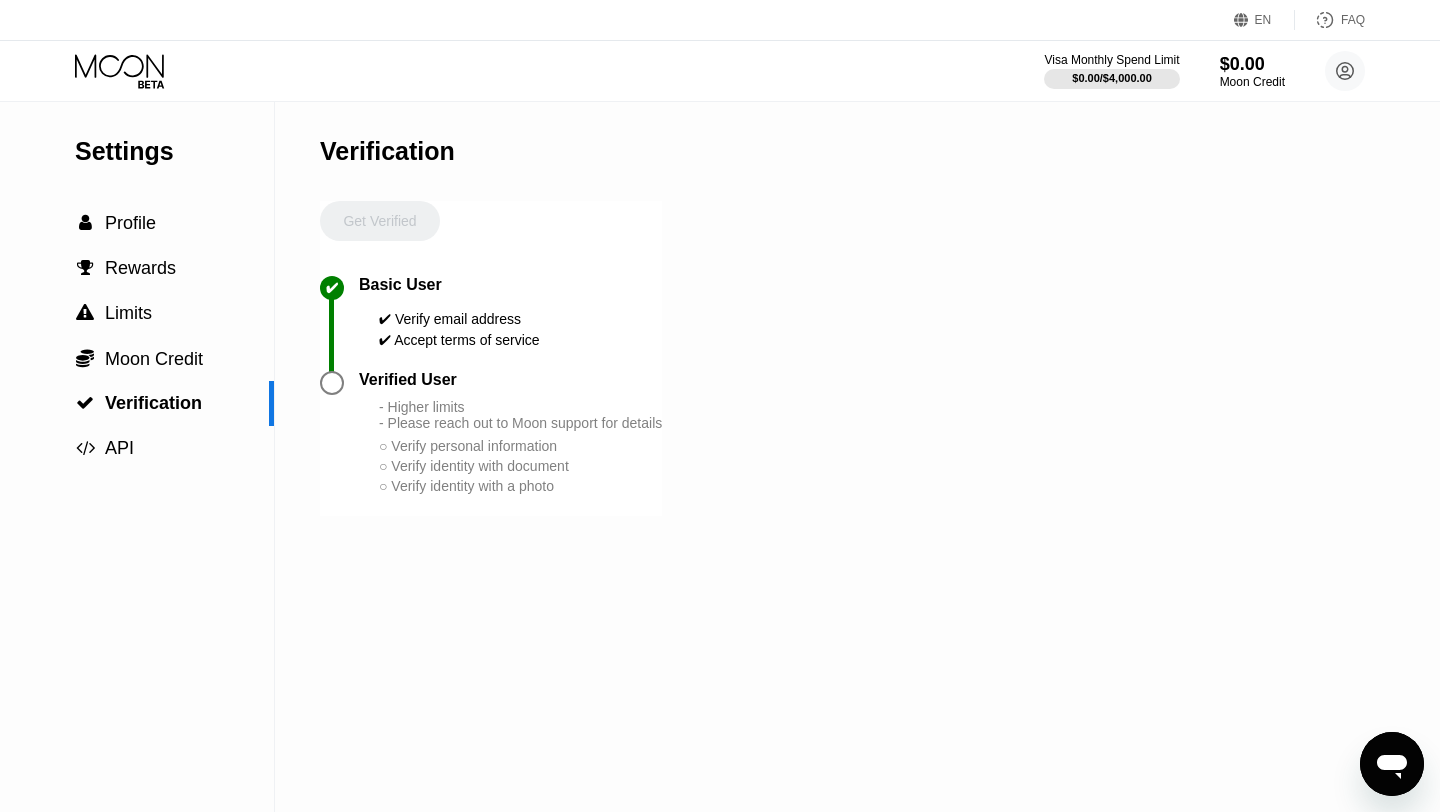 click at bounding box center [339, 383] 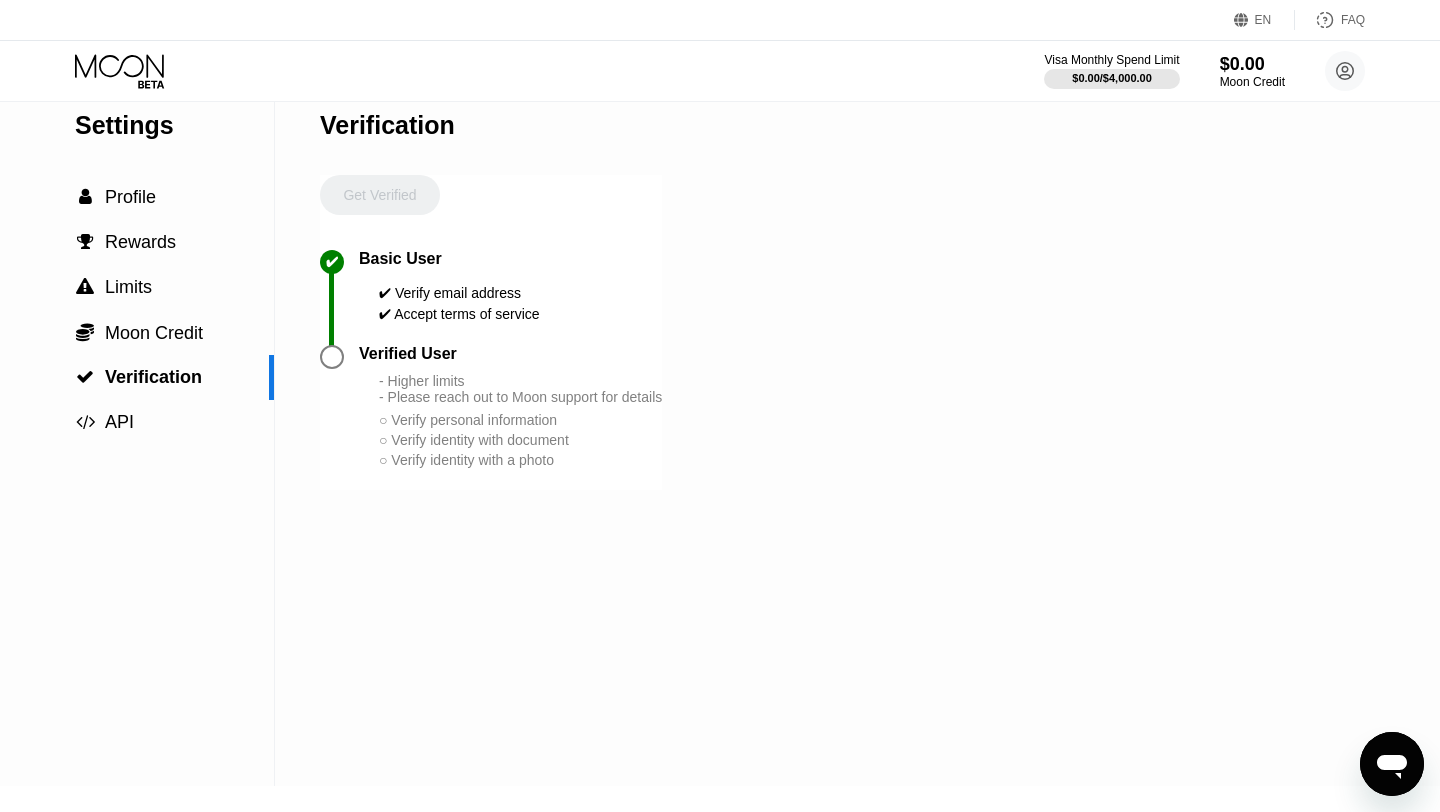 scroll, scrollTop: 0, scrollLeft: 0, axis: both 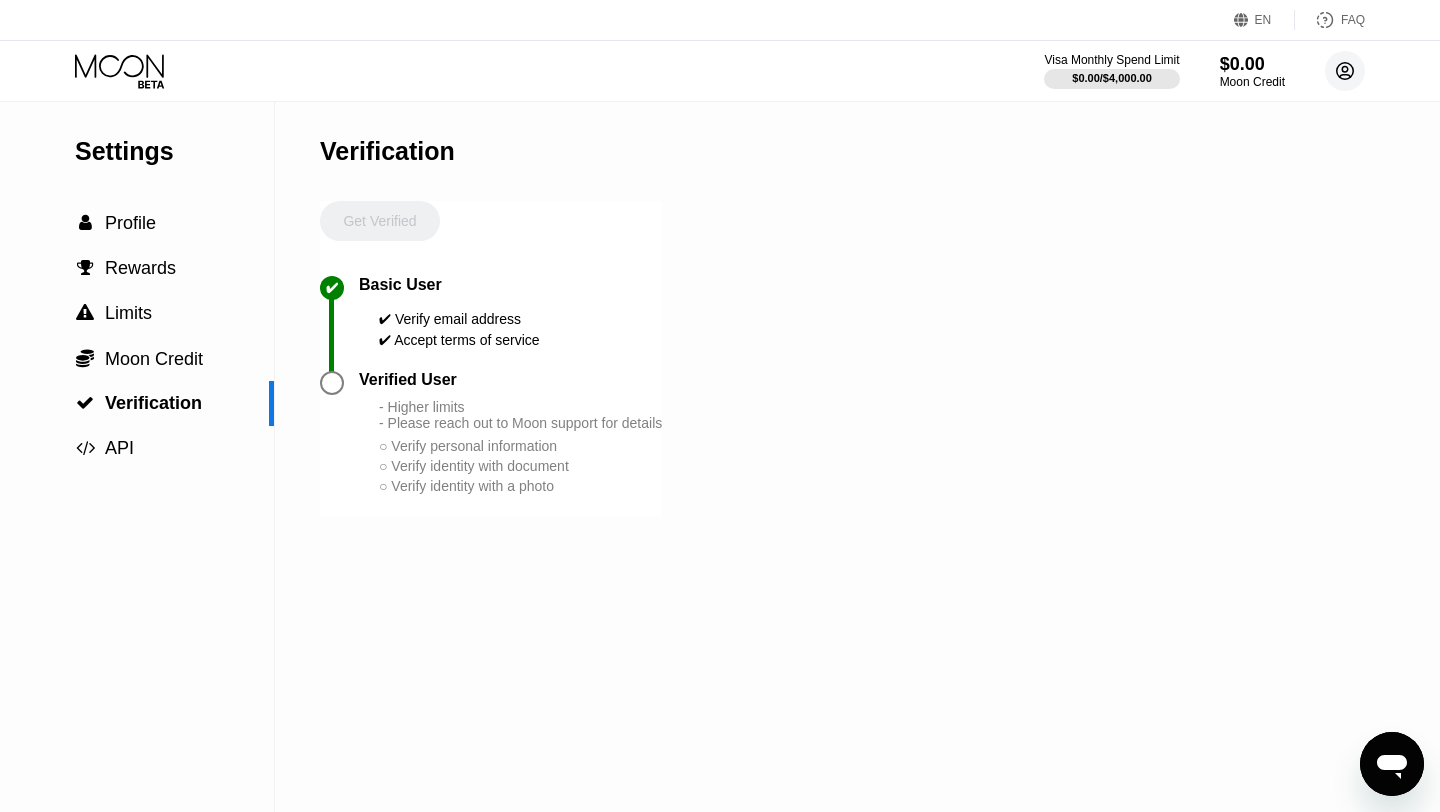 click 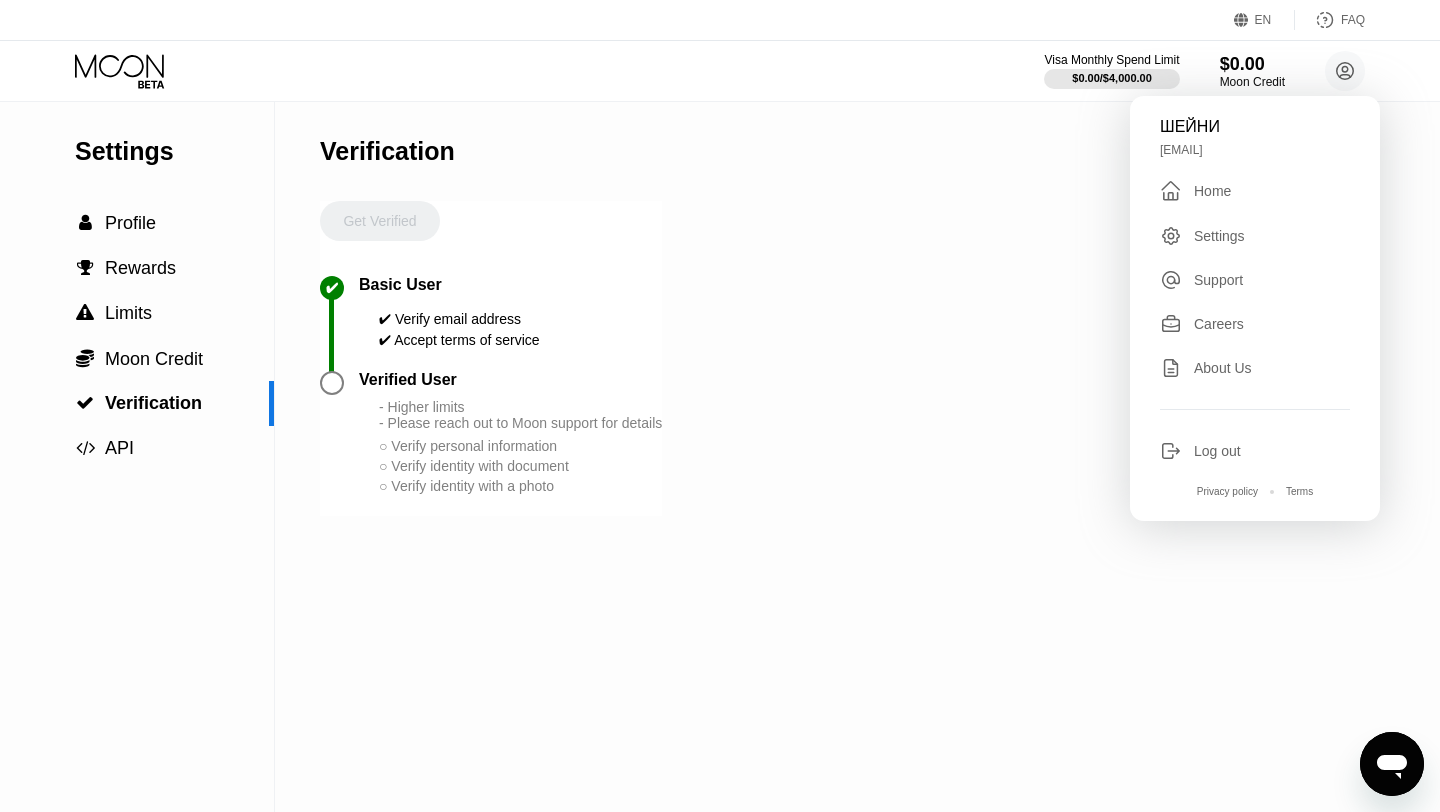 click on "Settings" at bounding box center [1219, 236] 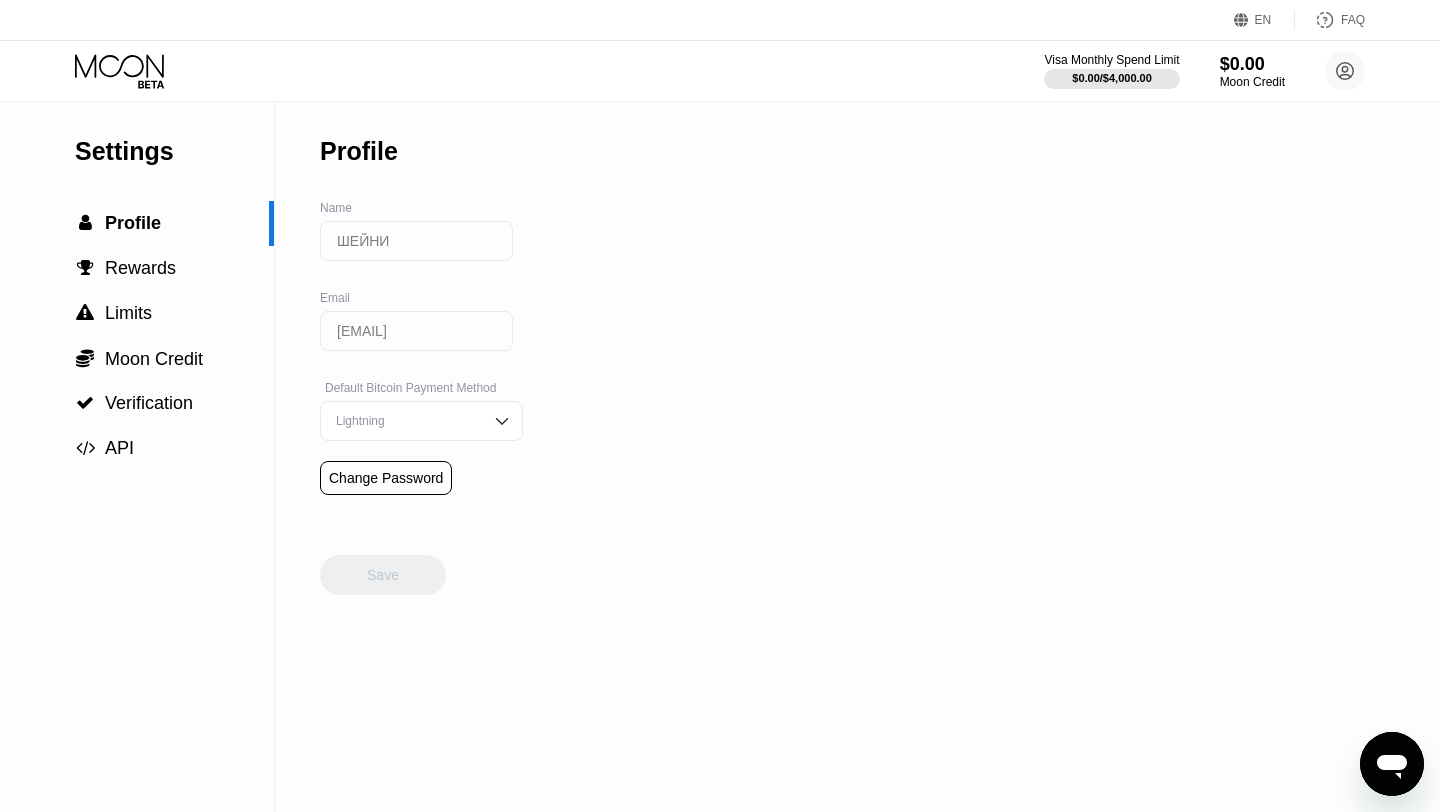 click on "Lightning" at bounding box center [406, 421] 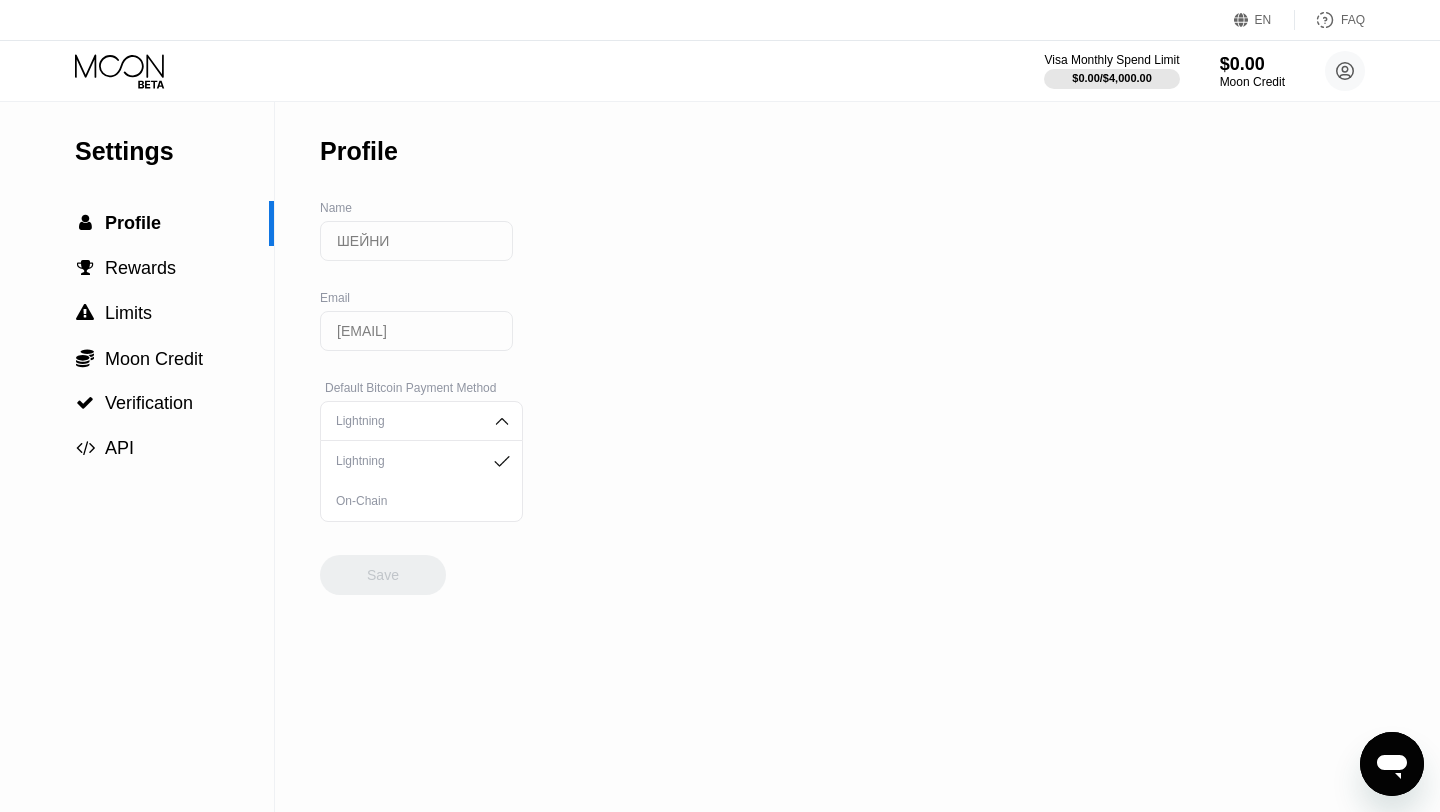 click on "Settings  Profile  Rewards  Limits  Moon Credit  Verification  API Profile Name ШЕЙНИ Email denbrightoriginal@gmail.com Default Bitcoin Payment Method Lightning Lightning On-Chain Change Password Save" at bounding box center (720, 457) 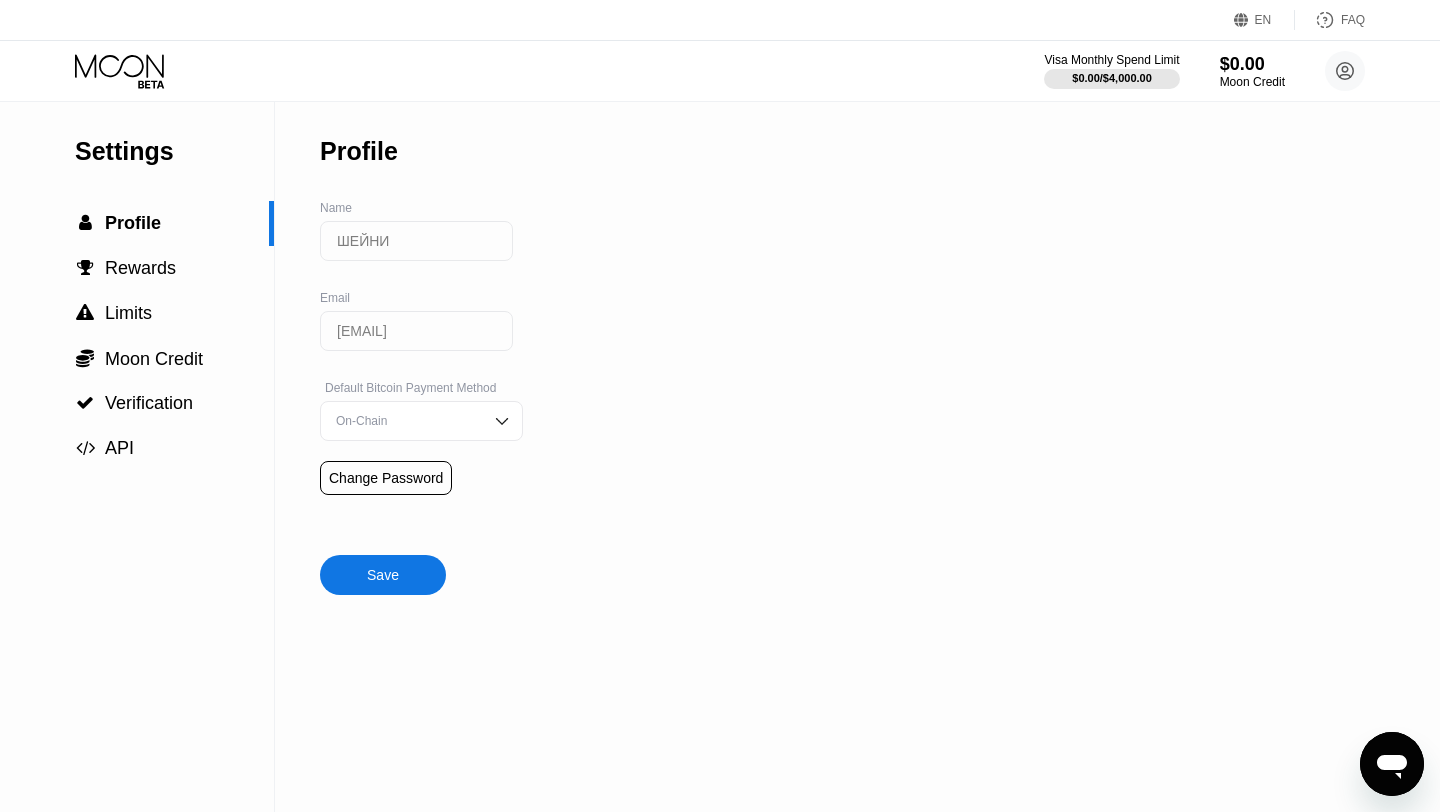 click on "On-Chain" at bounding box center [421, 421] 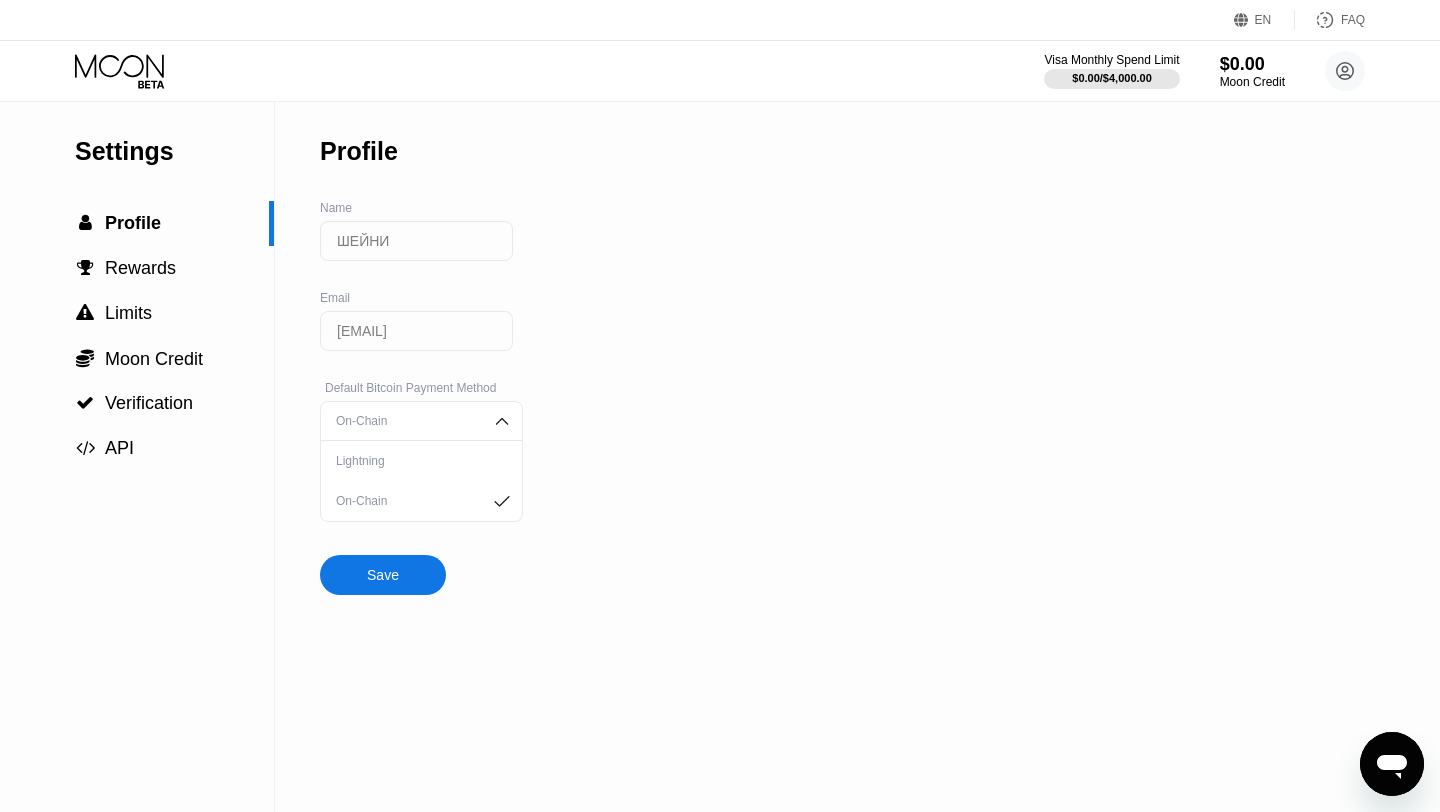 click on "Settings  Profile  Rewards  Limits  Moon Credit  Verification  API Profile Name ШЕЙНИ Email denbrightoriginal@gmail.com Default Bitcoin Payment Method On-Chain Lightning On-Chain Change Password Save" at bounding box center (720, 457) 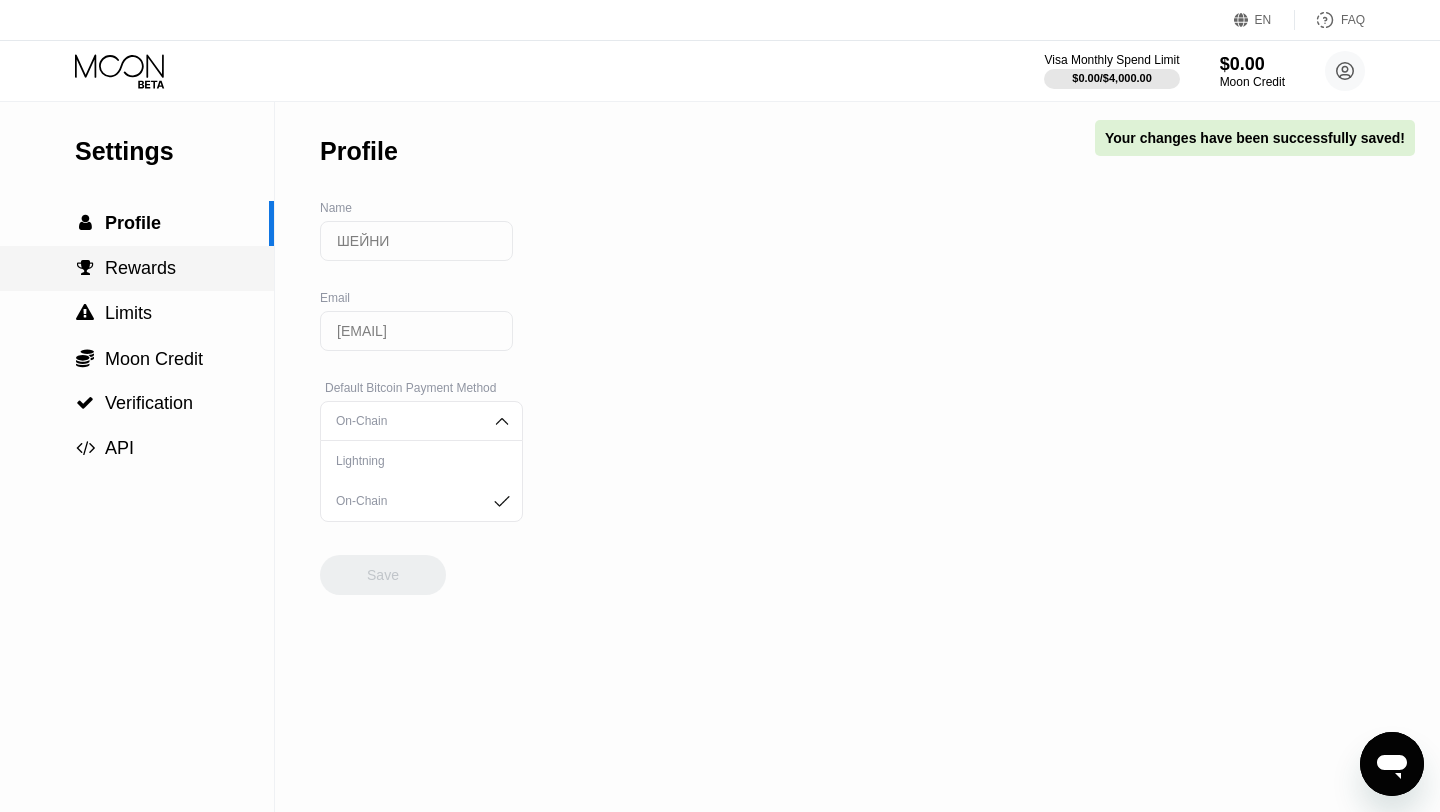 click on " Rewards" at bounding box center [137, 268] 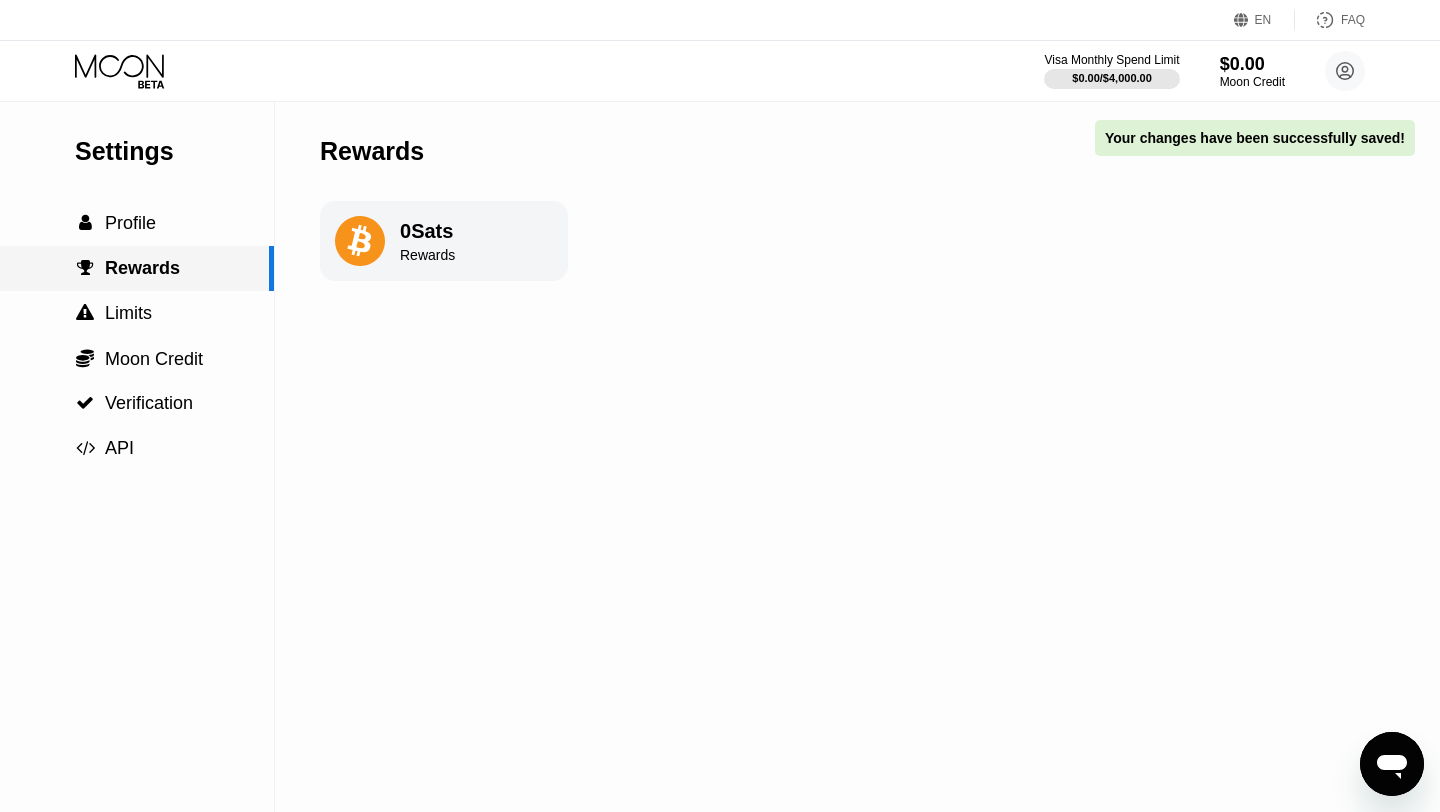 click on " Limits" at bounding box center [137, 313] 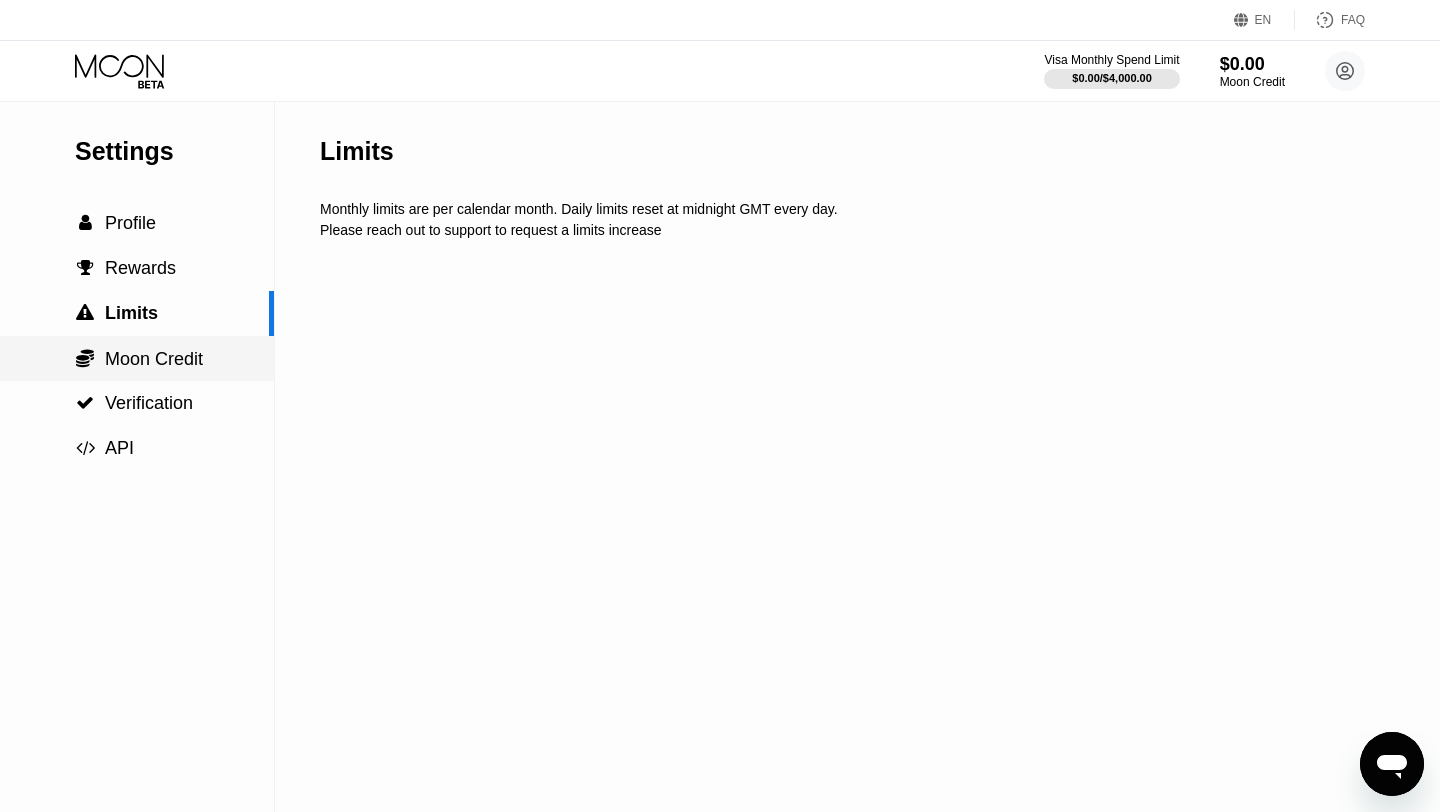 click on " Moon Credit" at bounding box center [137, 358] 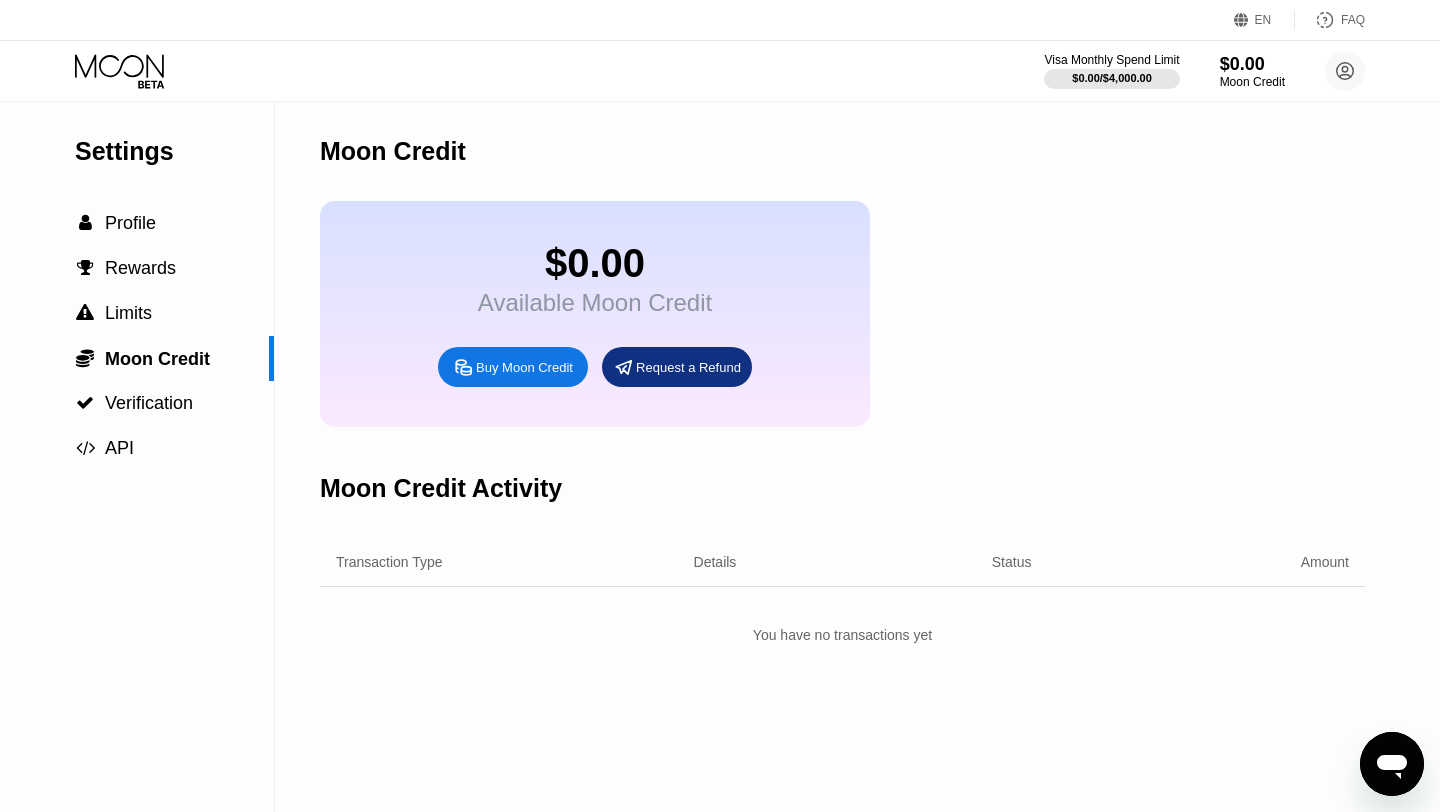 click 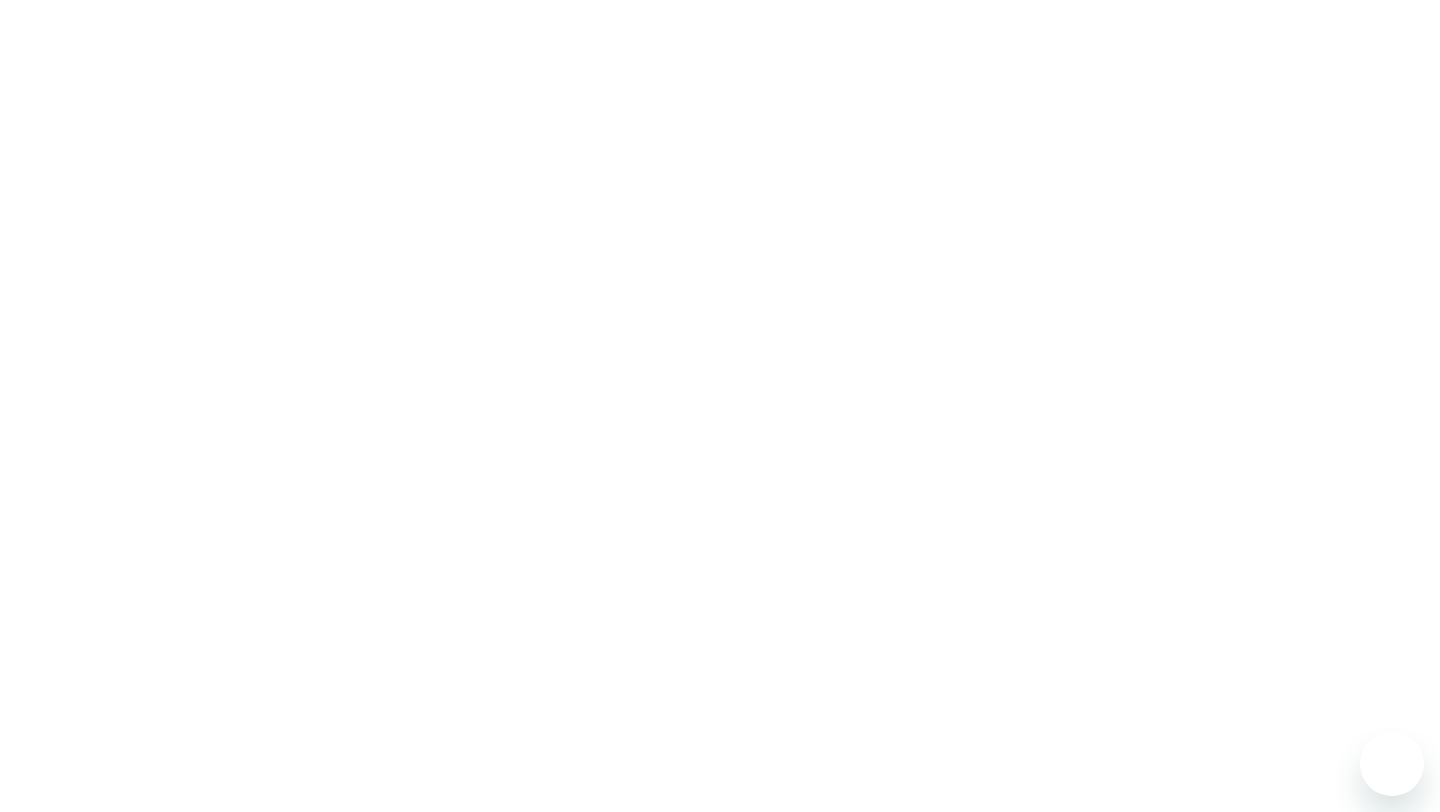 scroll, scrollTop: 0, scrollLeft: 0, axis: both 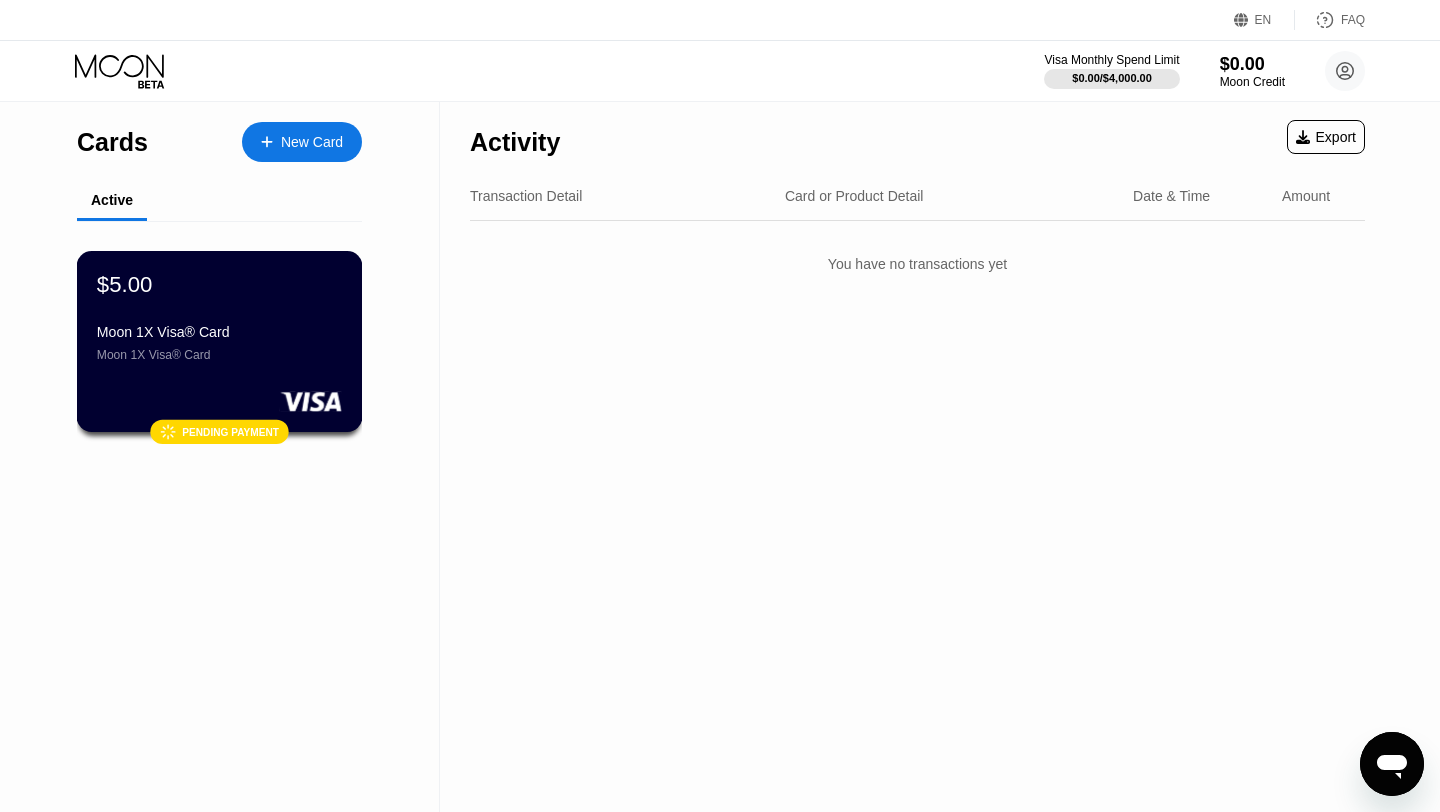 click on "Moon 1X Visa® Card" at bounding box center [219, 355] 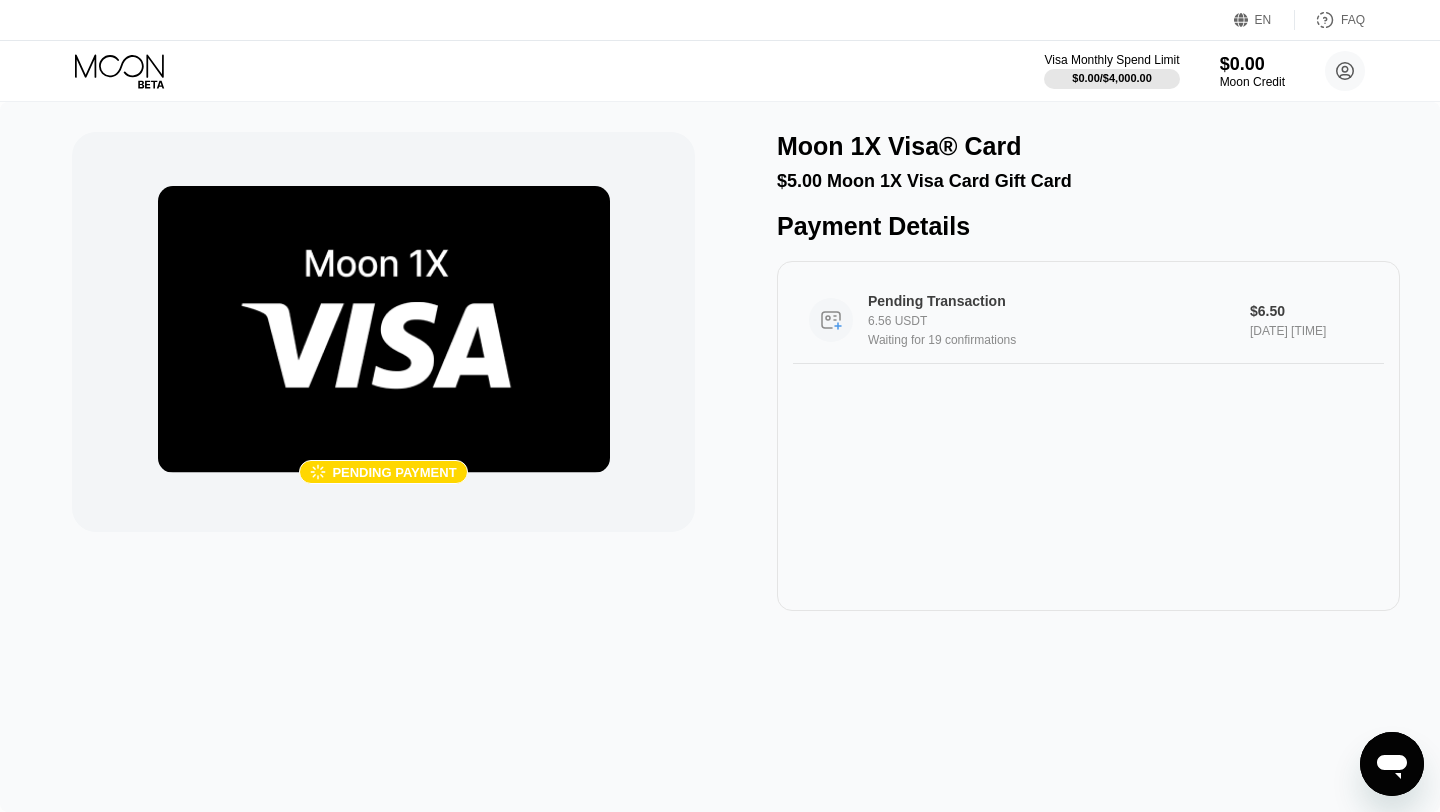 click on "6.56 USDT" at bounding box center [1059, 321] 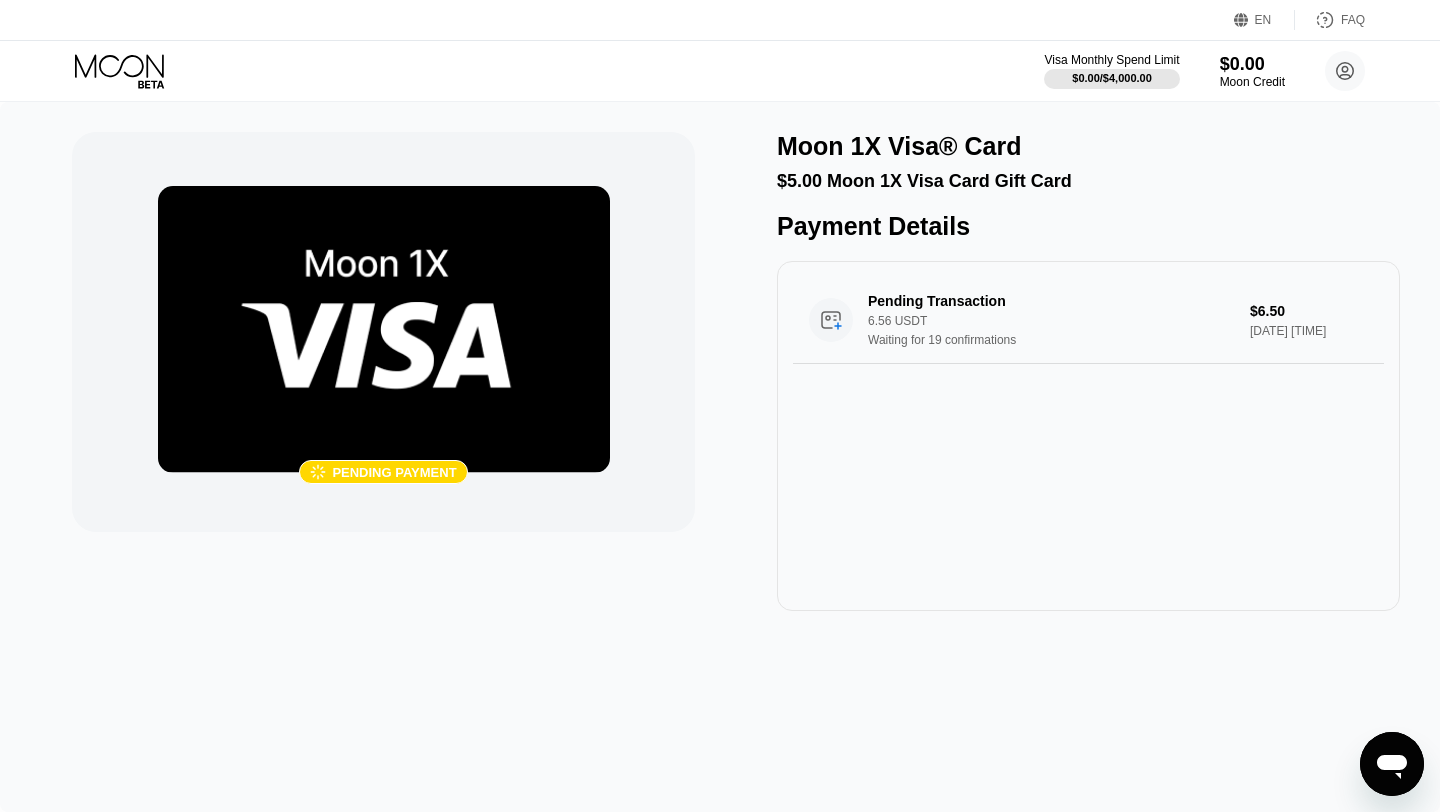 click at bounding box center (384, 329) 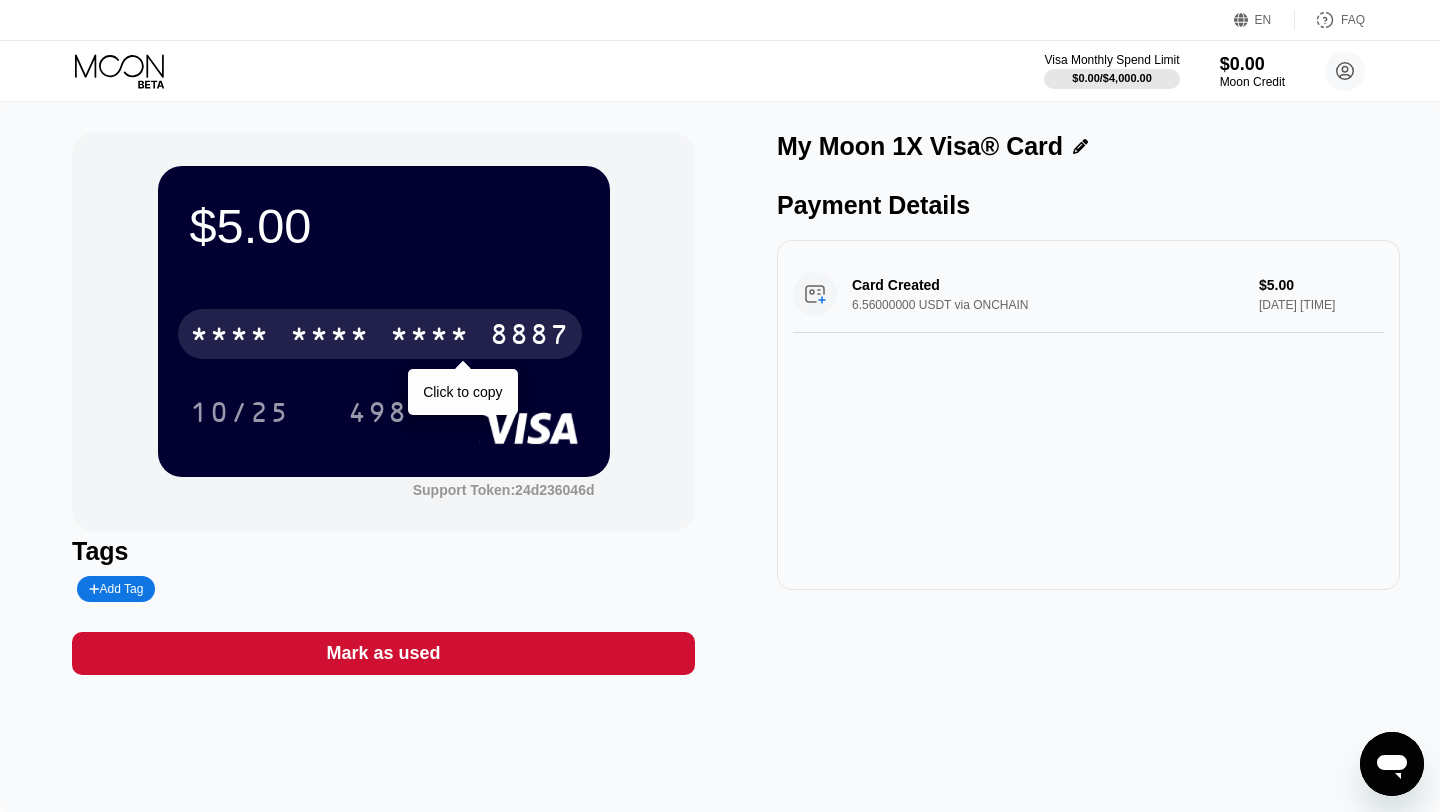 click on "* * * *" at bounding box center (430, 337) 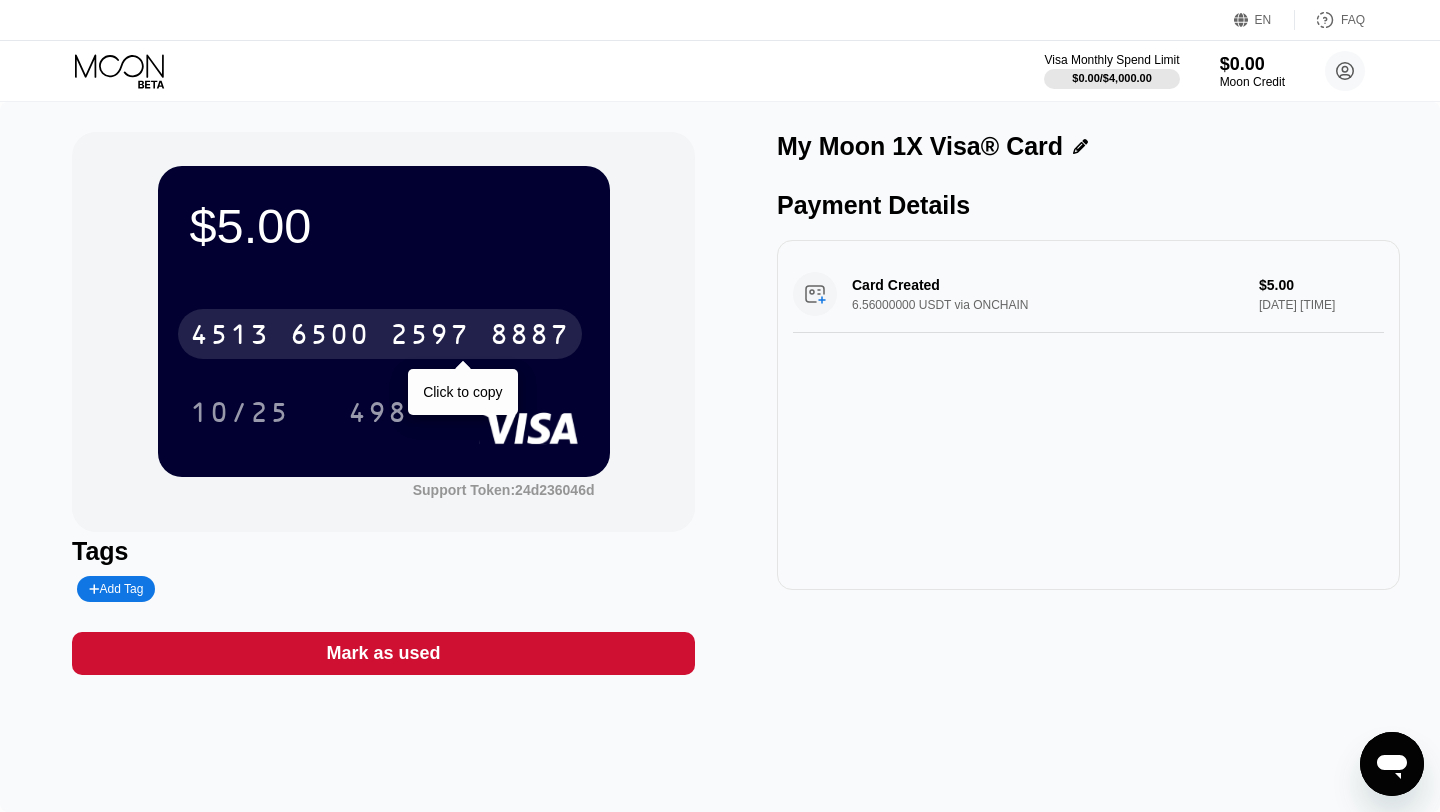 click on "8887" at bounding box center (530, 337) 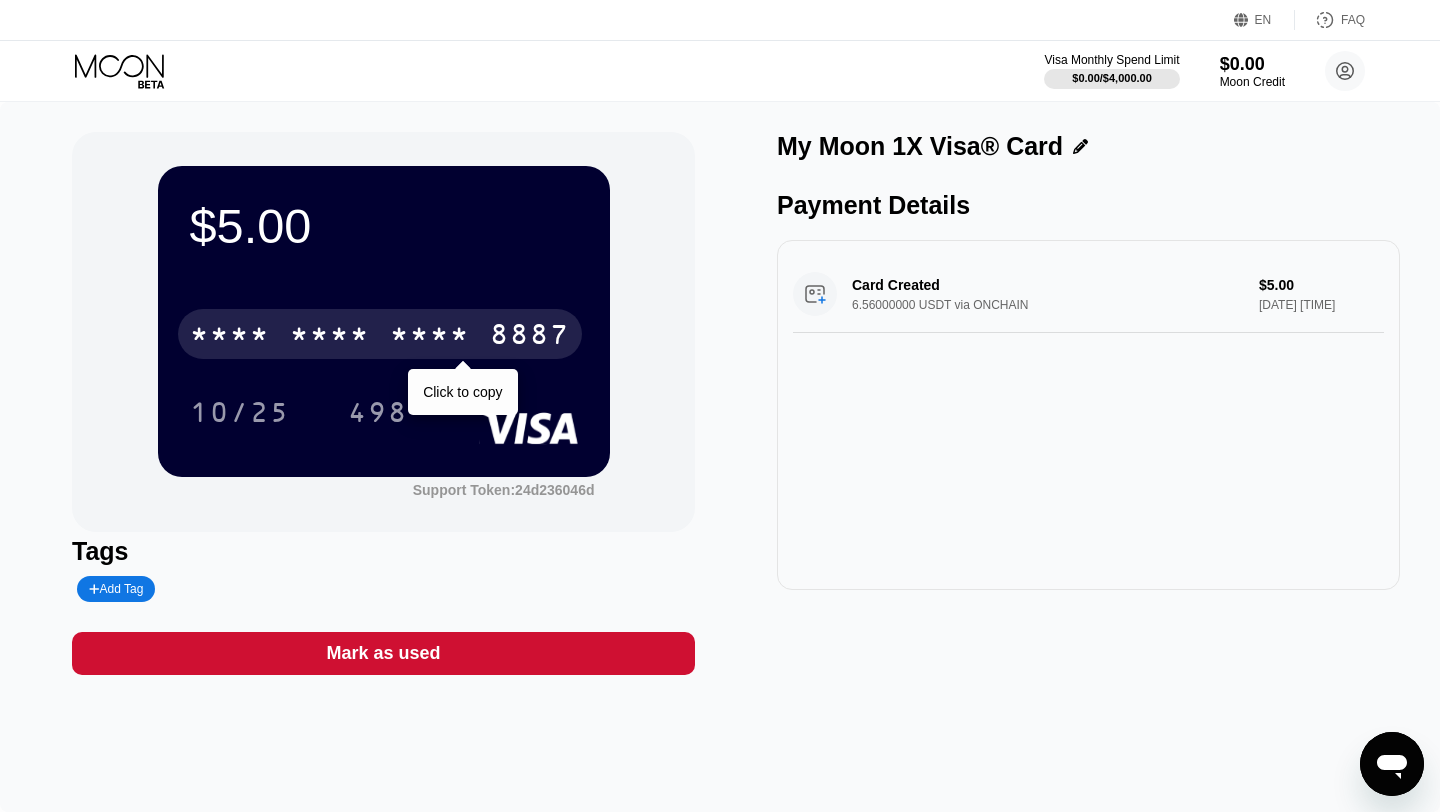 click on "8887" at bounding box center [530, 337] 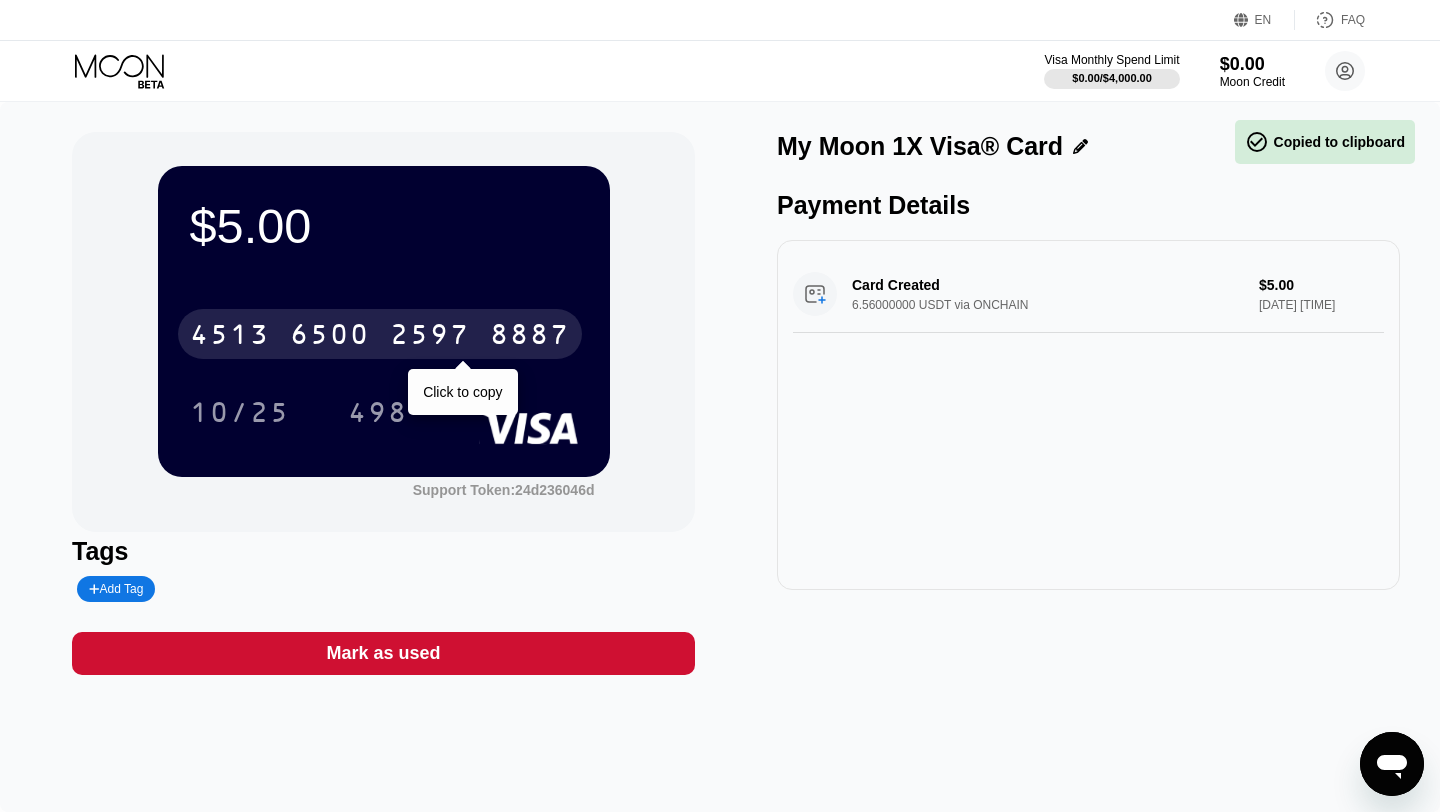 click on "8887" at bounding box center [530, 337] 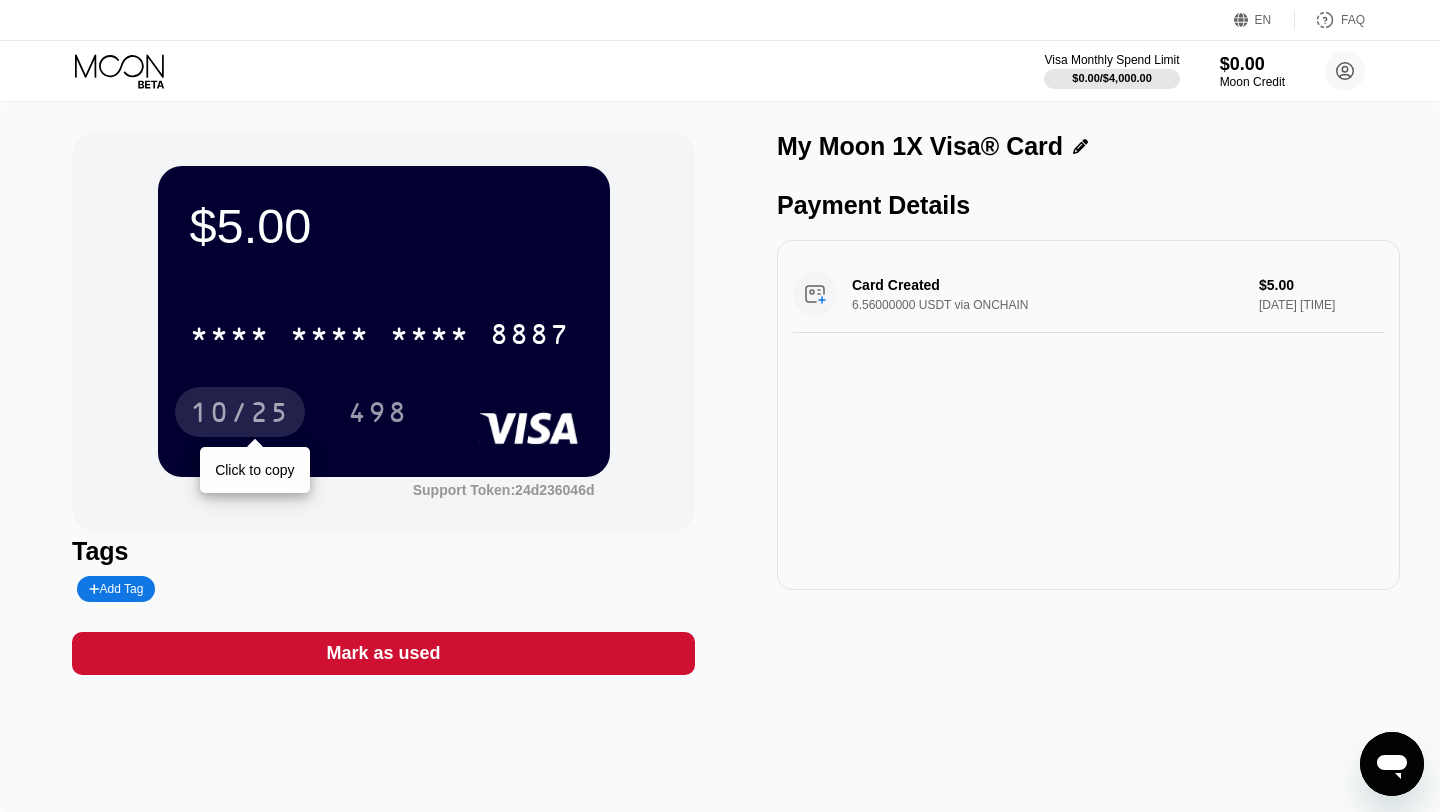 click on "10/25" at bounding box center [240, 415] 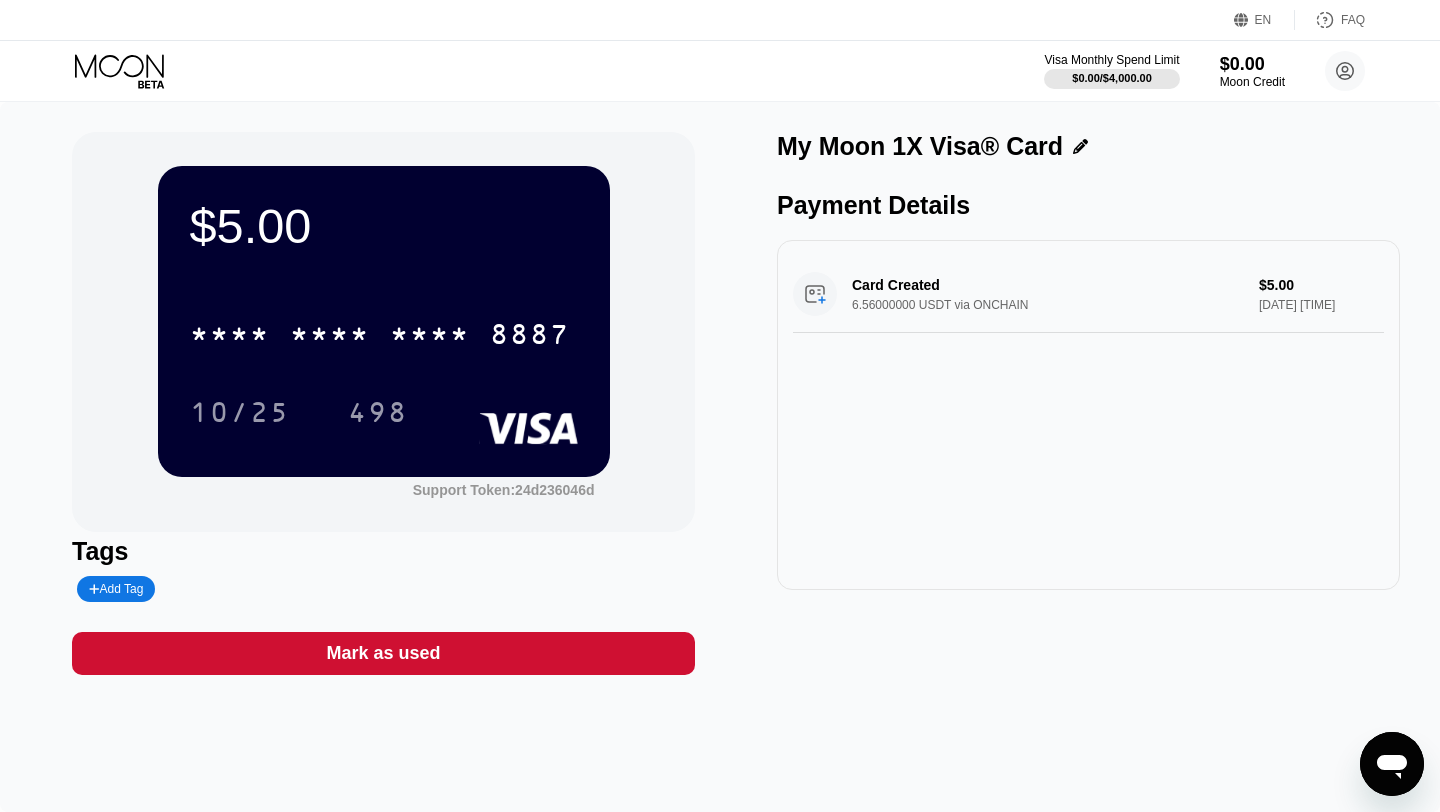 click on "Card Created 6.56000000 USDT via ONCHAIN $5.00 Aug 05, 2025 5:23 PM" at bounding box center (1088, 294) 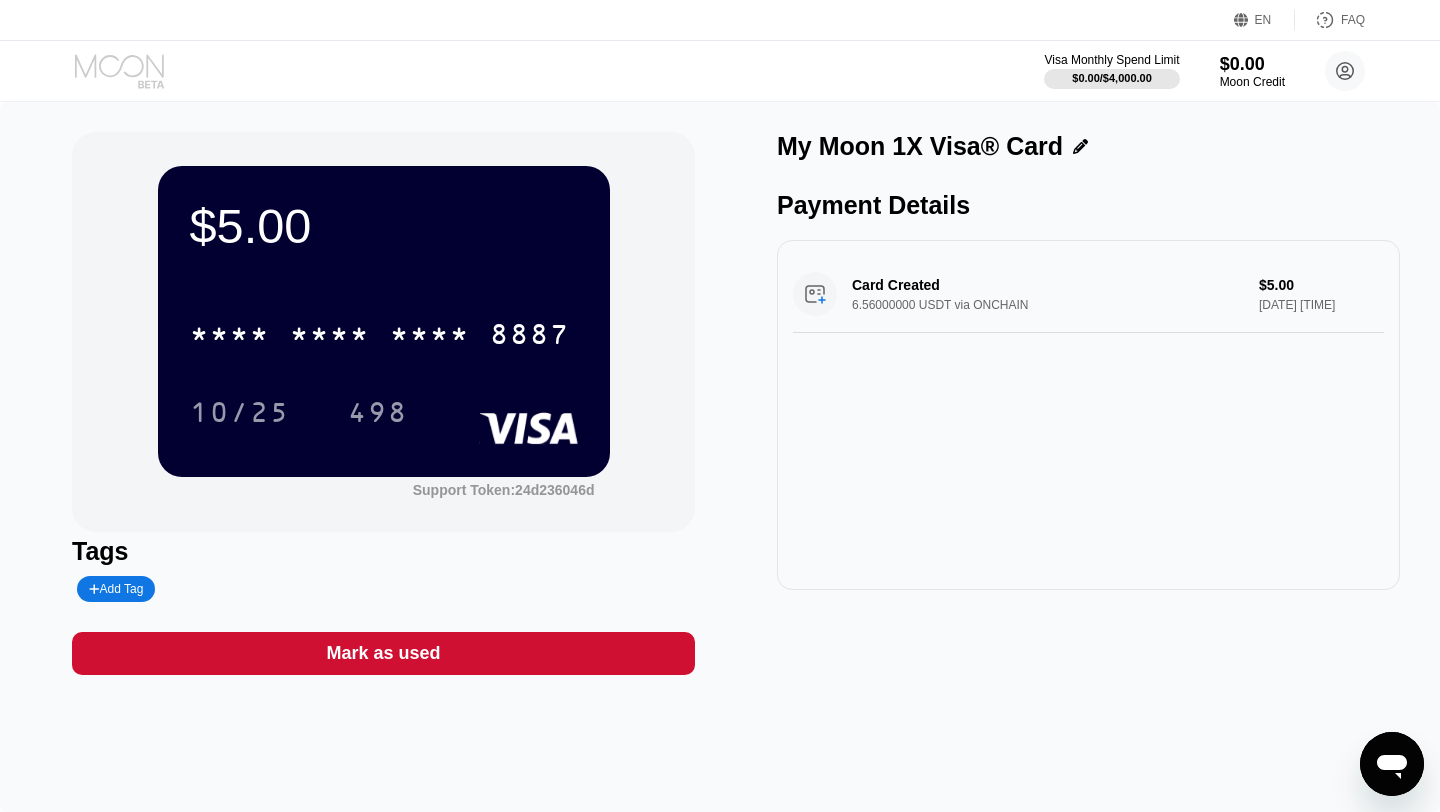 click 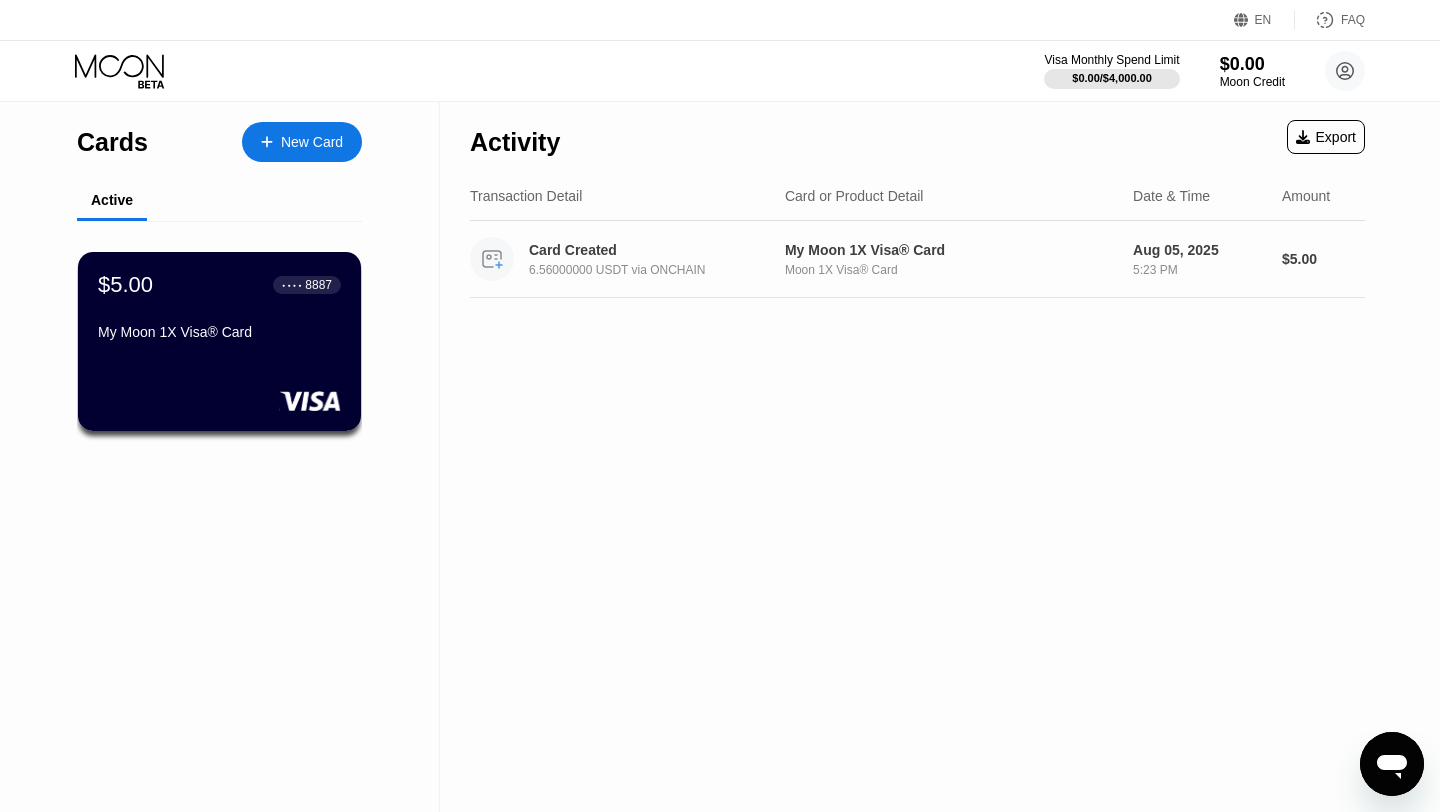 click on "Card Created" at bounding box center [654, 250] 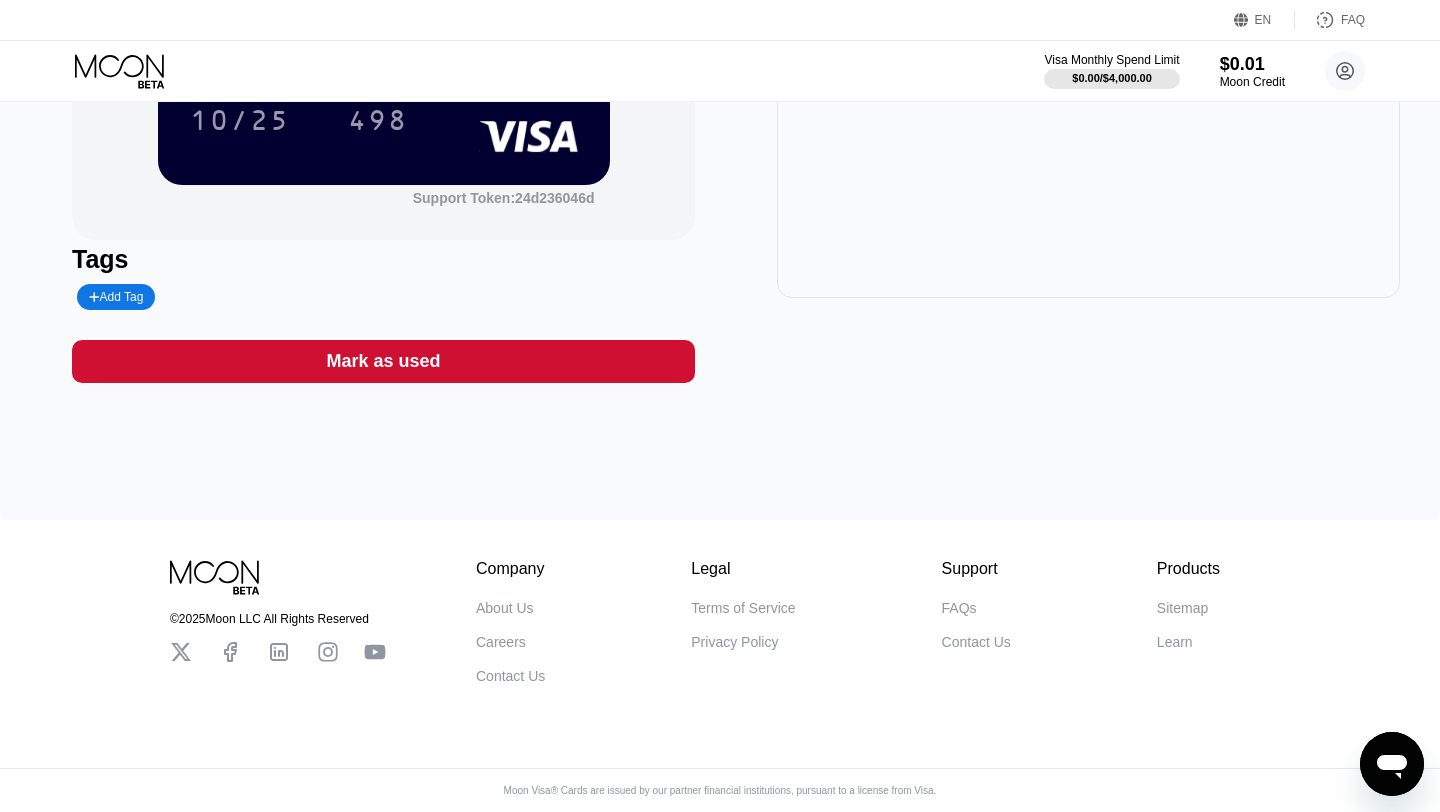 scroll, scrollTop: 0, scrollLeft: 0, axis: both 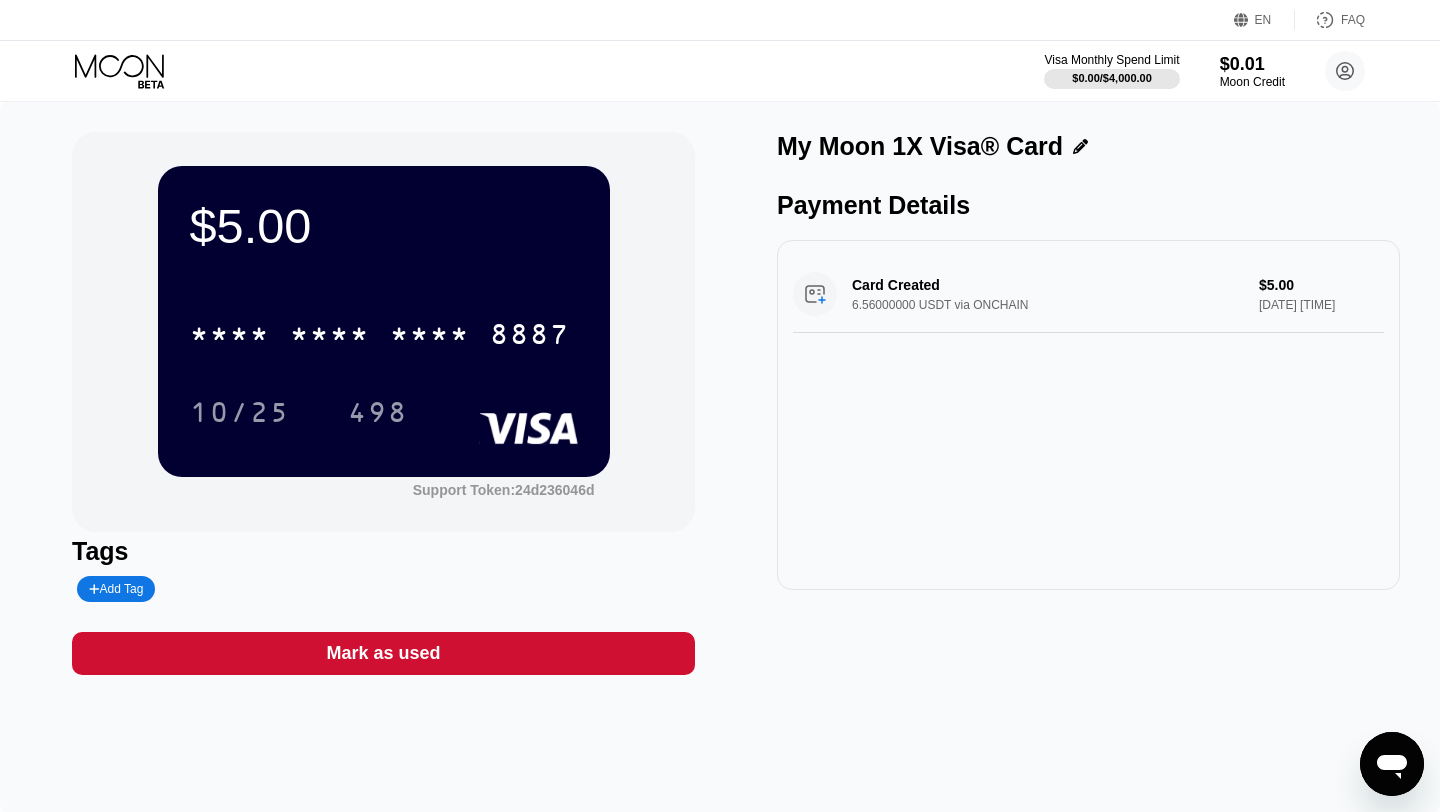 drag, startPoint x: 773, startPoint y: 152, endPoint x: 964, endPoint y: 153, distance: 191.00262 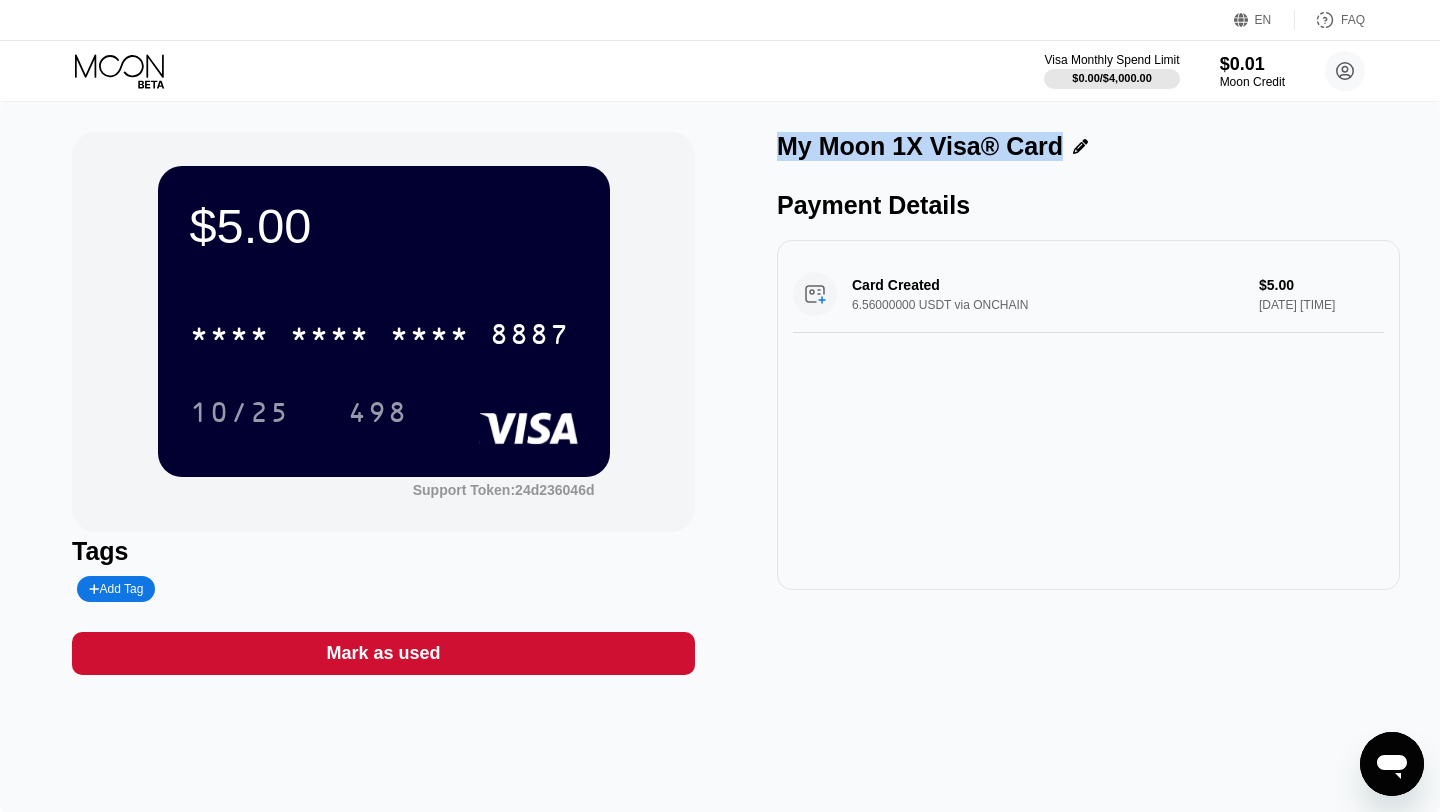 drag, startPoint x: 782, startPoint y: 148, endPoint x: 1044, endPoint y: 146, distance: 262.00763 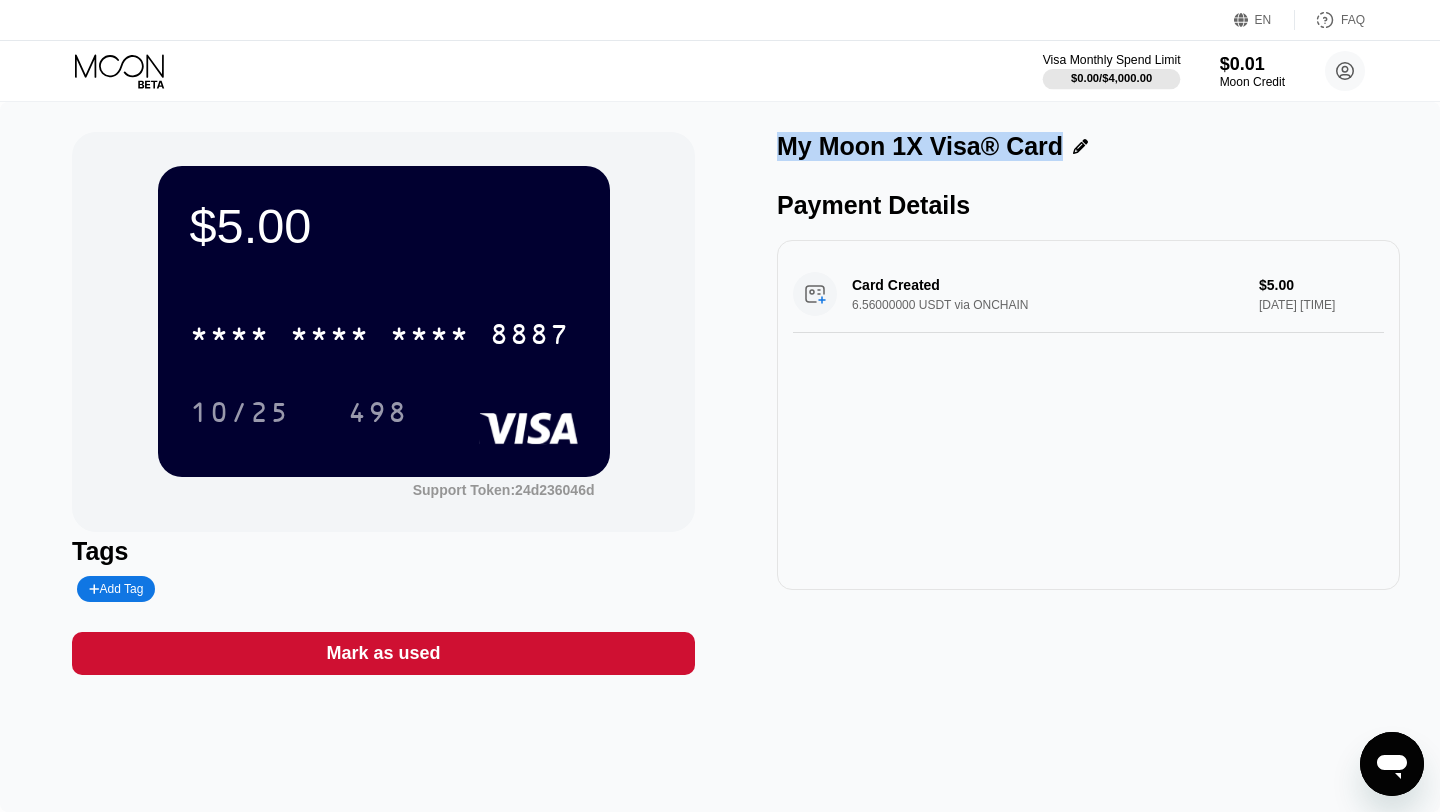 click on "Visa Monthly Spend Limit" at bounding box center [1112, 60] 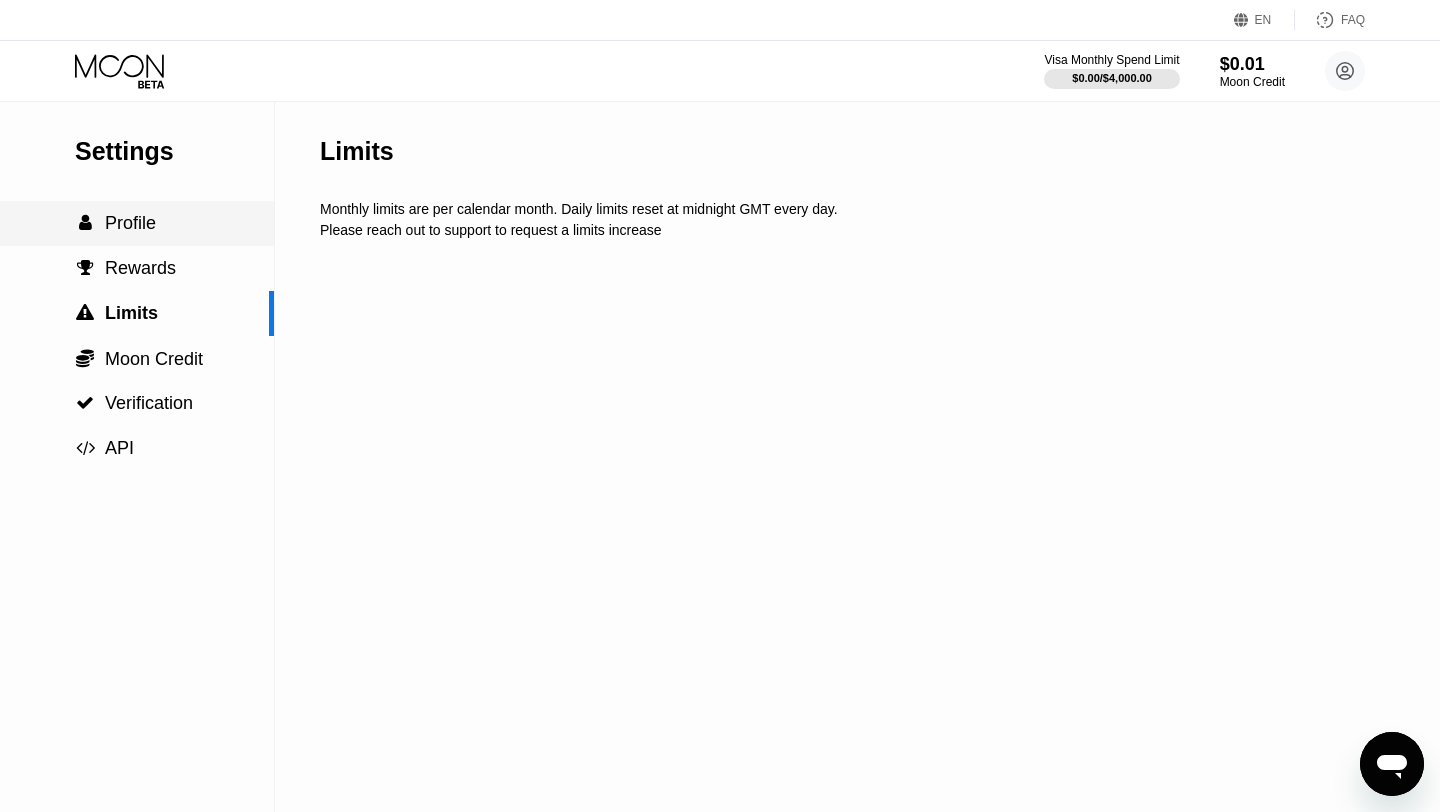 click on "Profile" at bounding box center (130, 223) 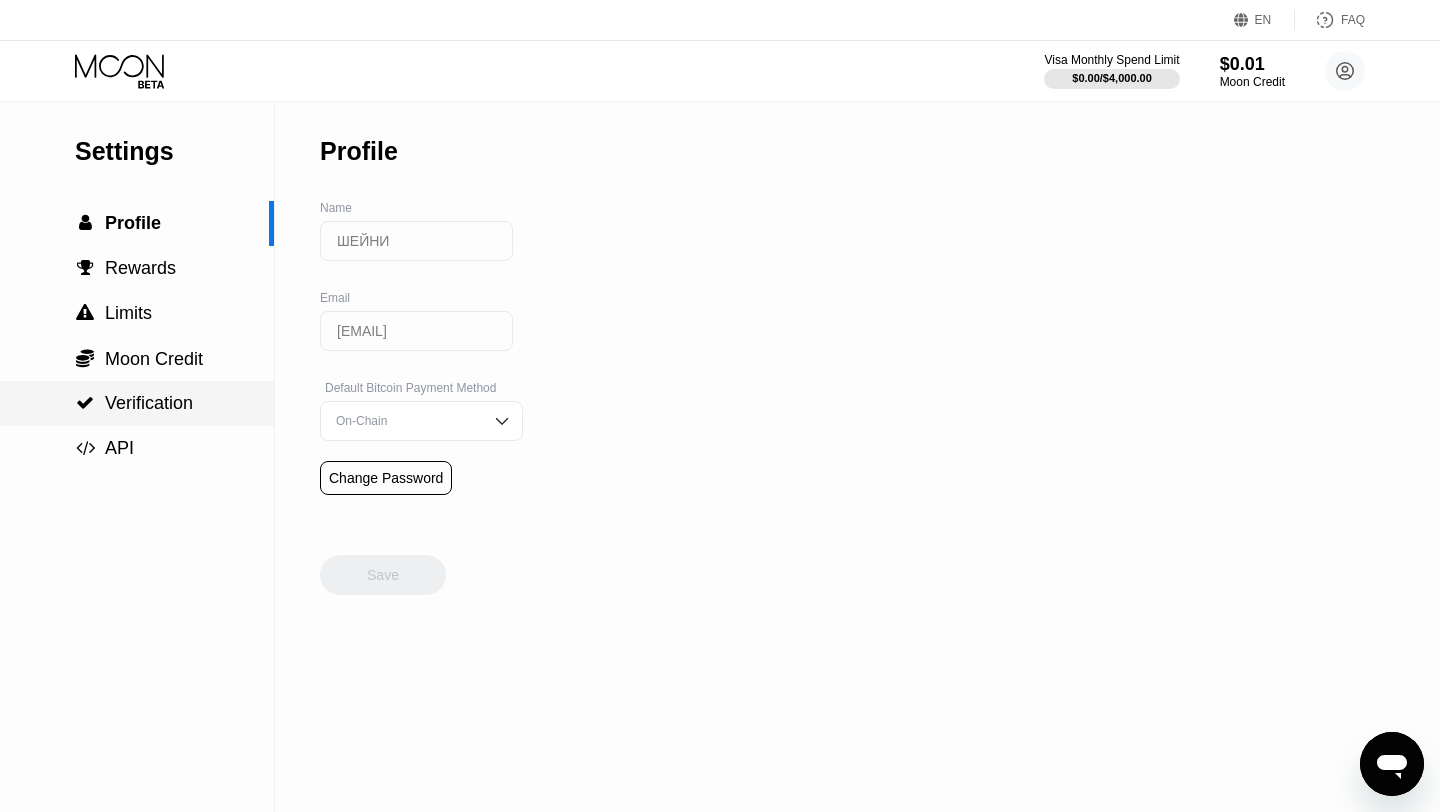 click on "Verification" at bounding box center (149, 403) 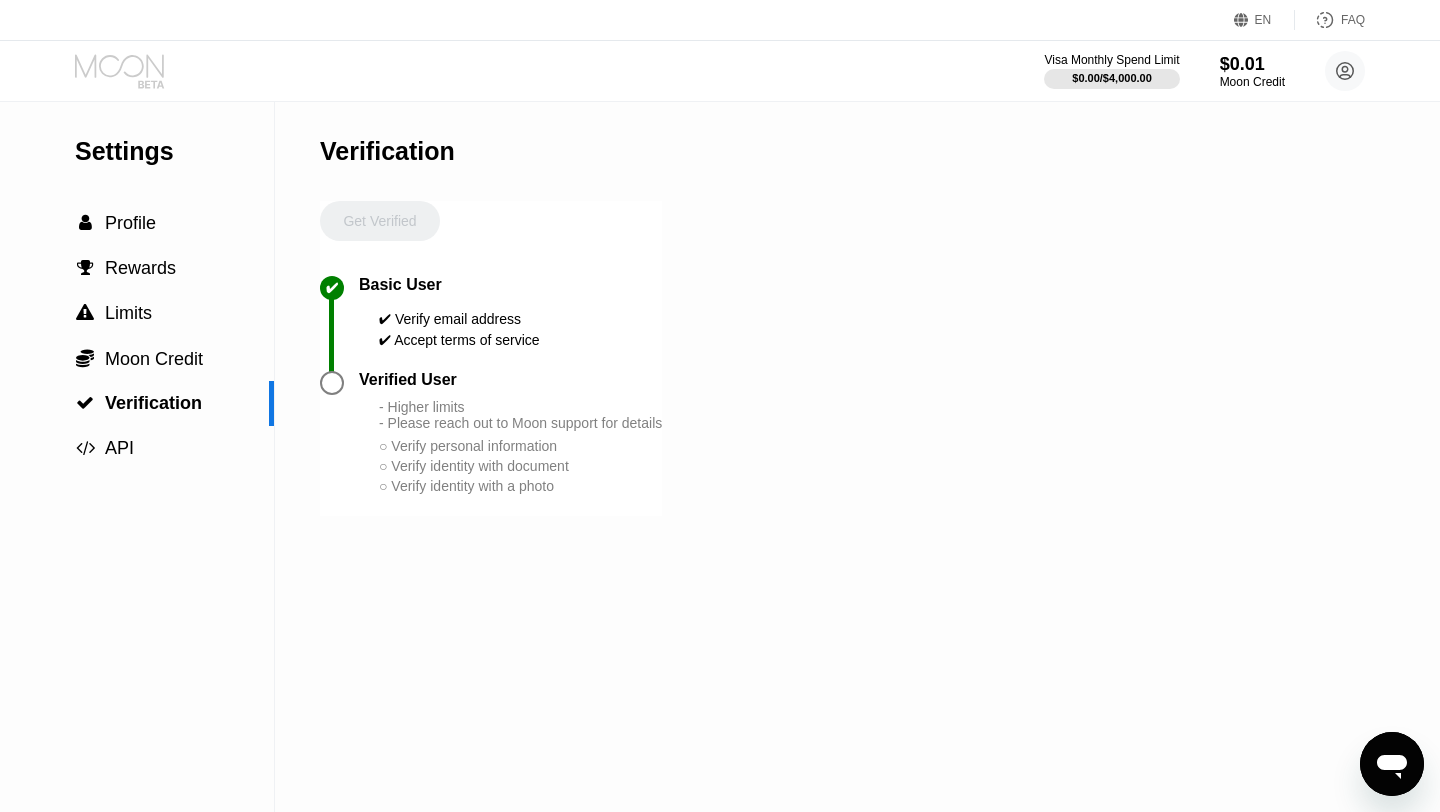 click 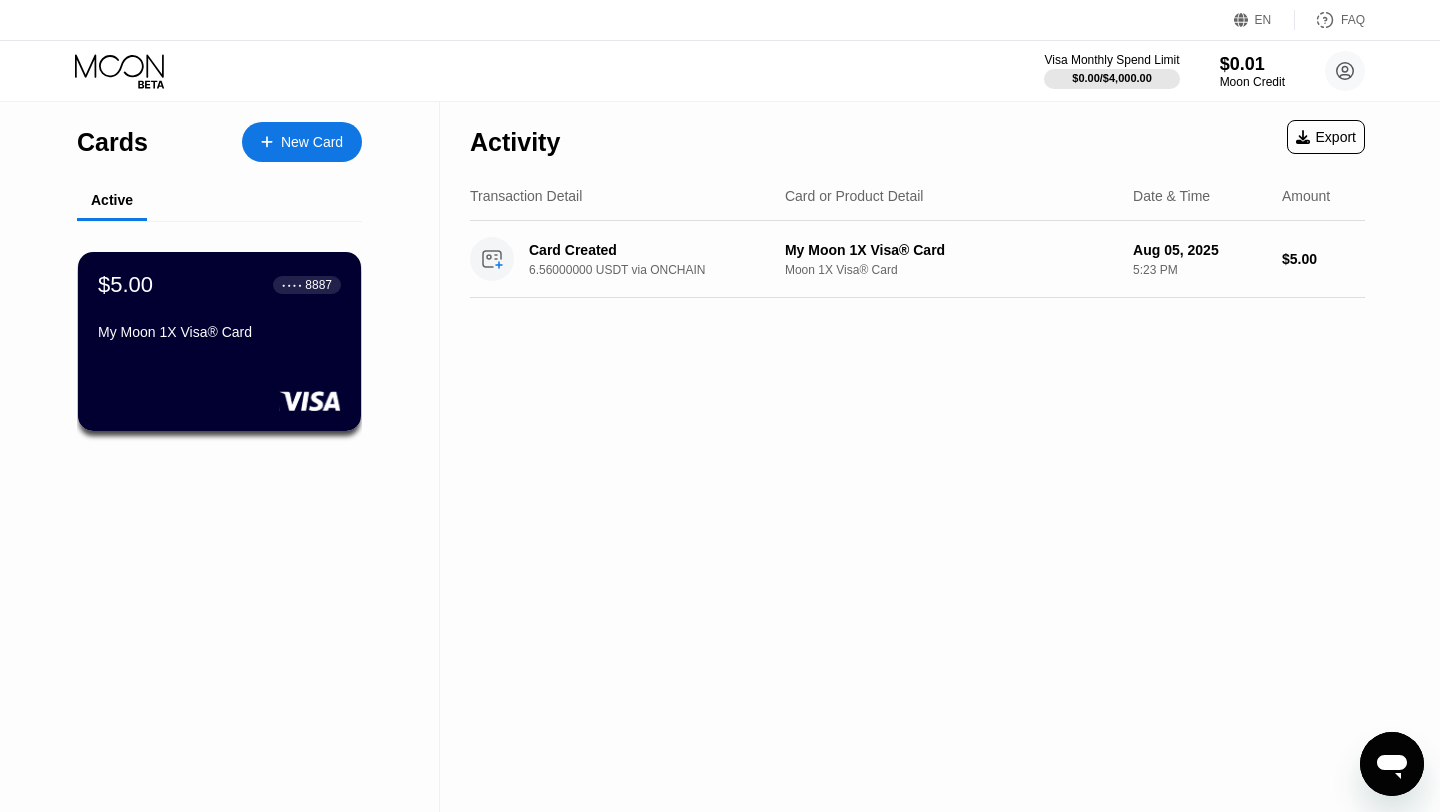 click on "$5.00 ● ● ● ● 8887" at bounding box center (219, 285) 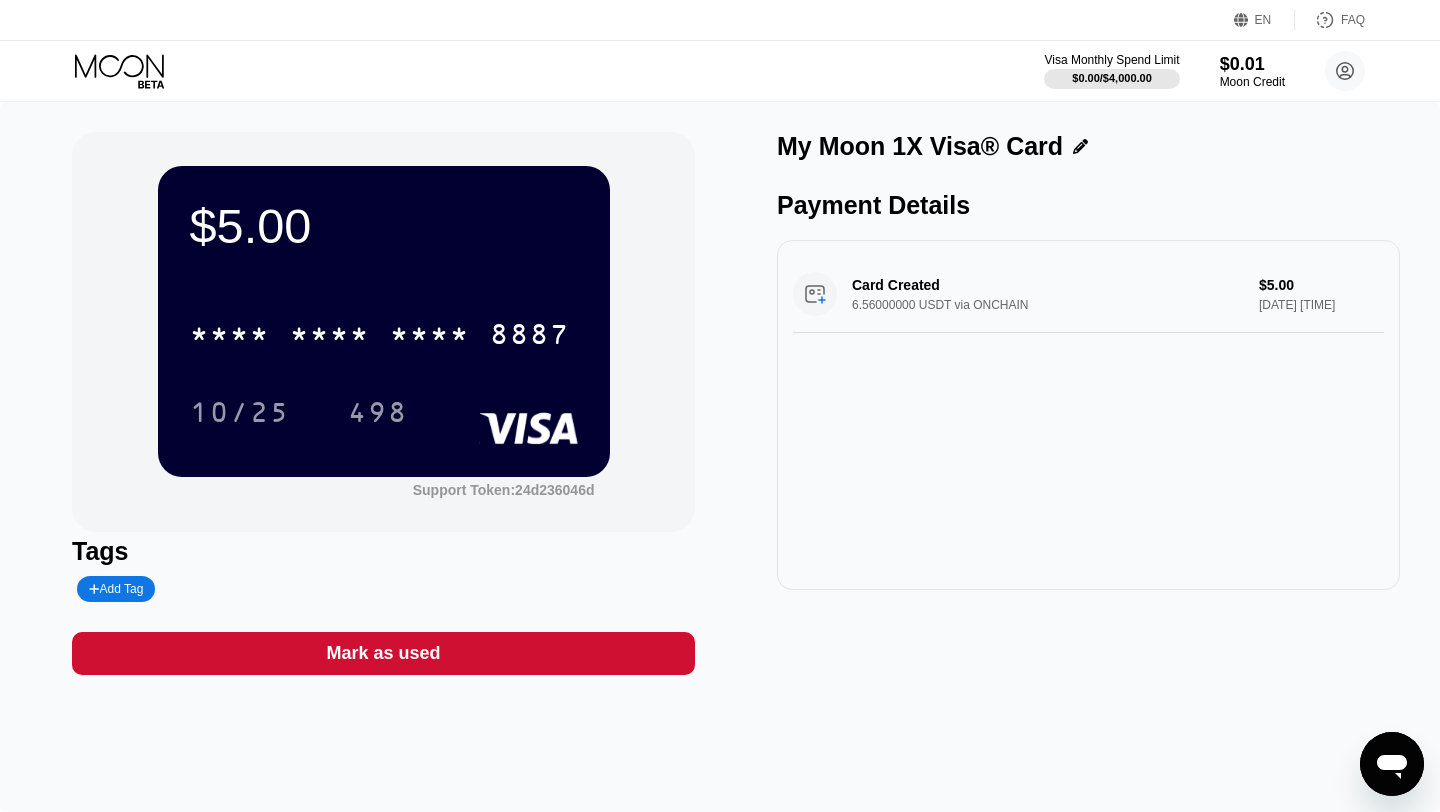 click on "$5.00" at bounding box center [384, 226] 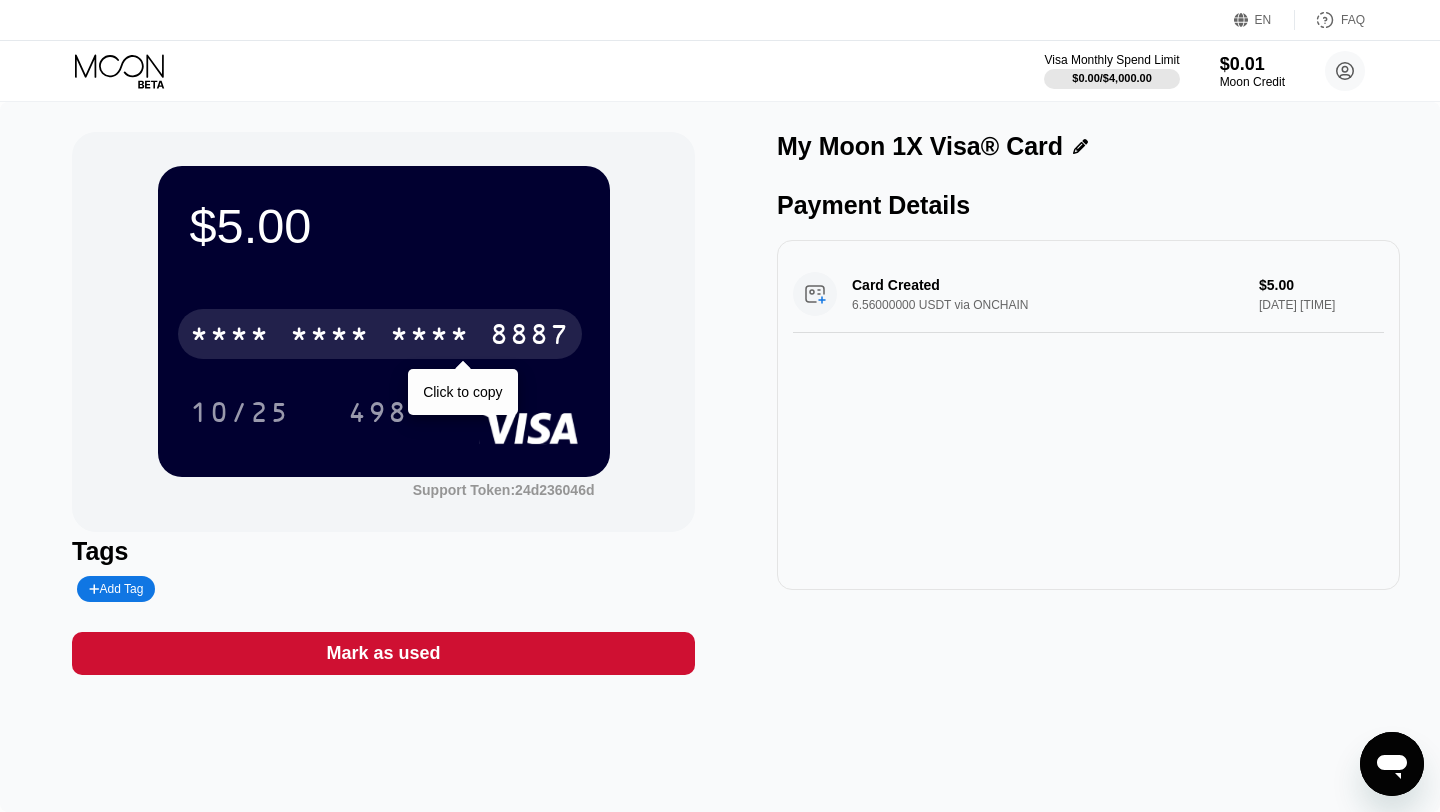 click on "* * * *" at bounding box center [330, 337] 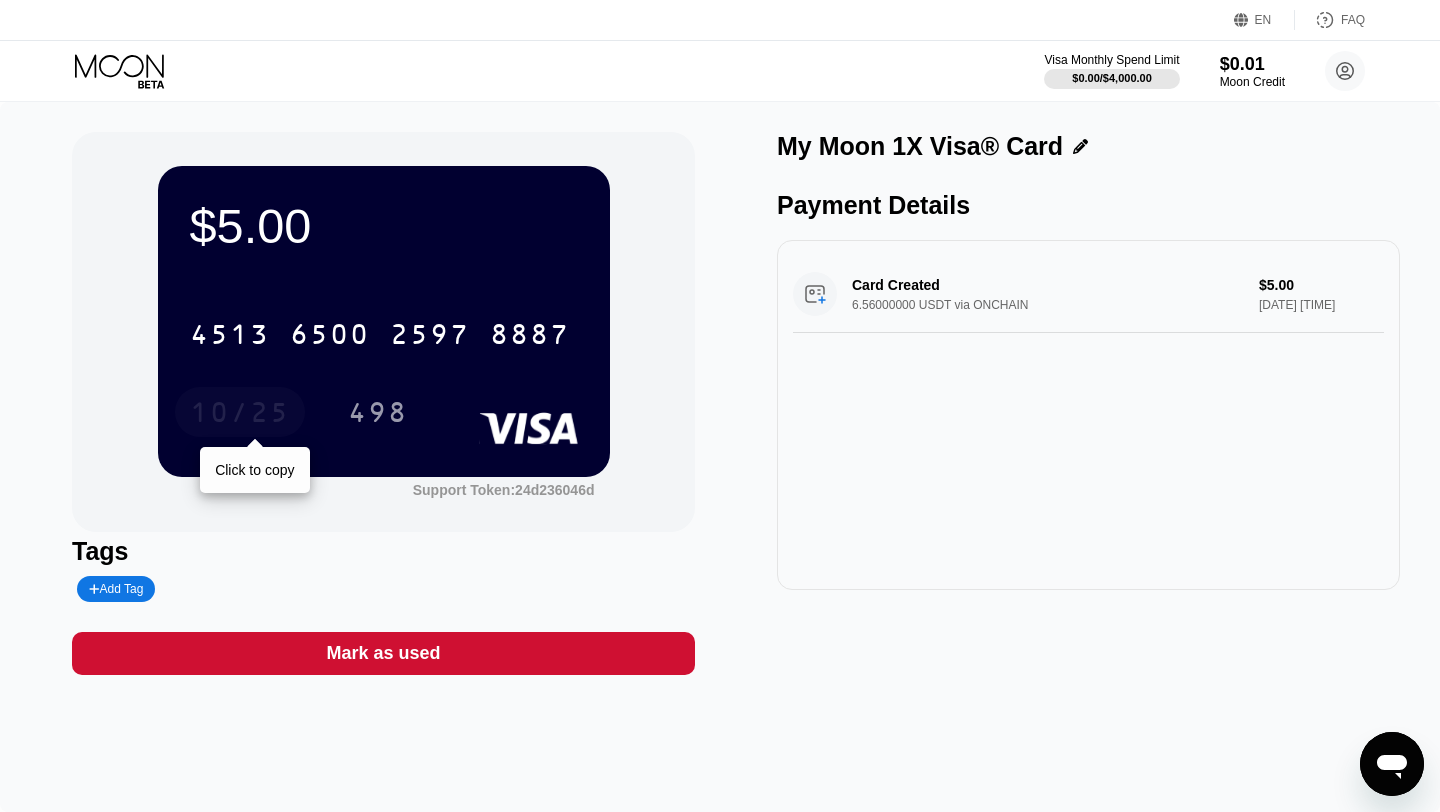 click on "10/25" at bounding box center [240, 415] 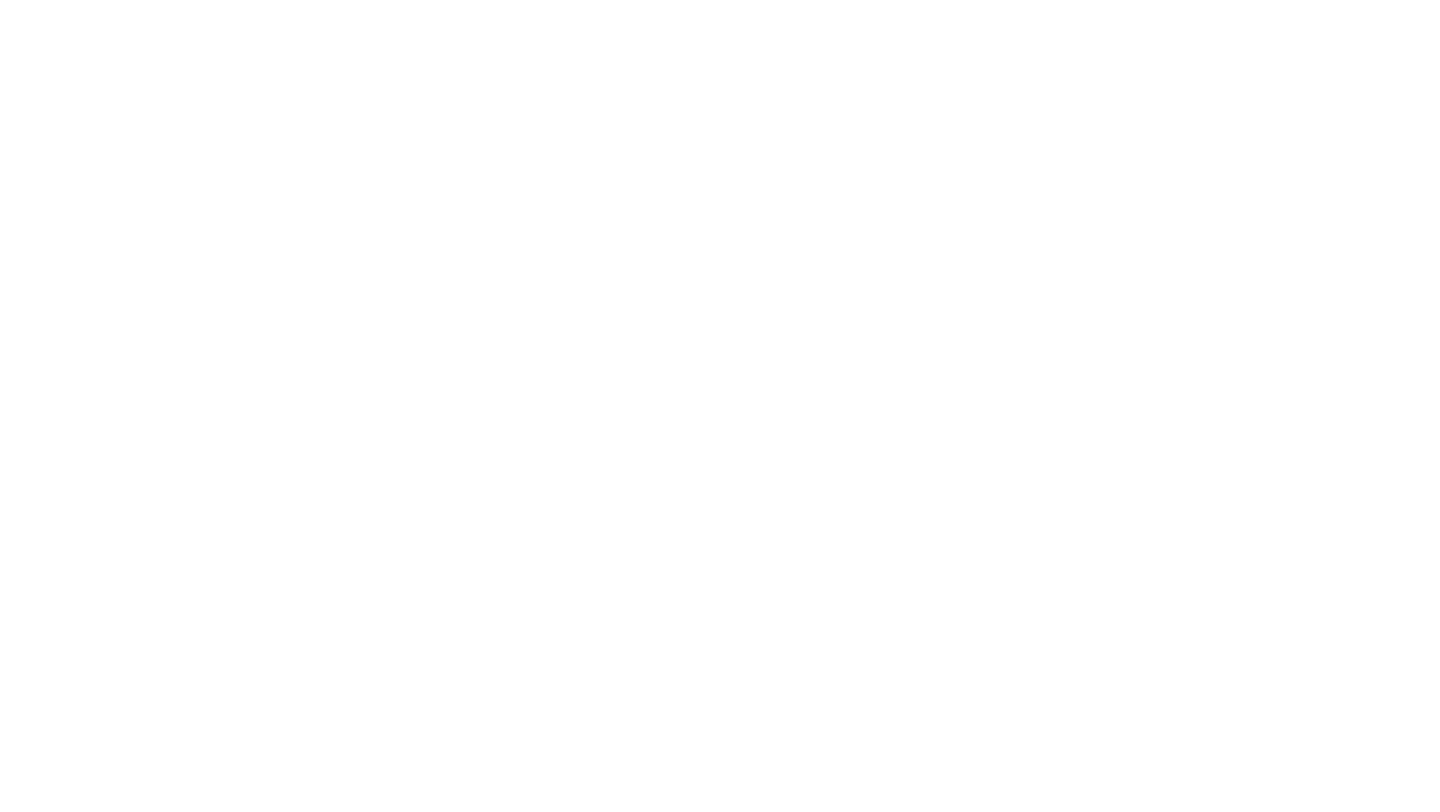 scroll, scrollTop: 0, scrollLeft: 0, axis: both 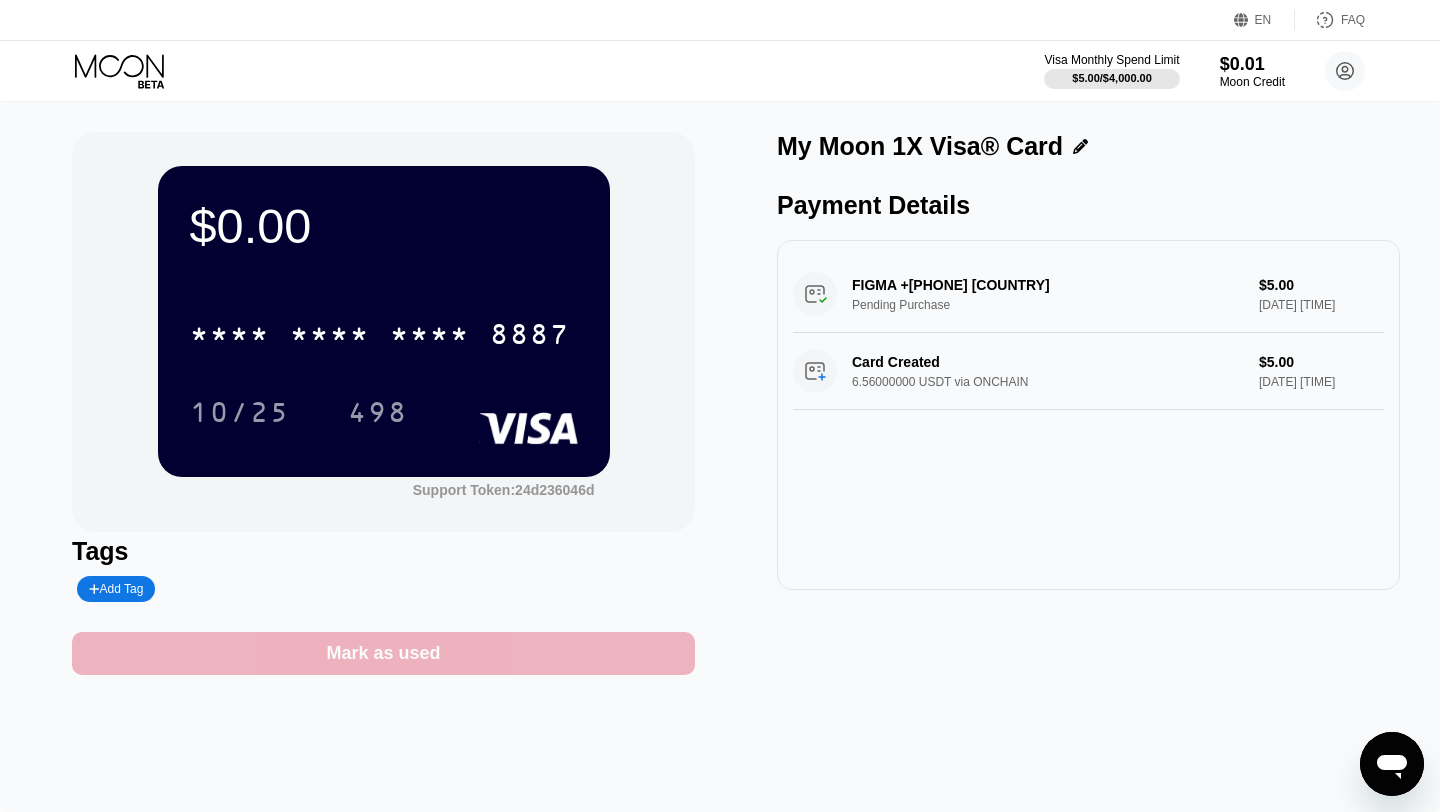 click on "Mark as used" at bounding box center (383, 653) 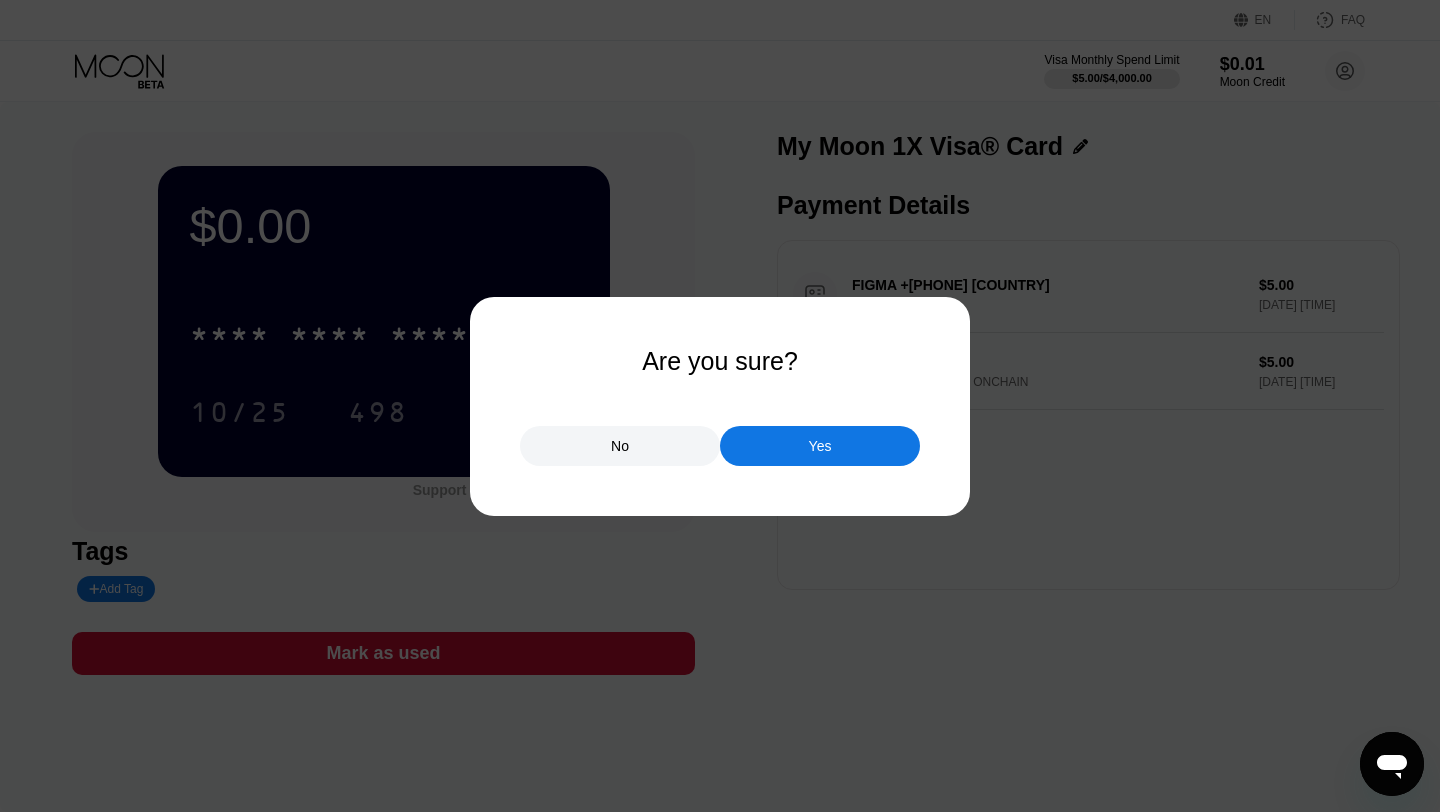 click on "No" at bounding box center [620, 446] 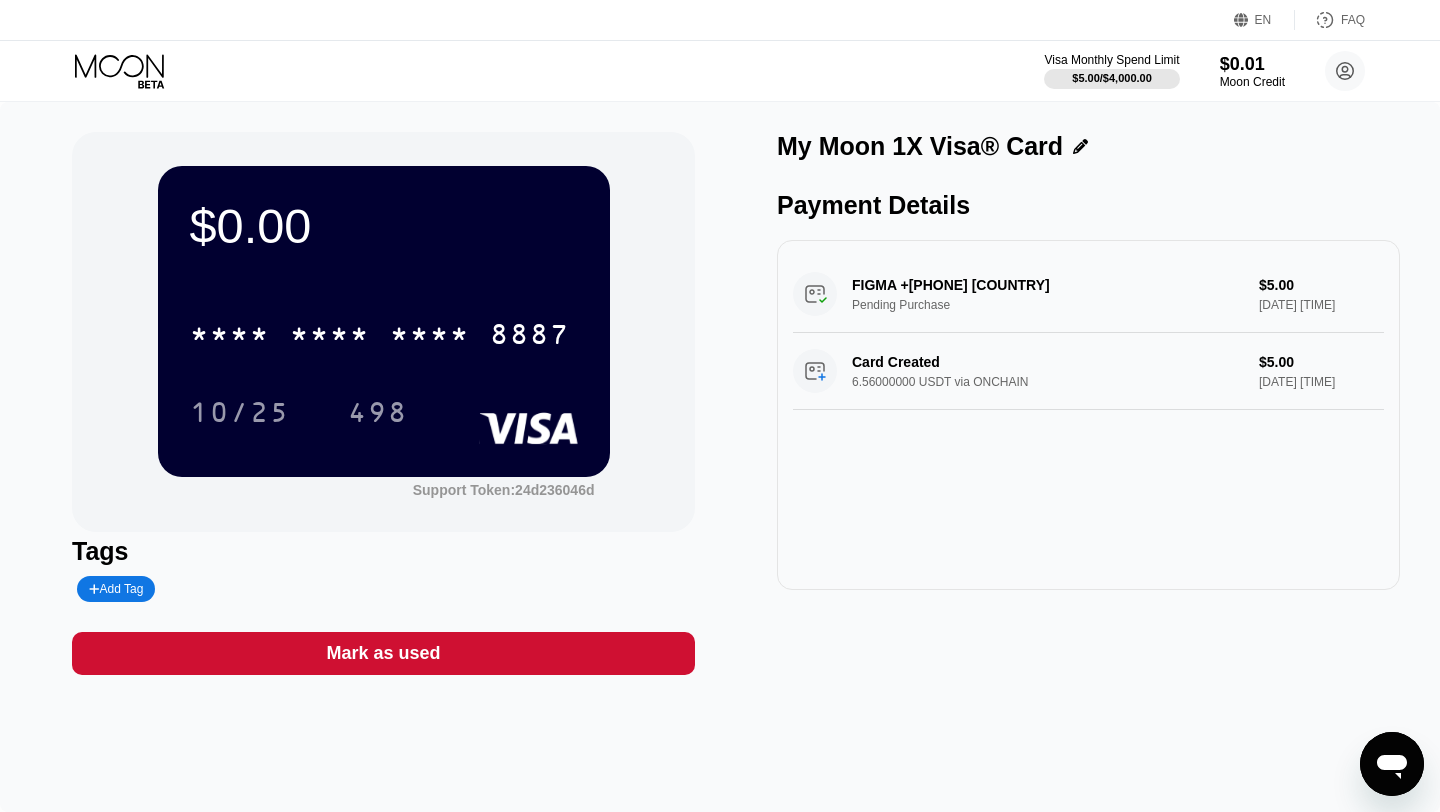 click on "FIGMA                    +[PHONE] [COUNTRY] Pending Purchase $5.00 [DATE] [TIME] Card Created 6.56000000 USDT via ONCHAIN $5.00 [DATE] [TIME]" at bounding box center [1088, 415] 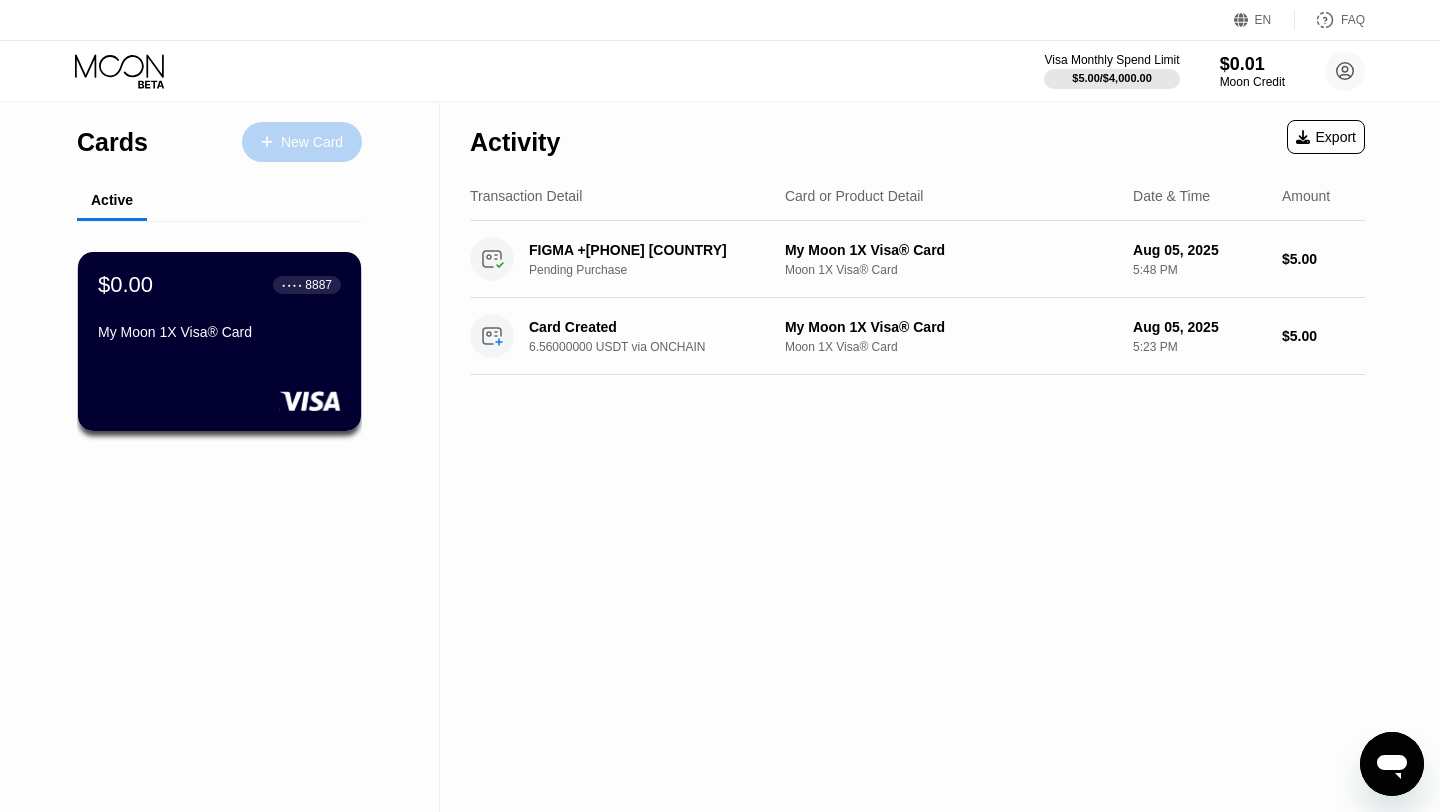 click on "New Card" at bounding box center (312, 142) 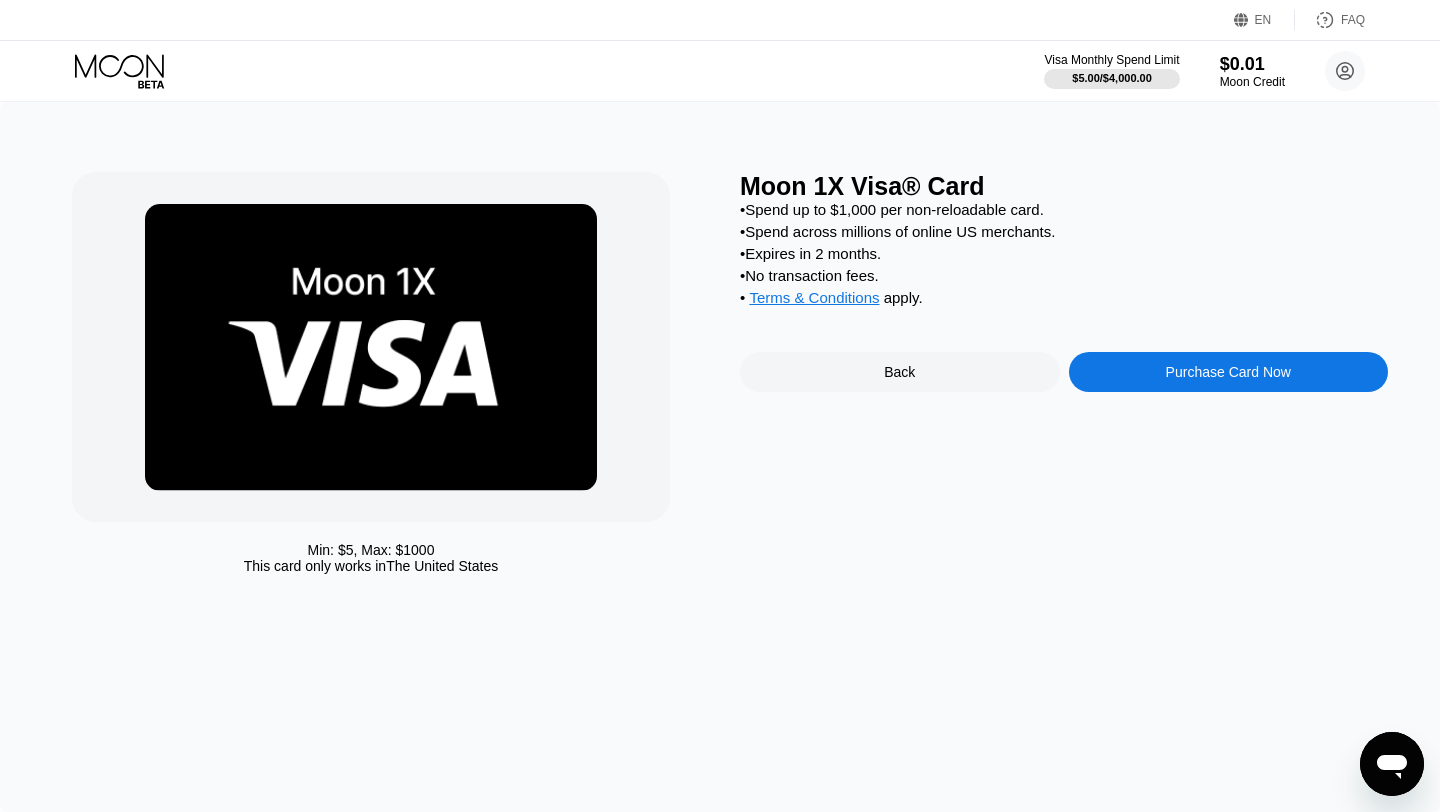 scroll, scrollTop: 0, scrollLeft: 0, axis: both 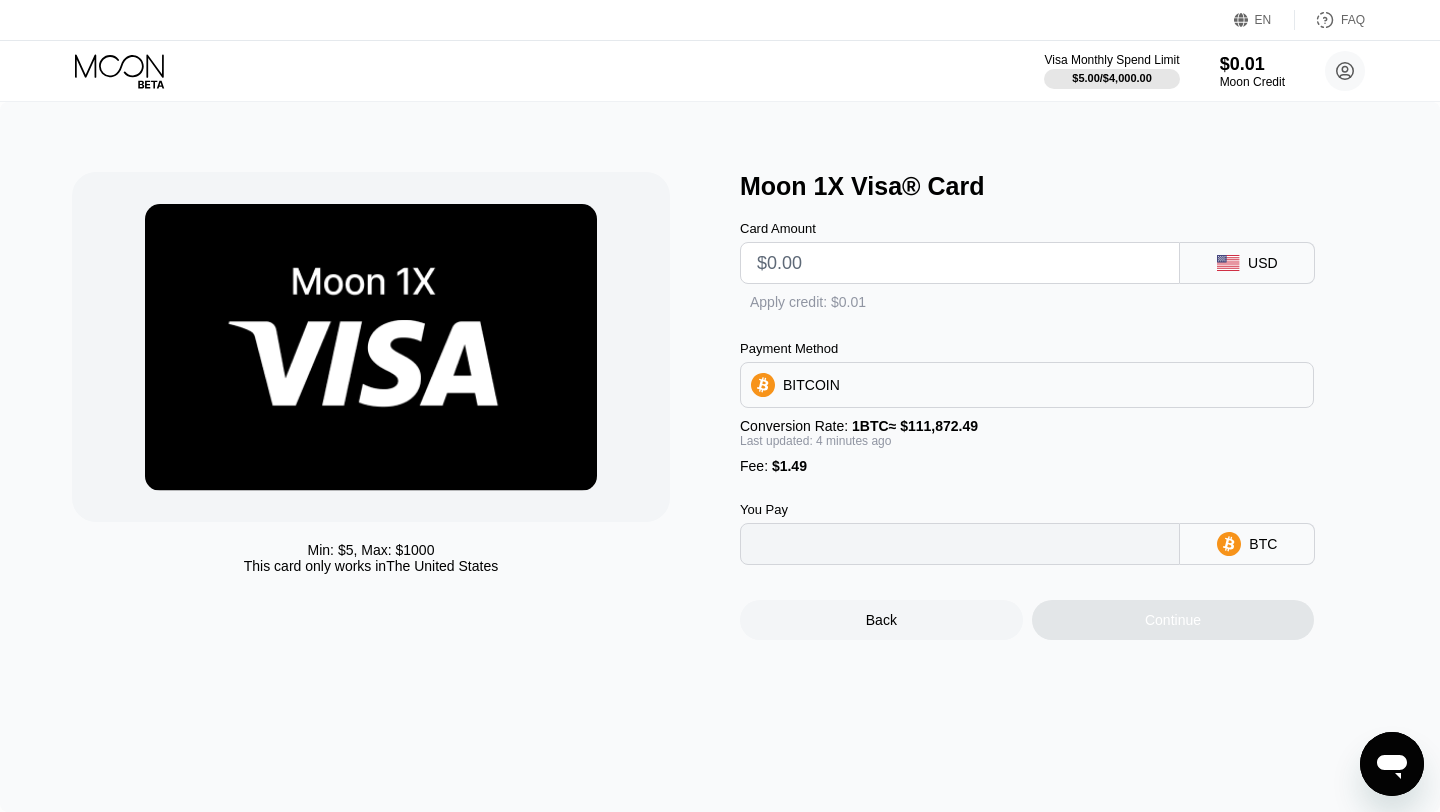 type on "0" 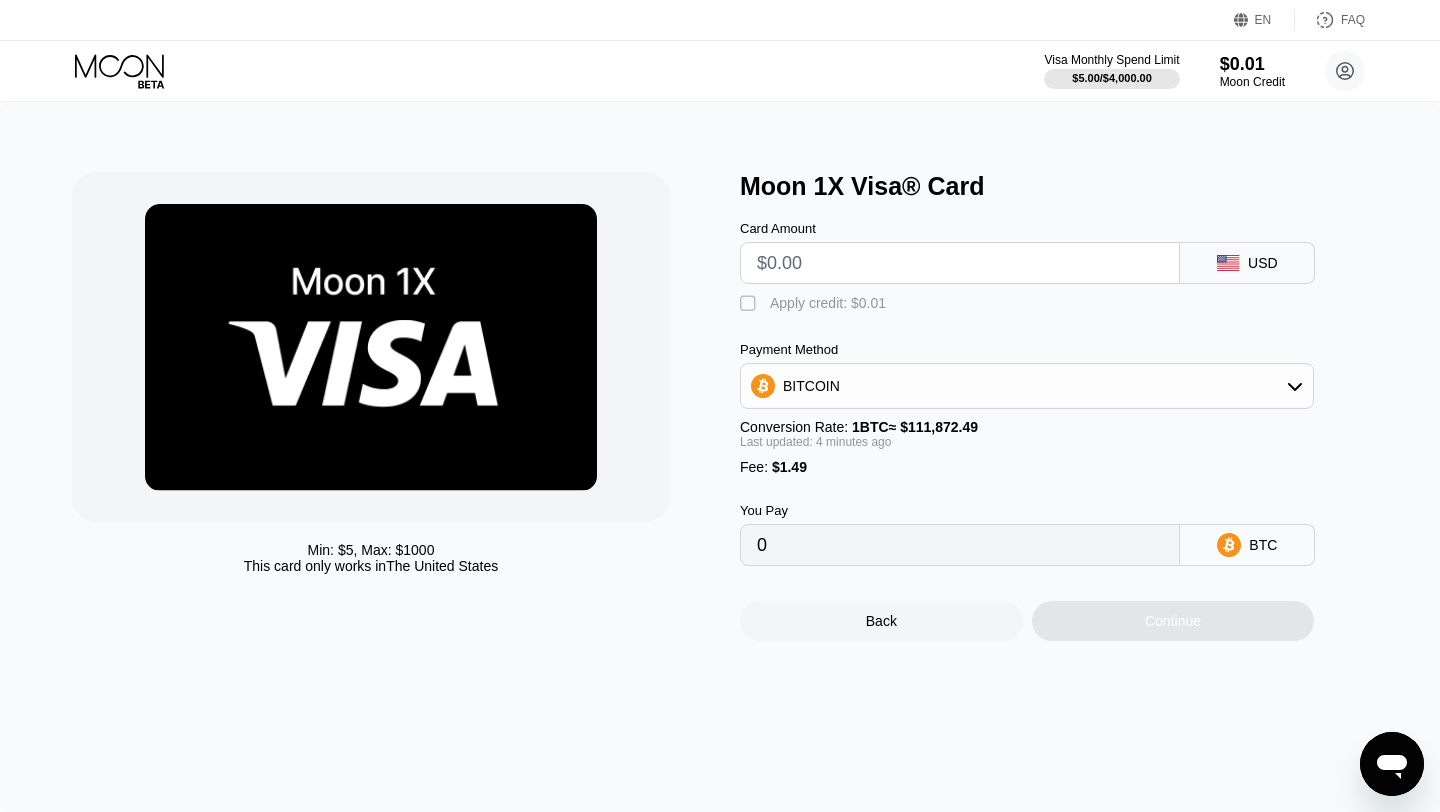 click at bounding box center [960, 263] 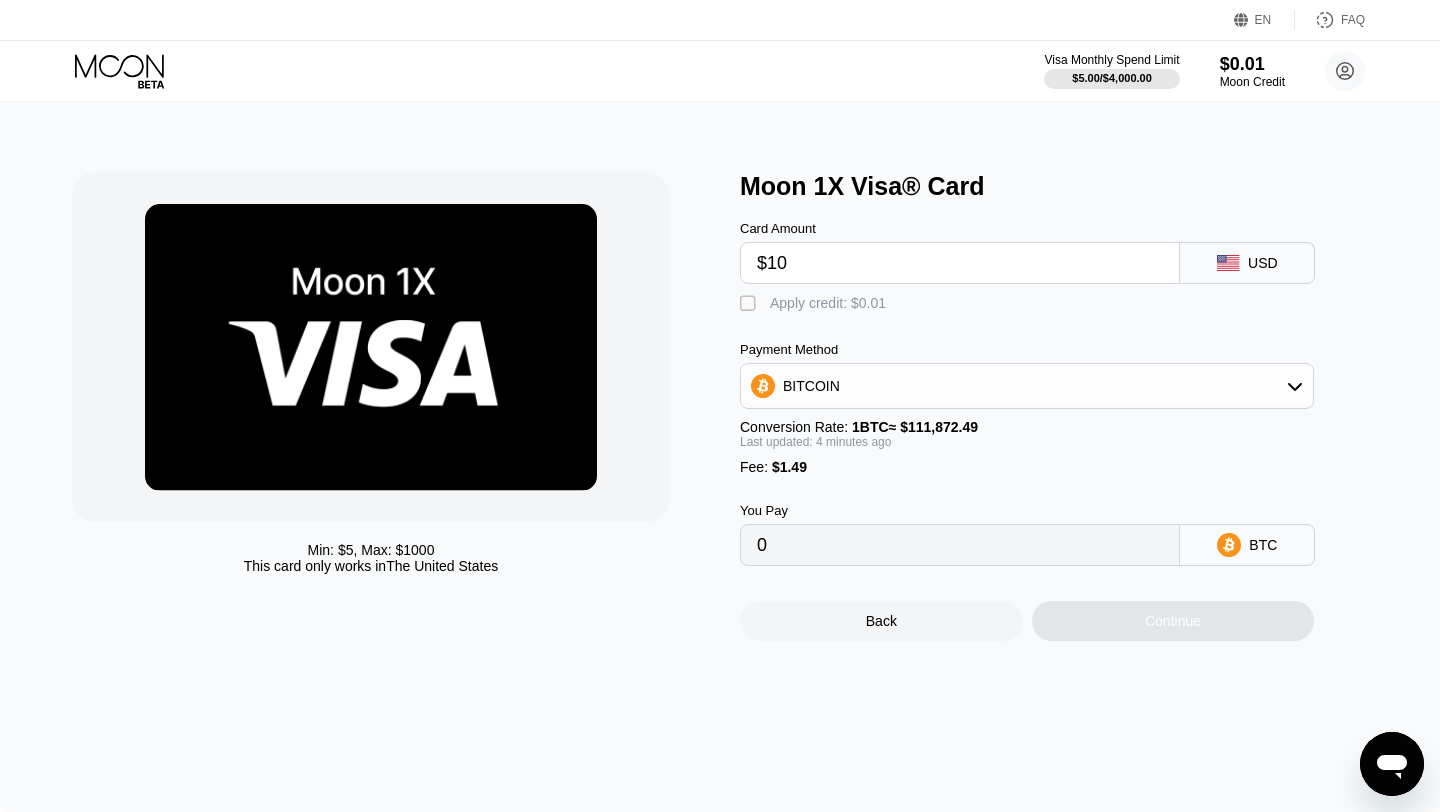 type on "$100" 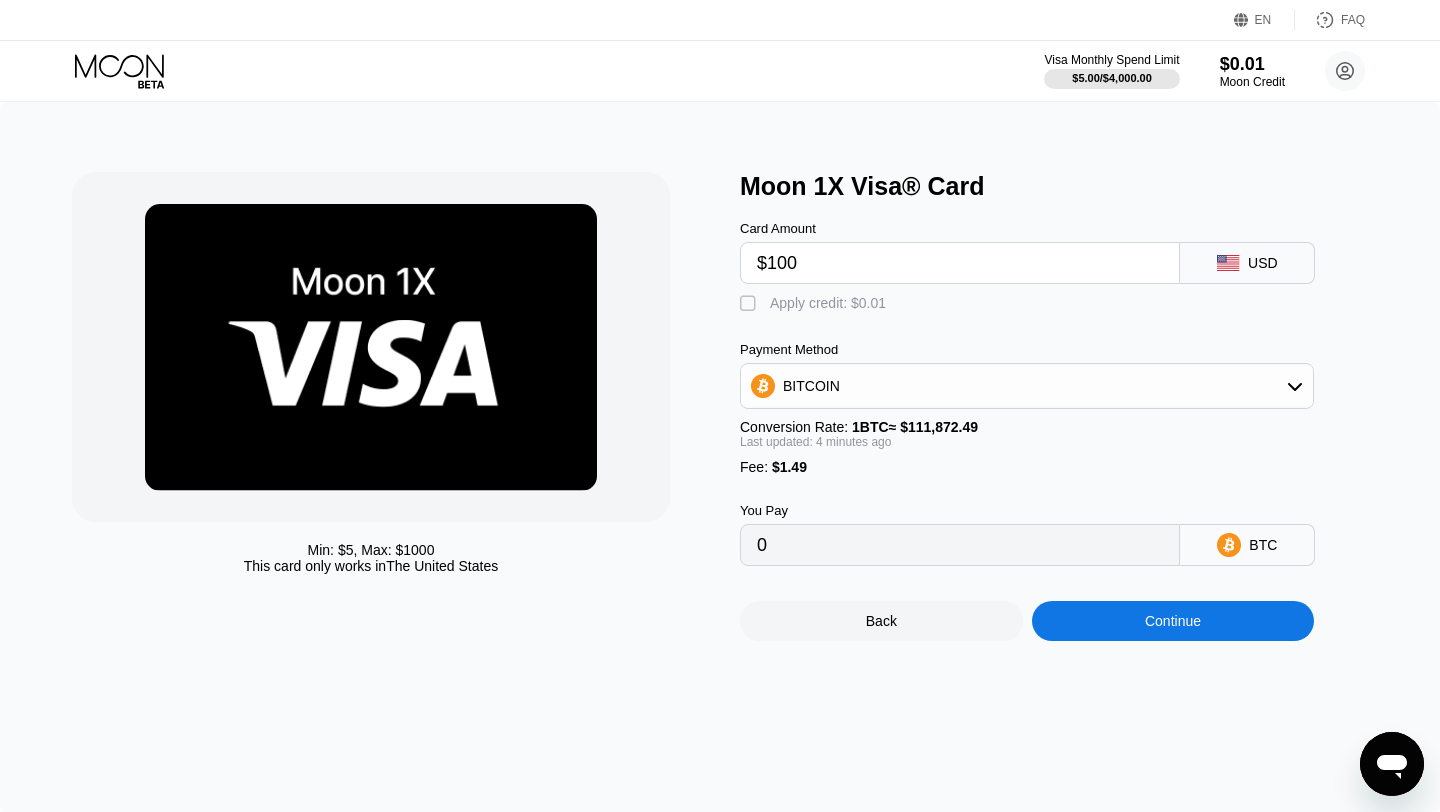 type on "0.00090853" 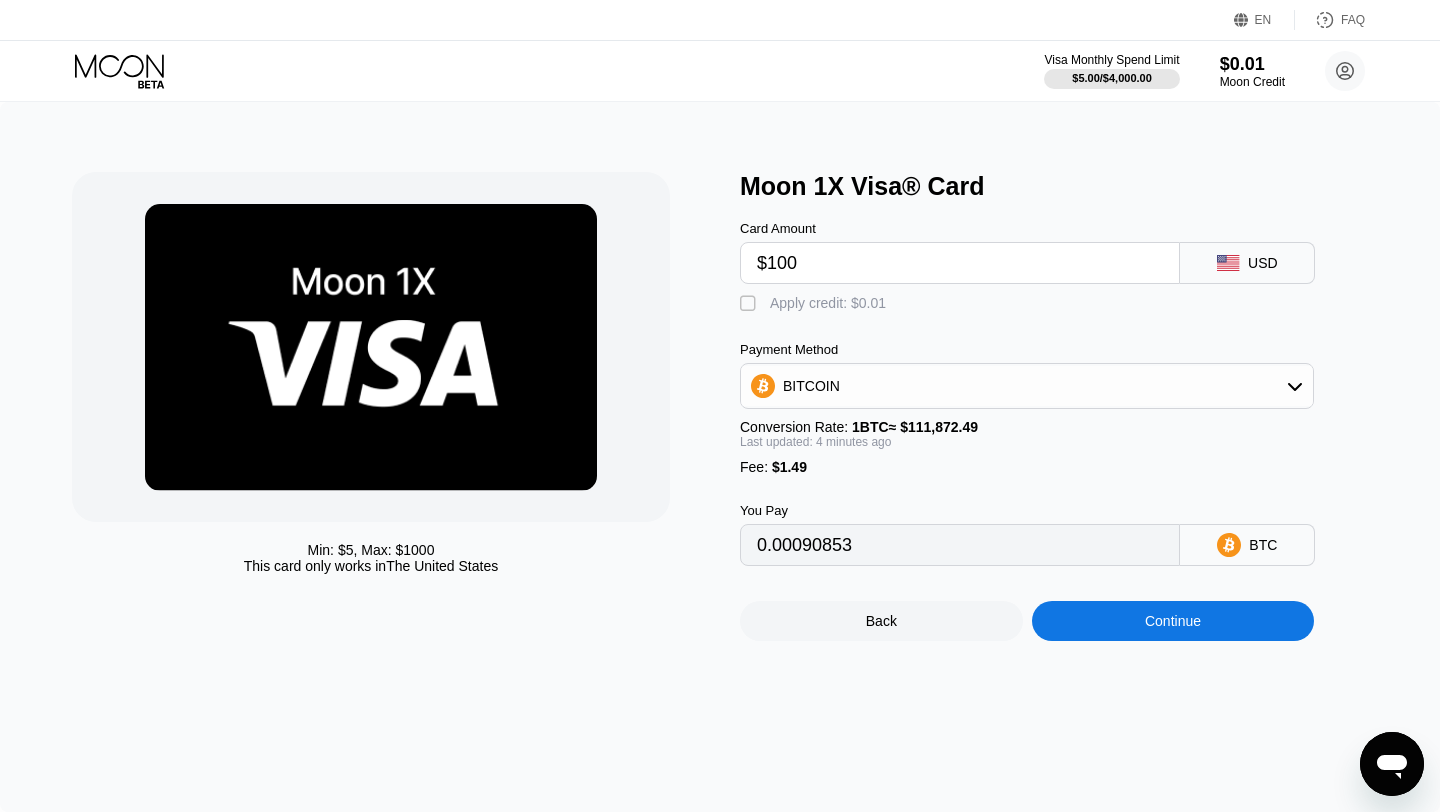 type on "$100" 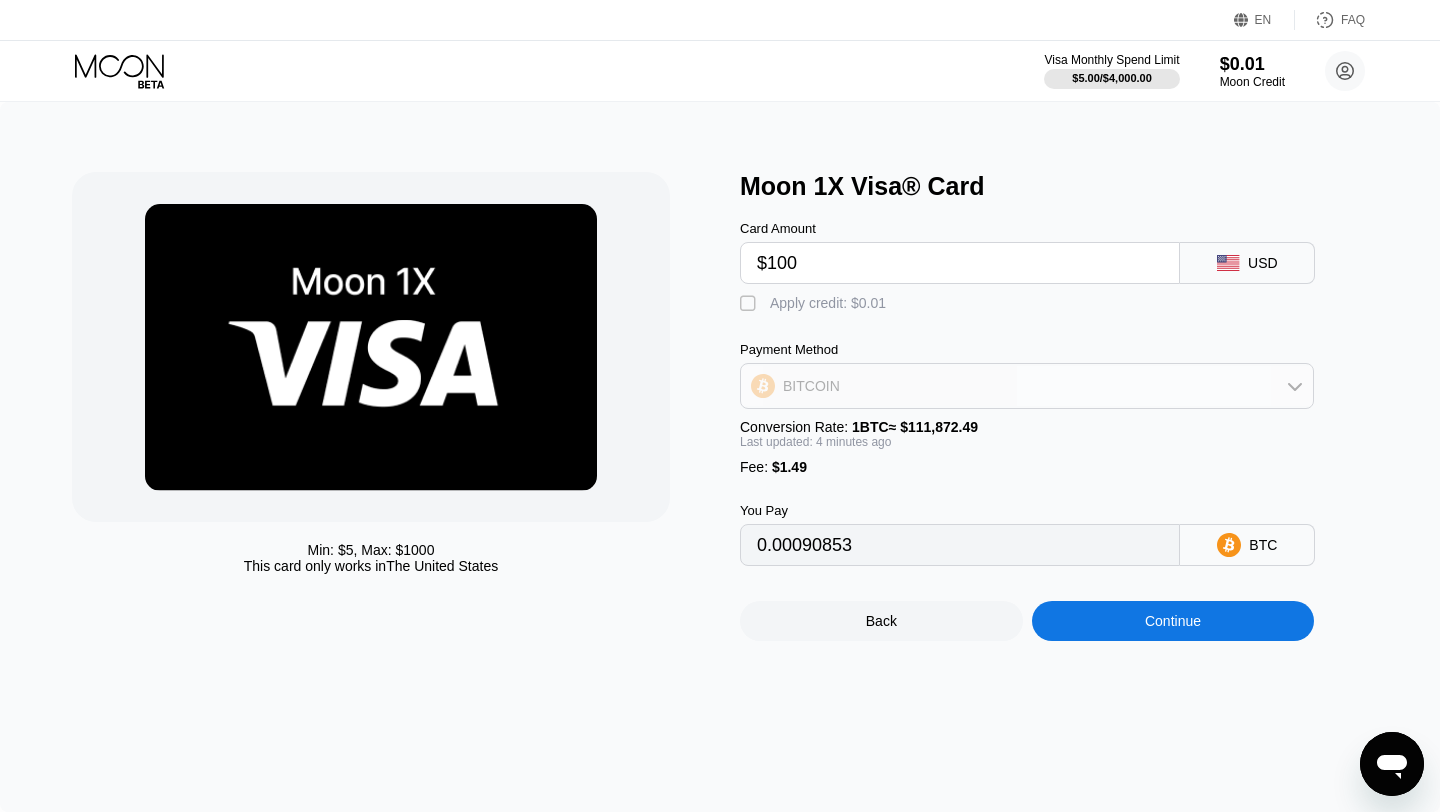 click on "BITCOIN" at bounding box center [1027, 386] 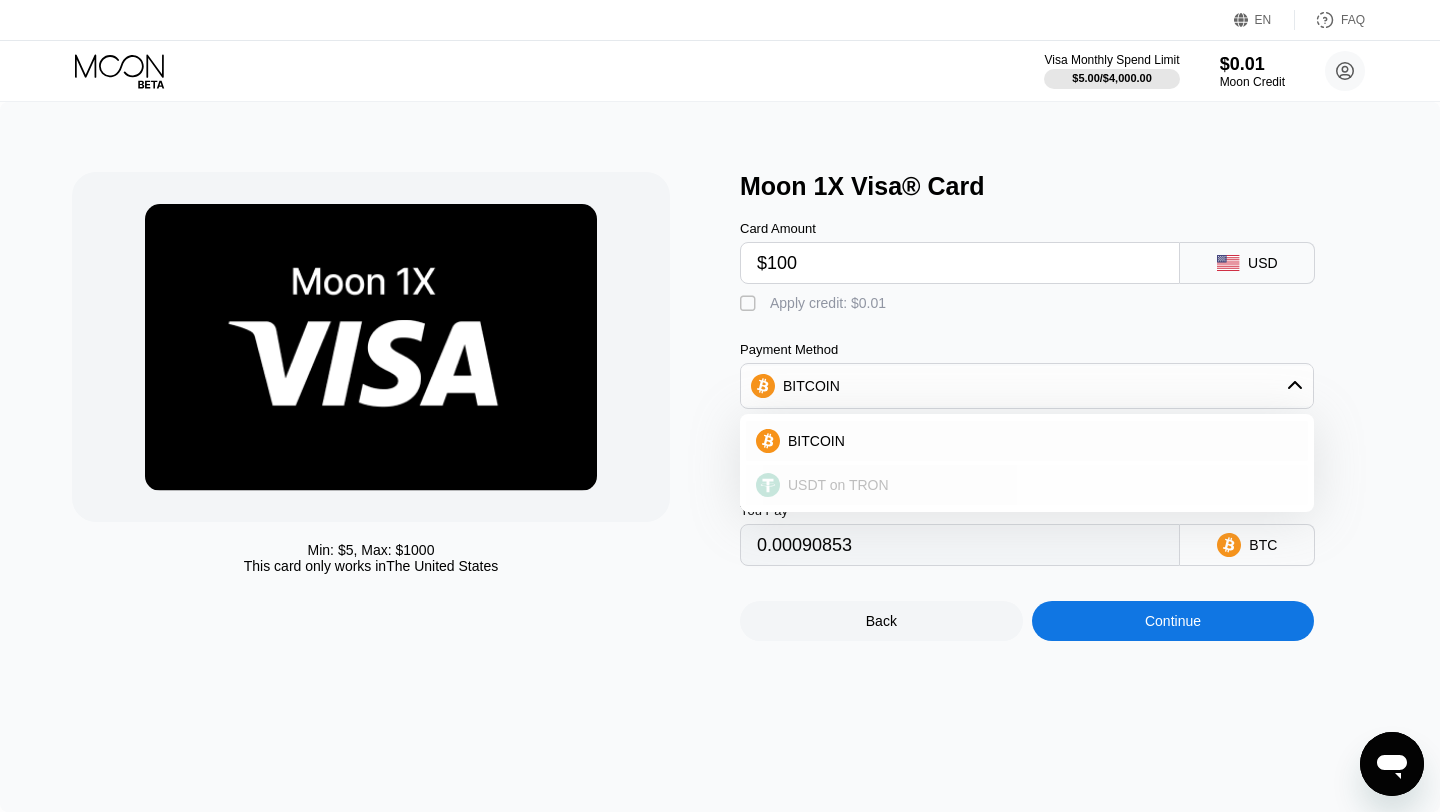 click on "USDT on TRON" at bounding box center [838, 485] 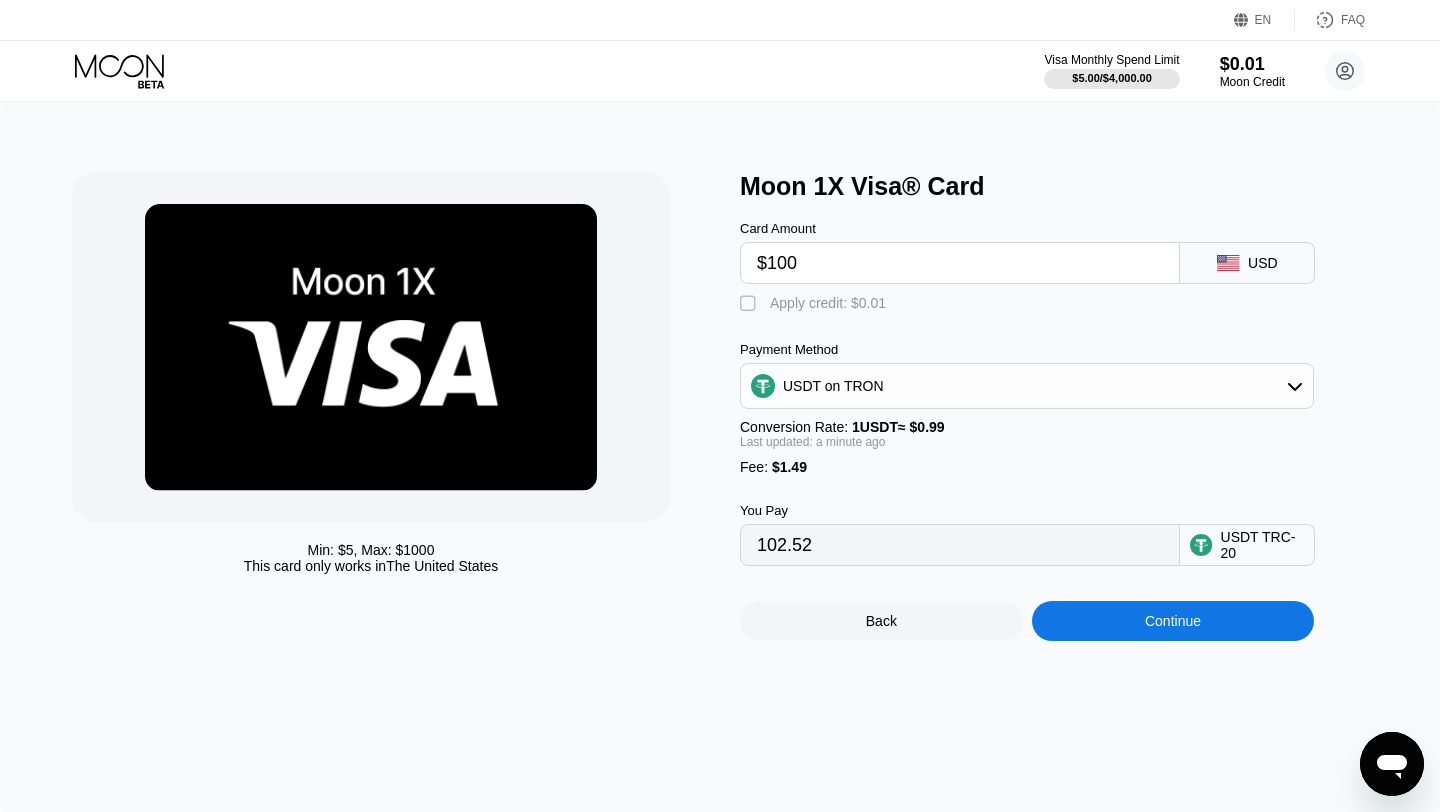 click on "Card Amount" at bounding box center [960, 228] 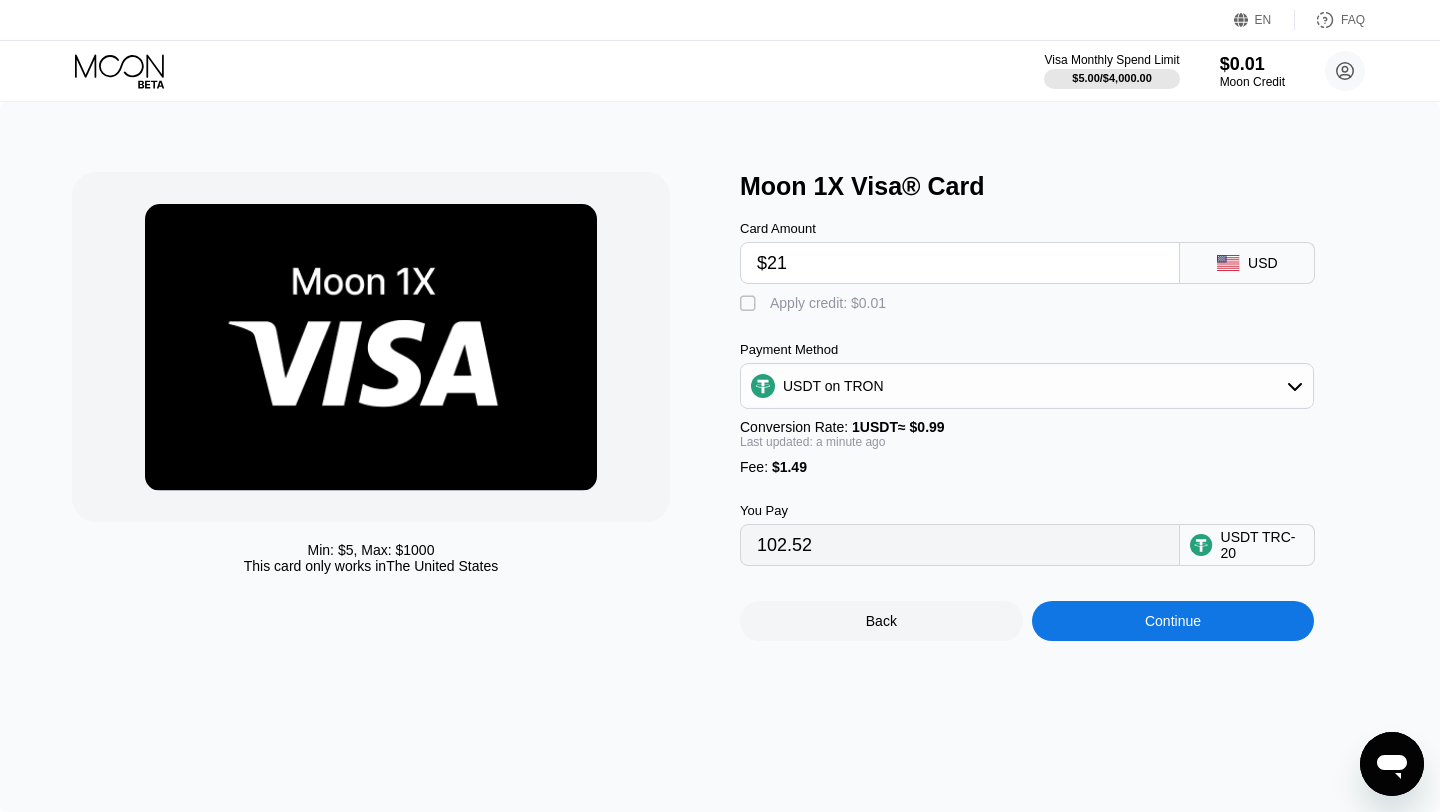 type on "$210" 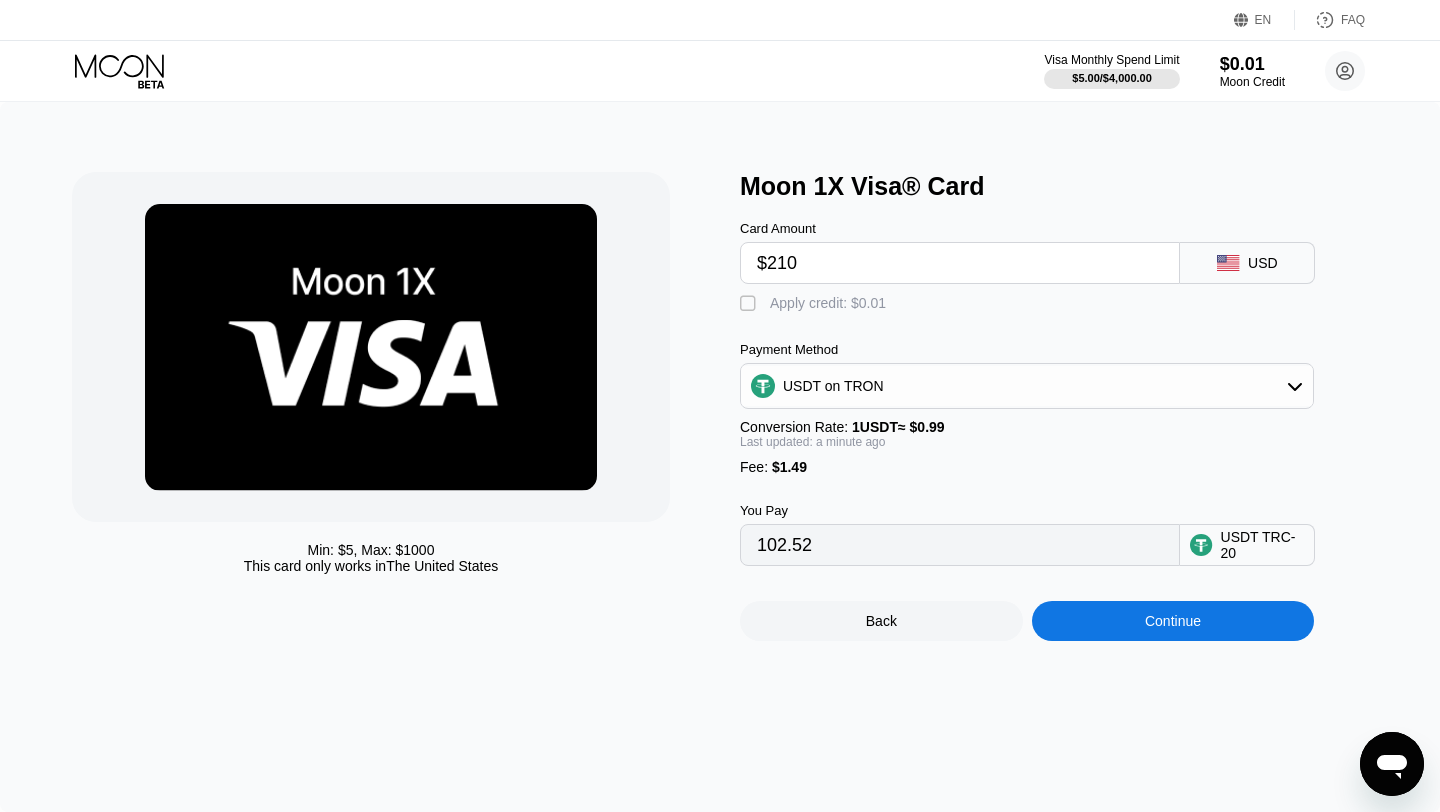 type on "213.63" 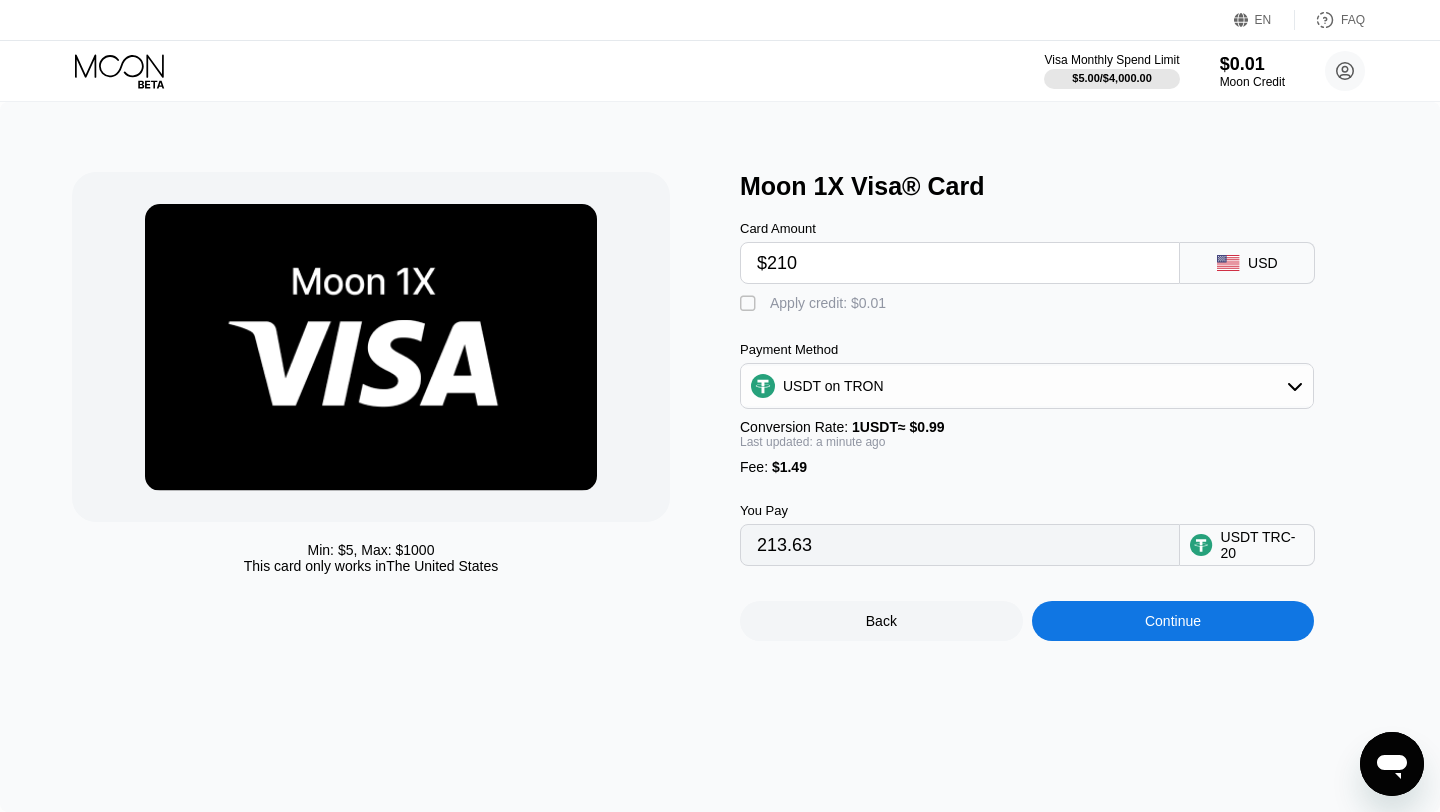 type on "$210" 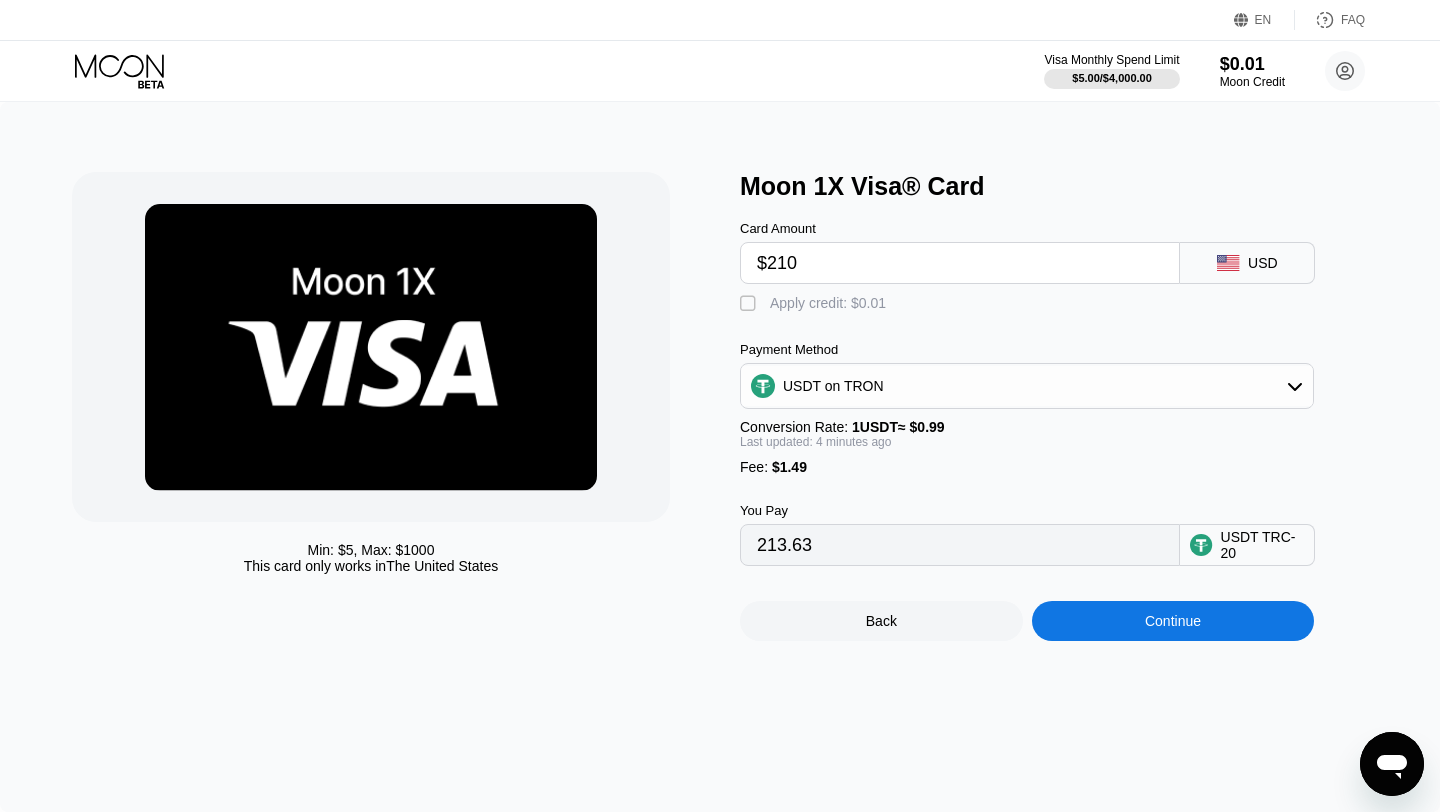 scroll, scrollTop: 0, scrollLeft: 0, axis: both 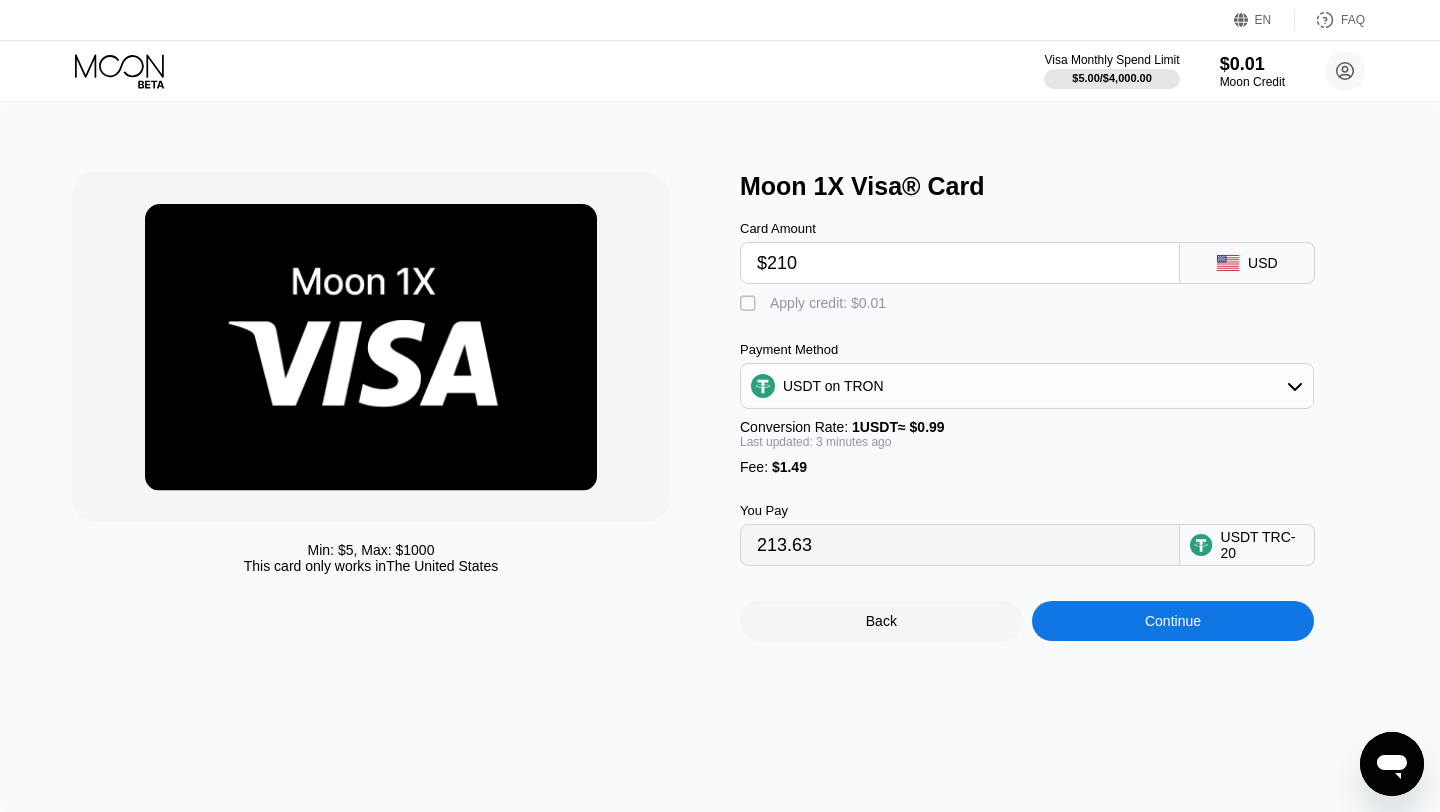 click on "$210" at bounding box center [960, 263] 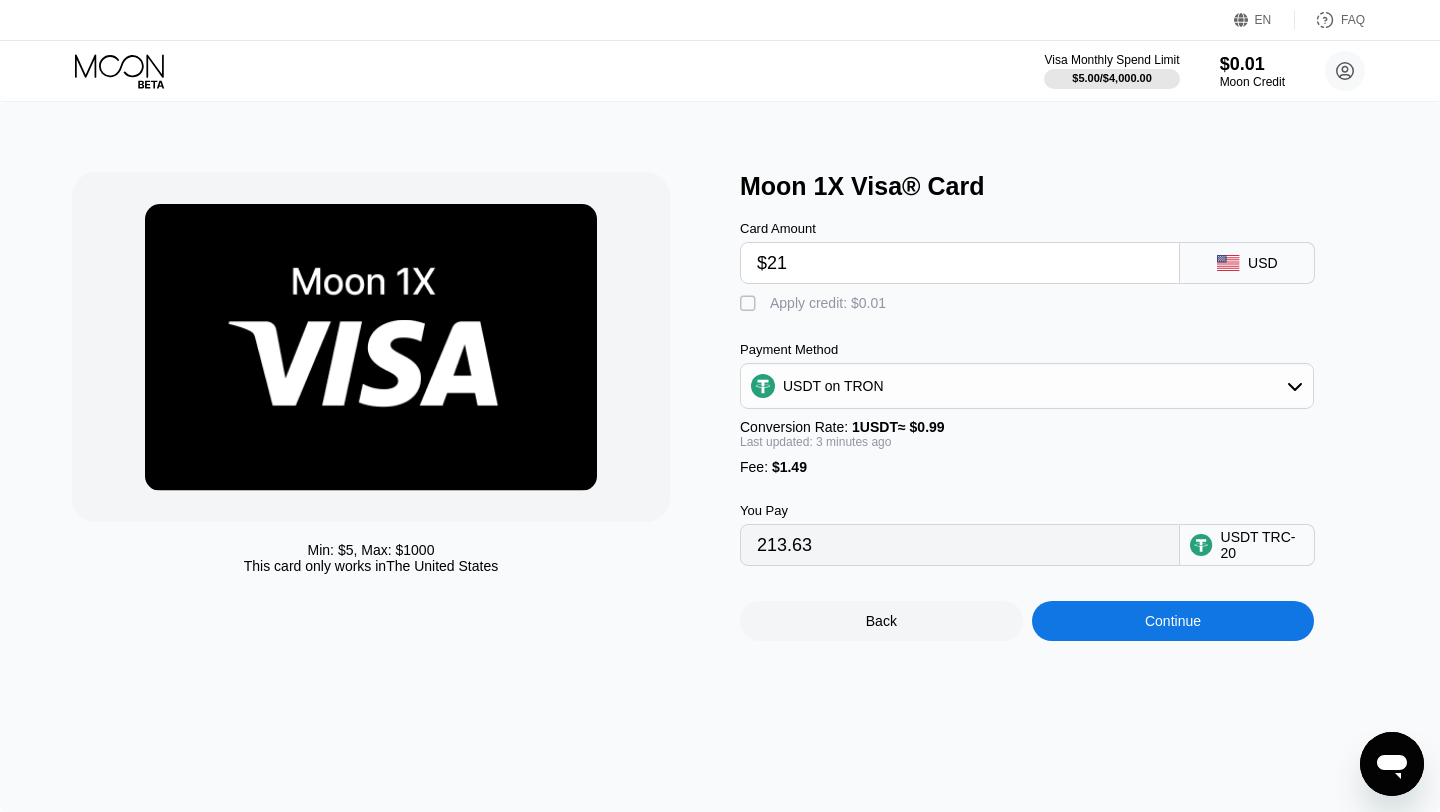 type on "$211" 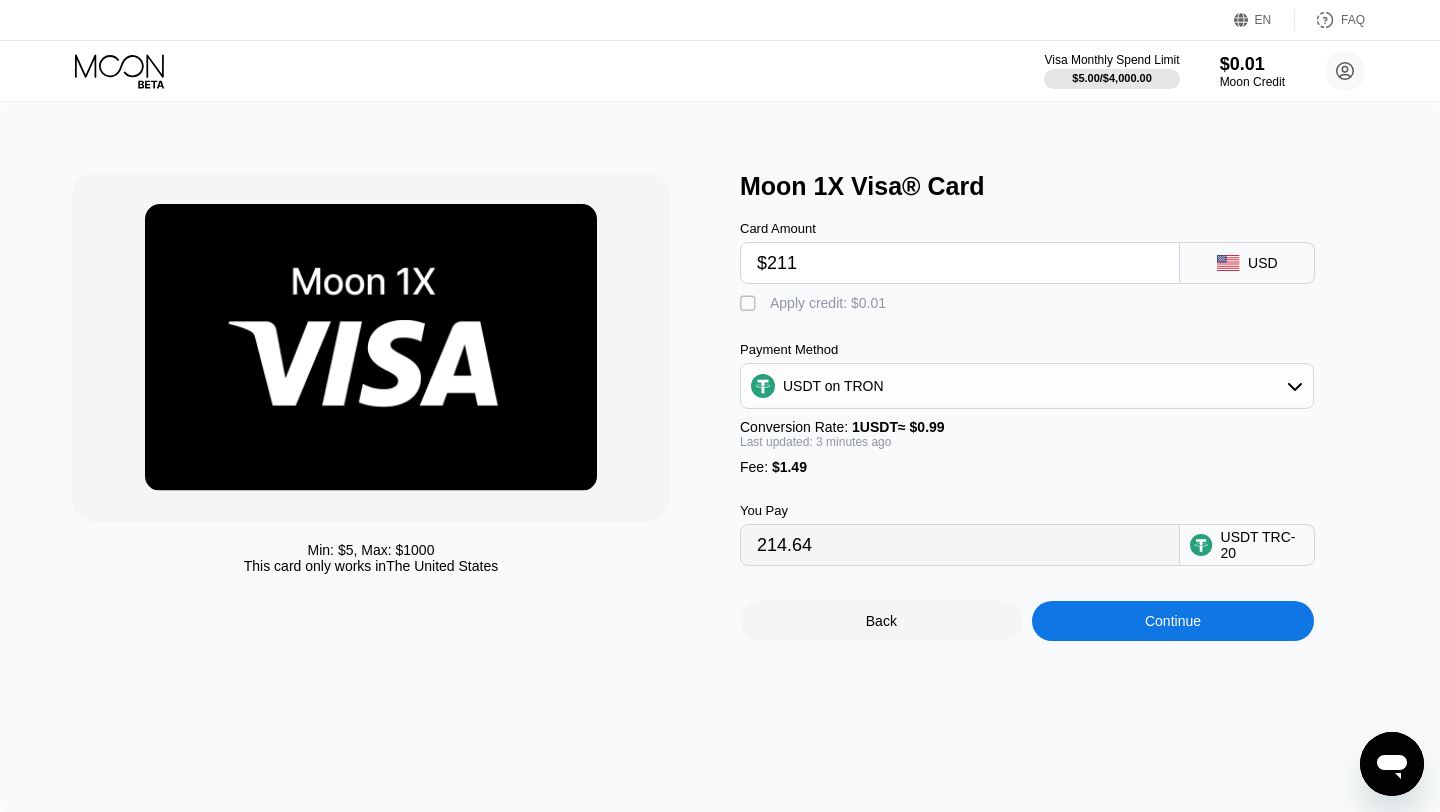 type on "214.64" 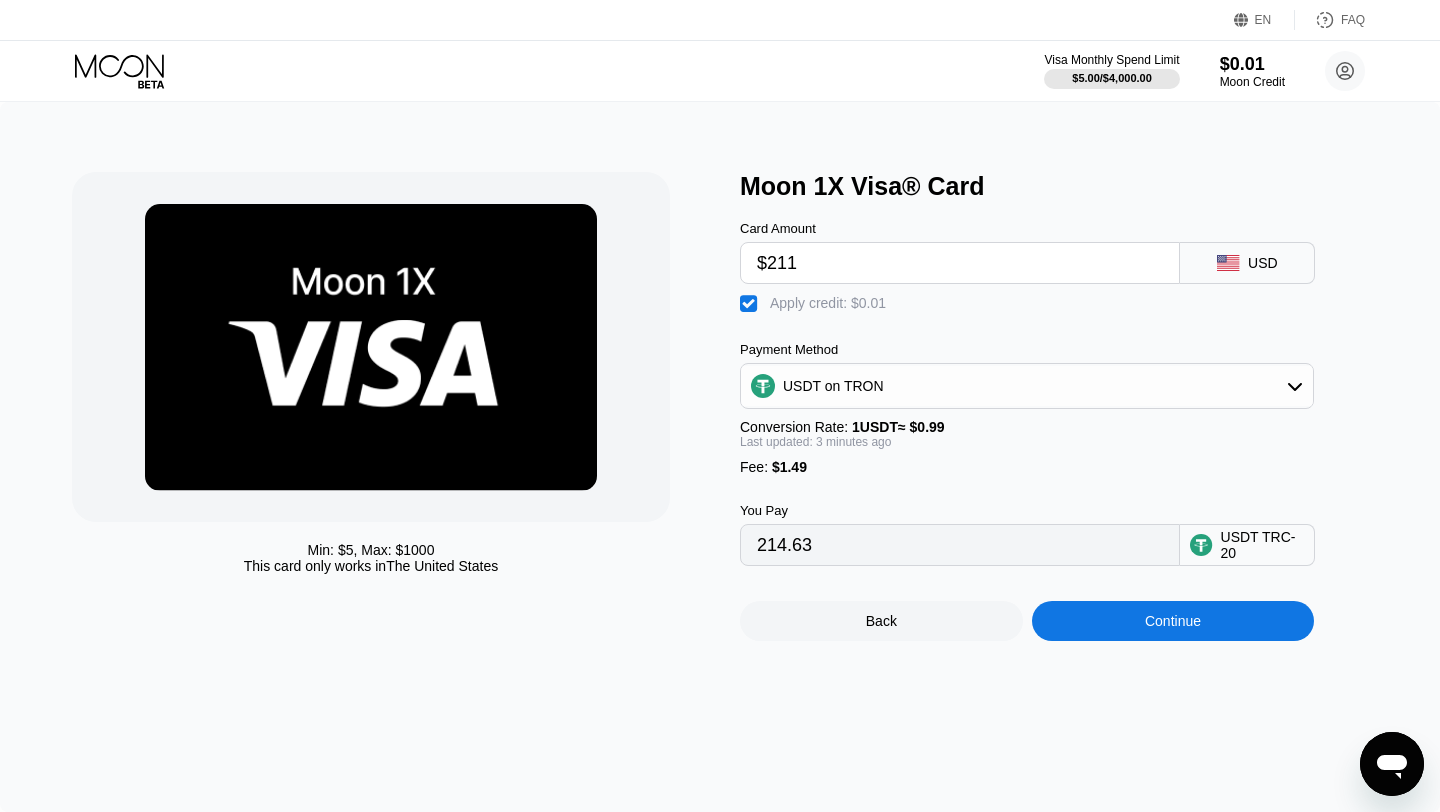click on "Apply credit: $0.01" at bounding box center (828, 303) 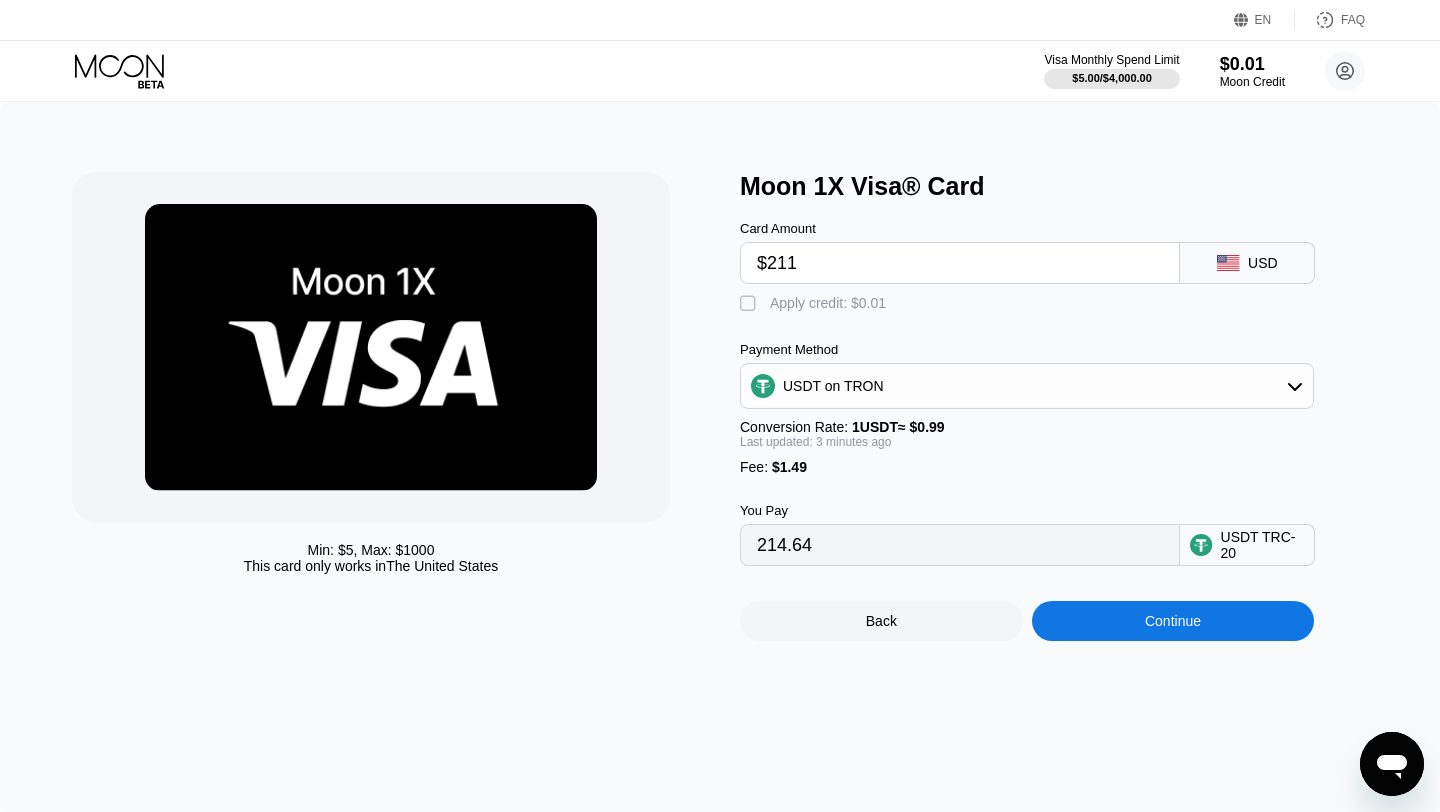 click on "Continue" at bounding box center [1173, 621] 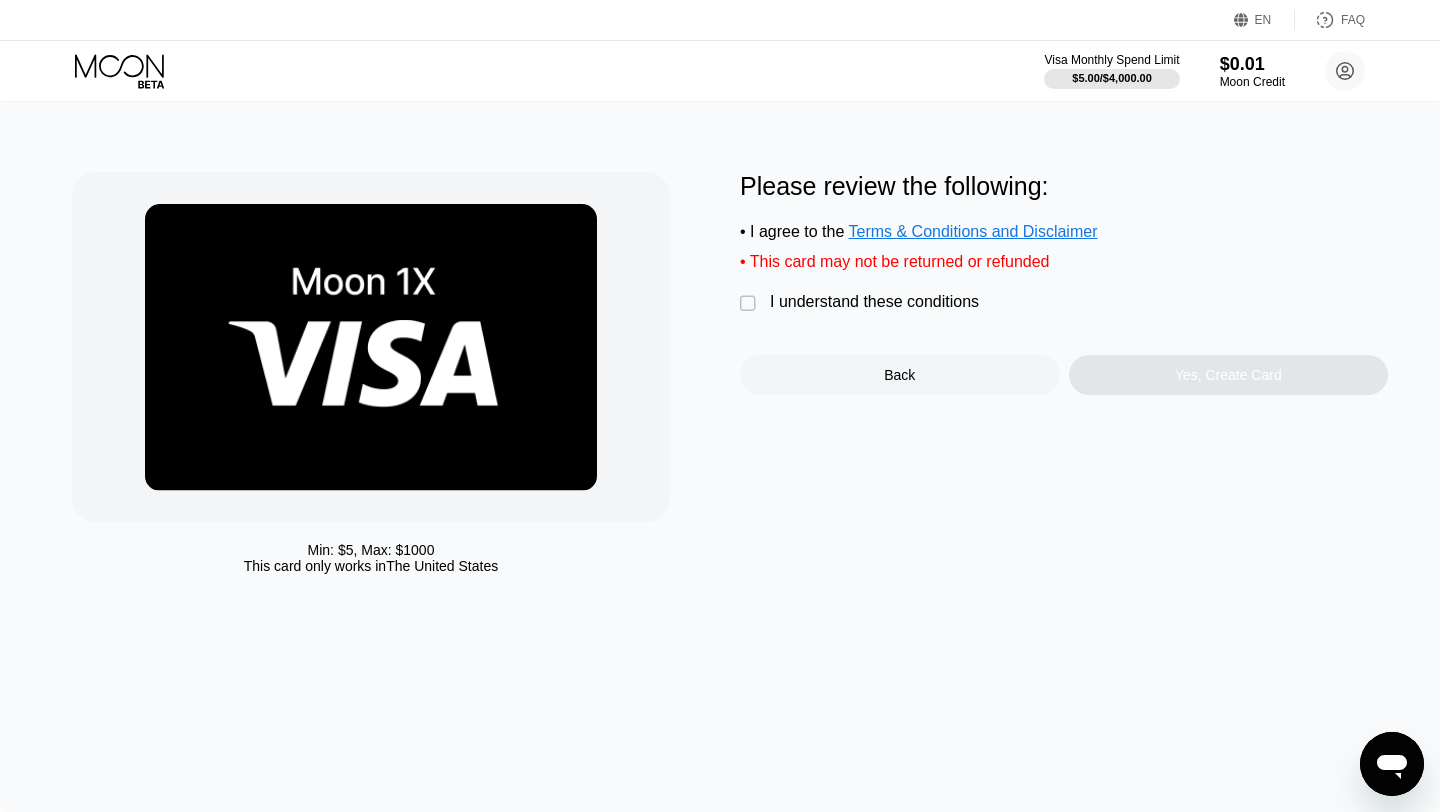 click on "I understand these conditions" at bounding box center (874, 302) 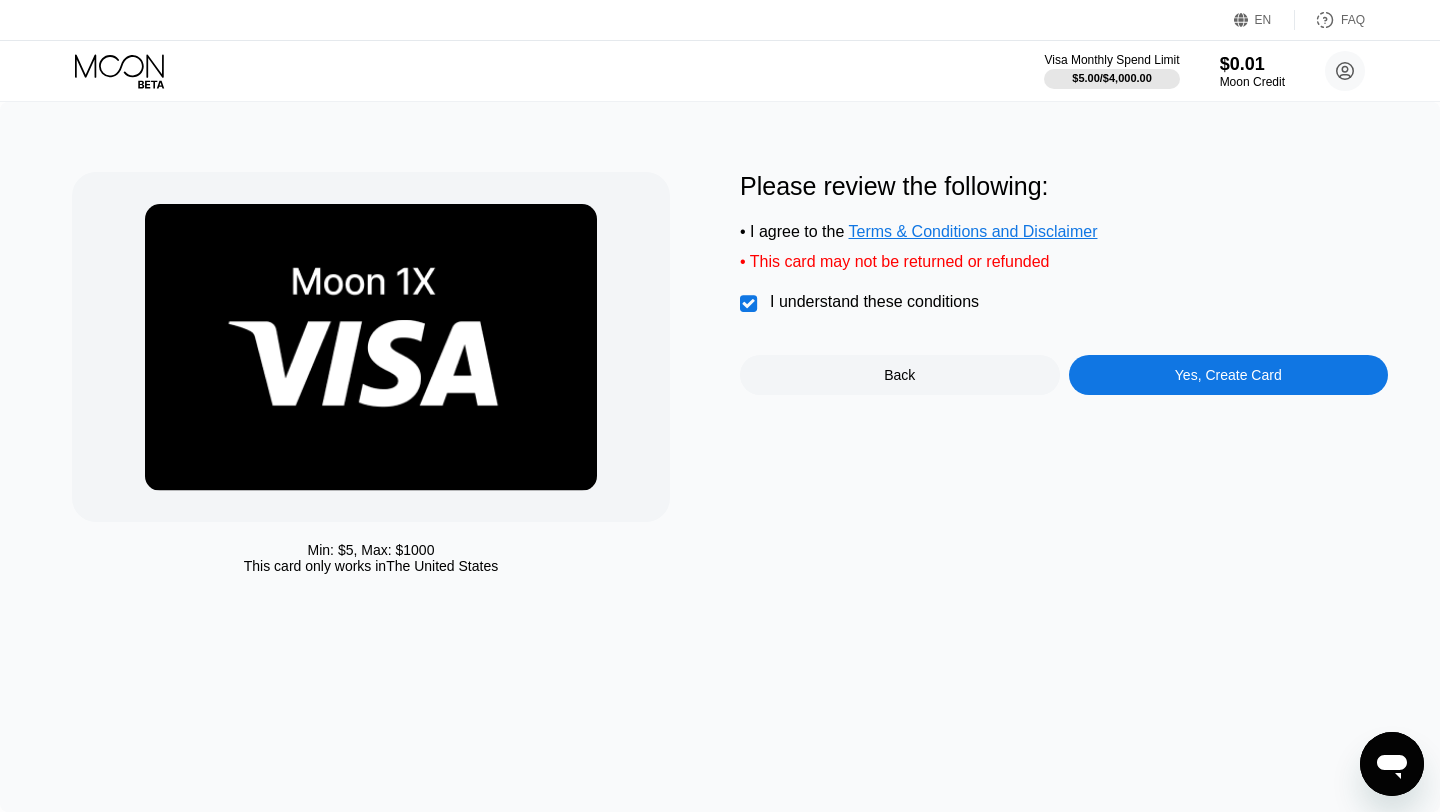 click on "Yes, Create Card" at bounding box center (1229, 375) 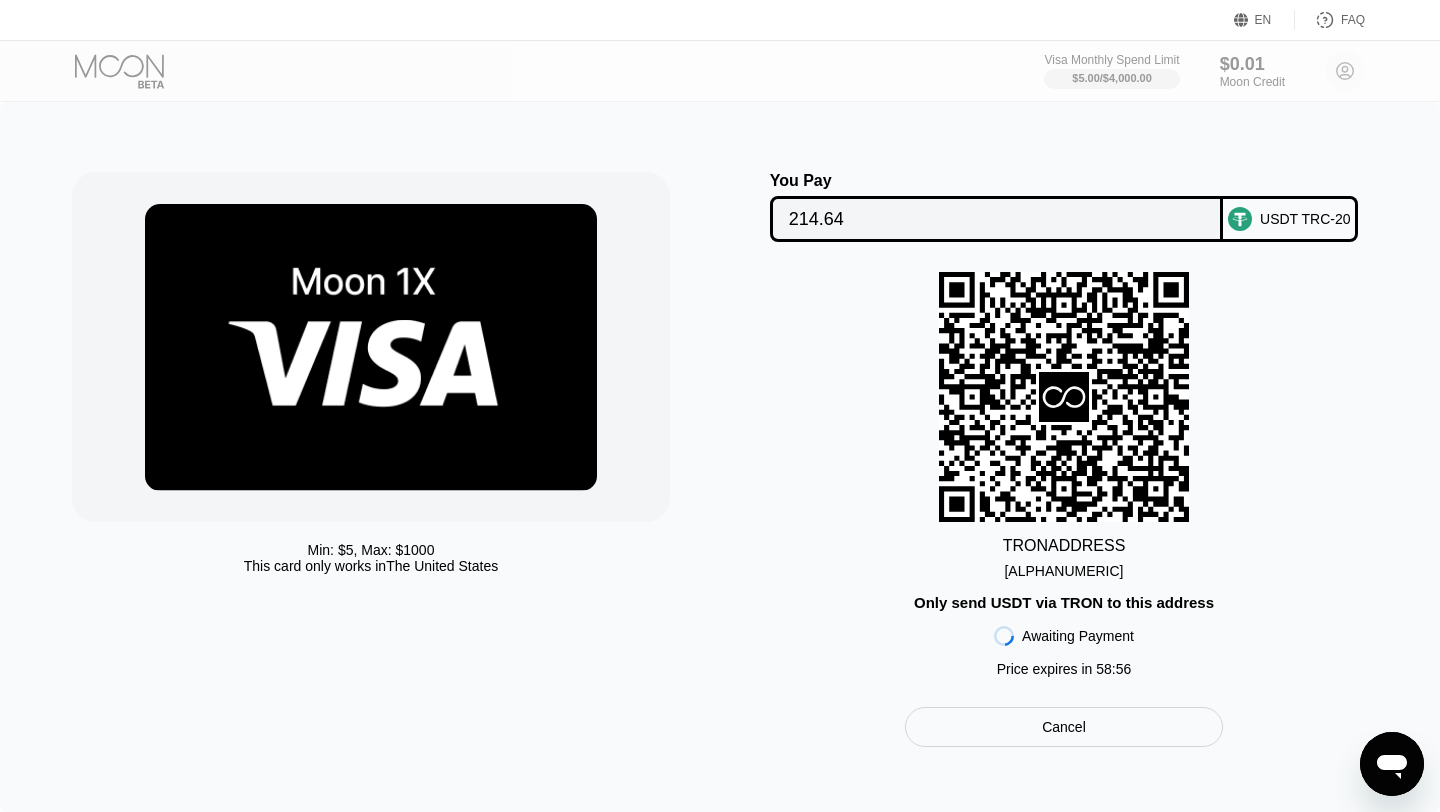 click on "TTQ46w9v86rzExs...JeU19FJSsoshNSU" at bounding box center [1063, 571] 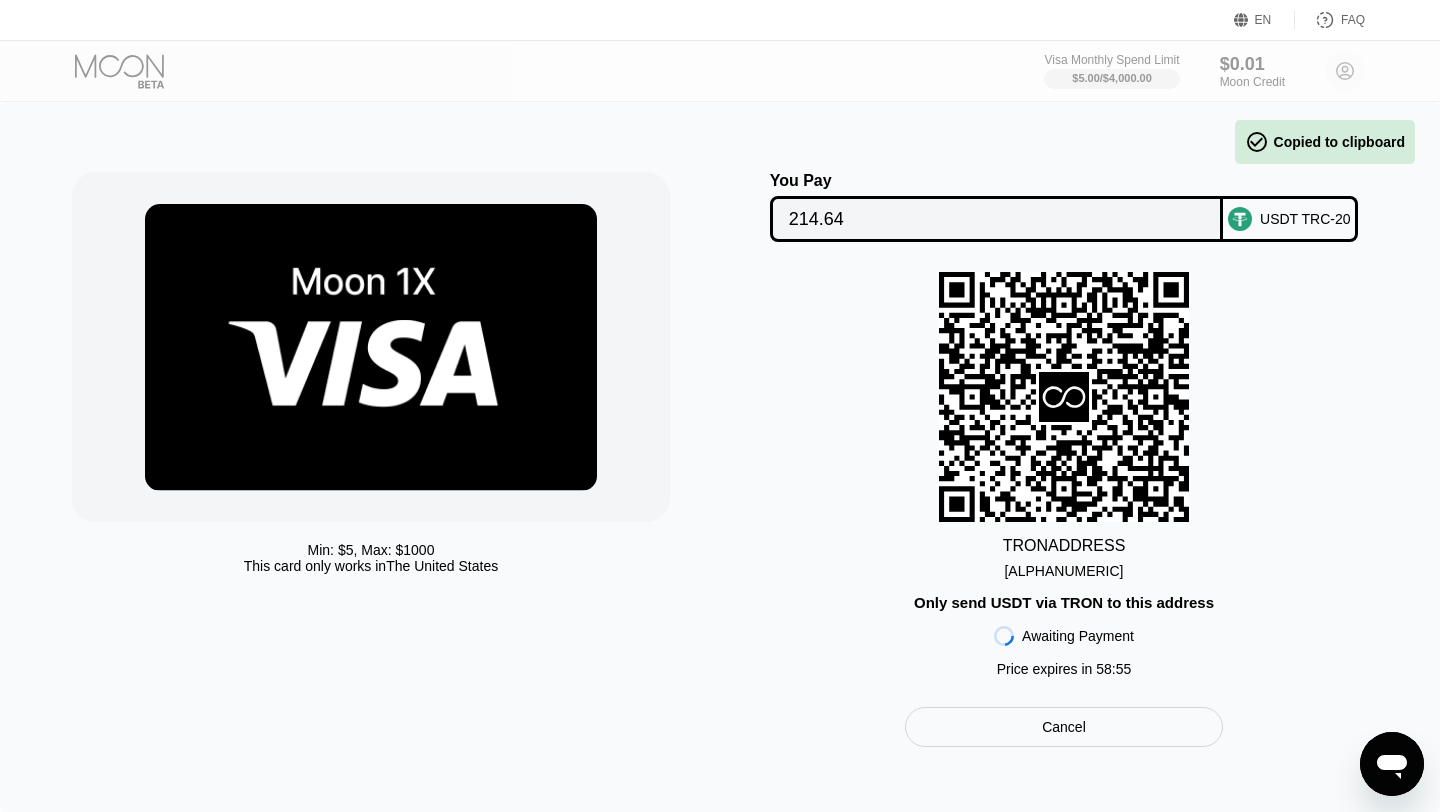 click on "TTQ46w9v86rzExs...JeU19FJSsoshNSU" at bounding box center [1063, 571] 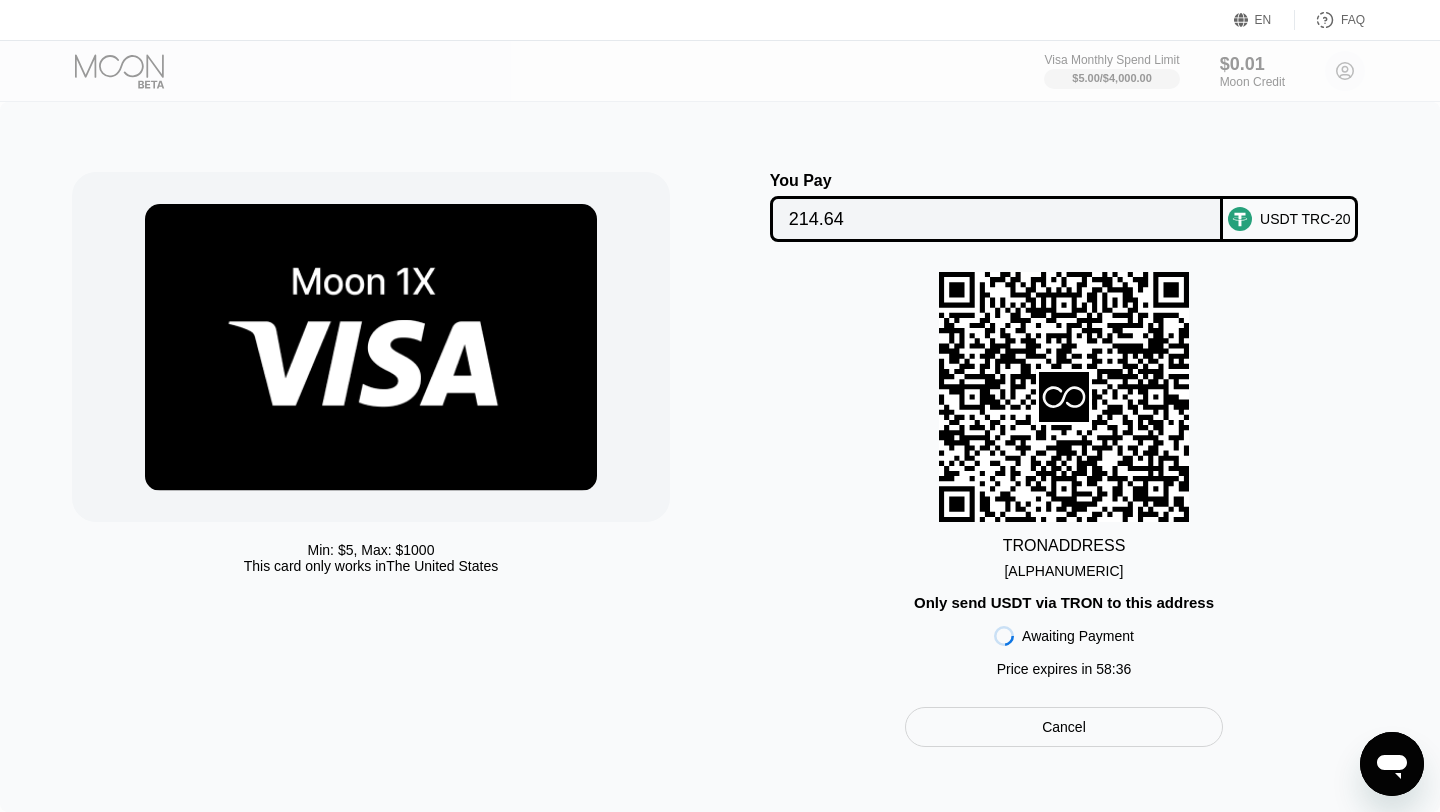 click on "214.64" at bounding box center (997, 219) 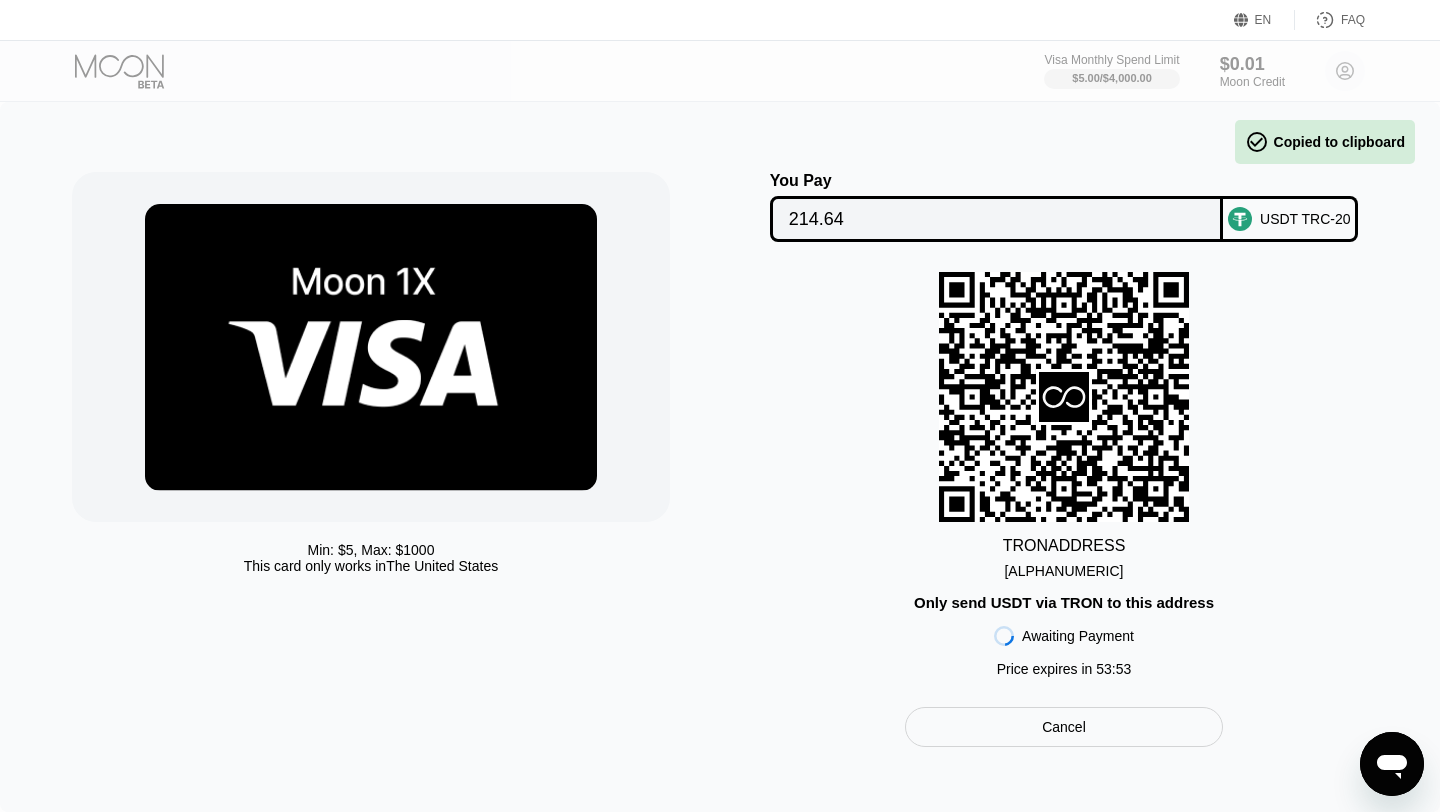 scroll, scrollTop: 0, scrollLeft: 0, axis: both 